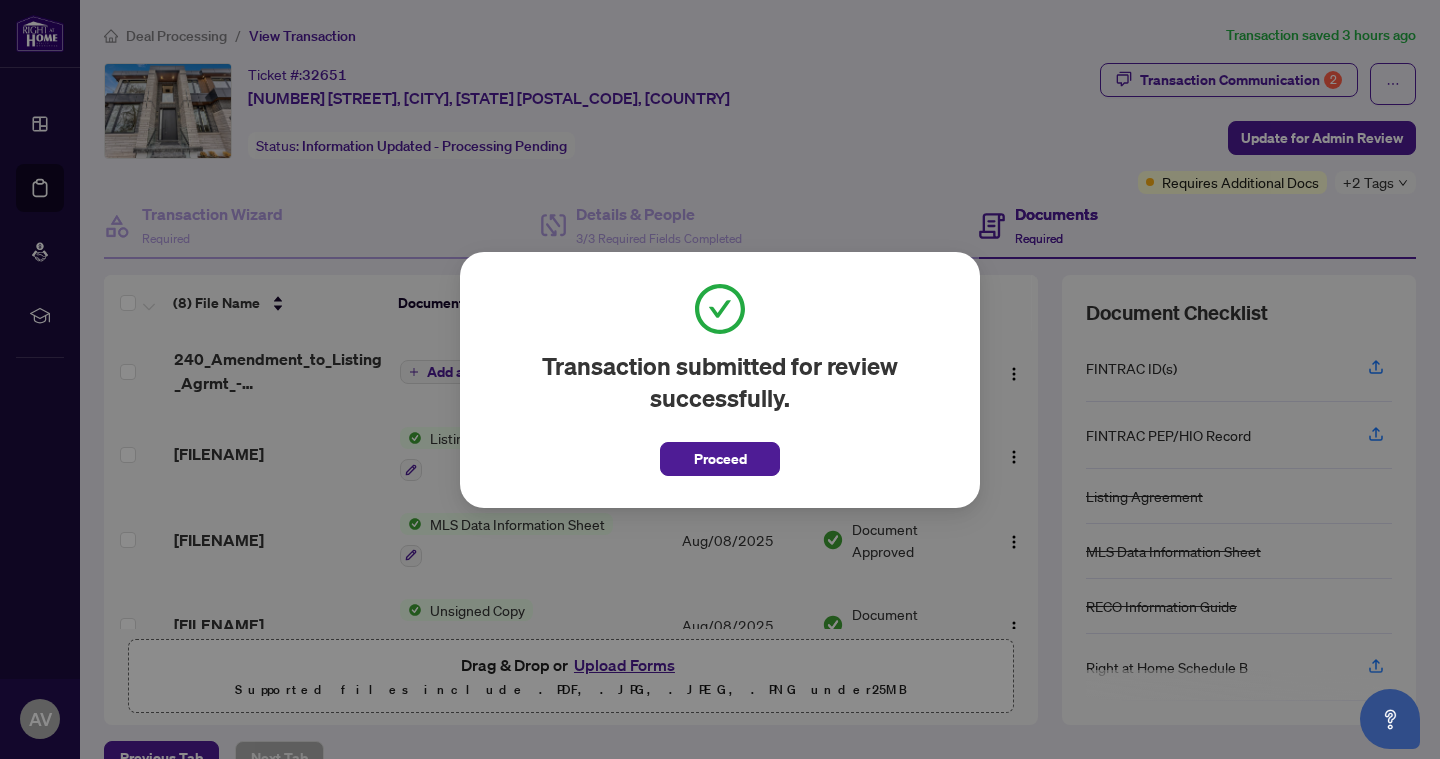 click on "Proceed" at bounding box center [720, 459] 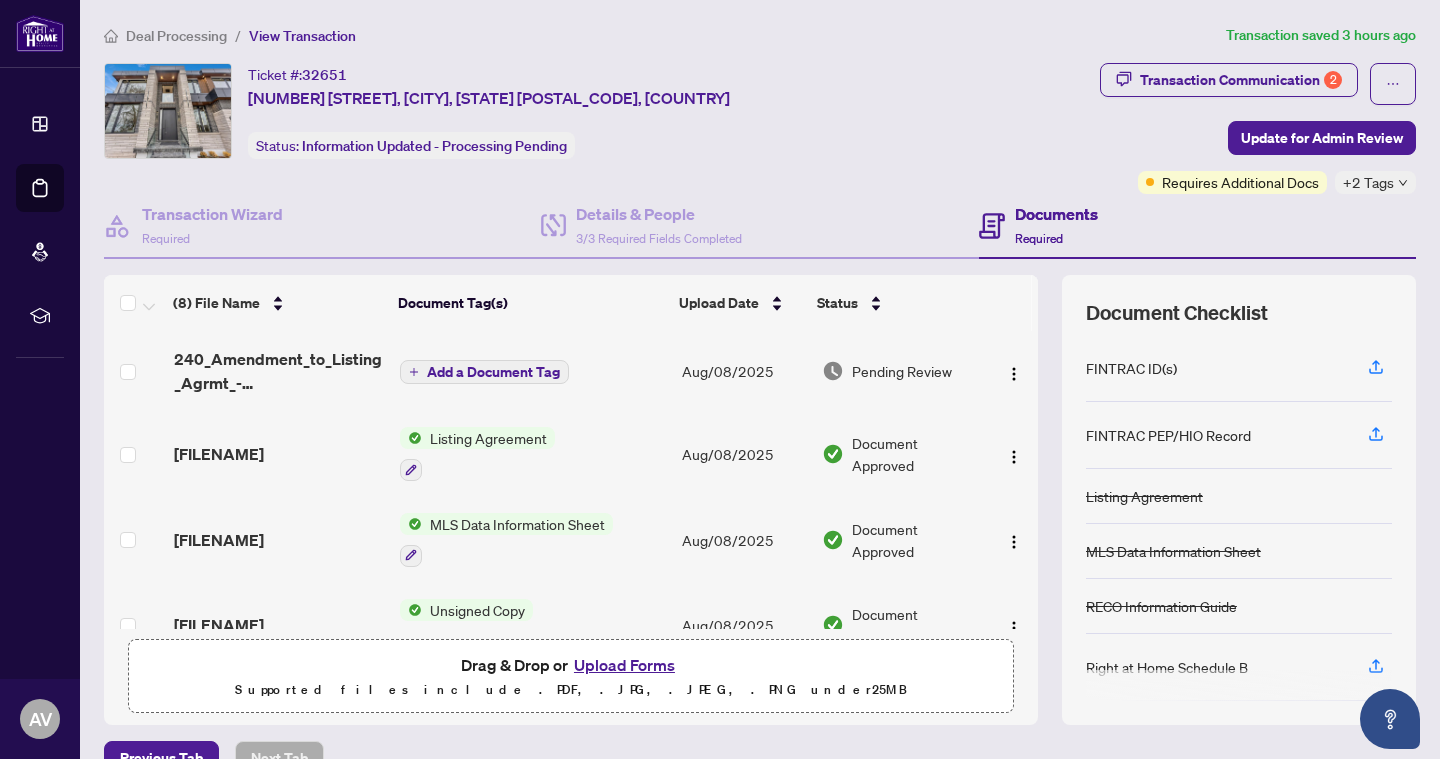scroll, scrollTop: 0, scrollLeft: 0, axis: both 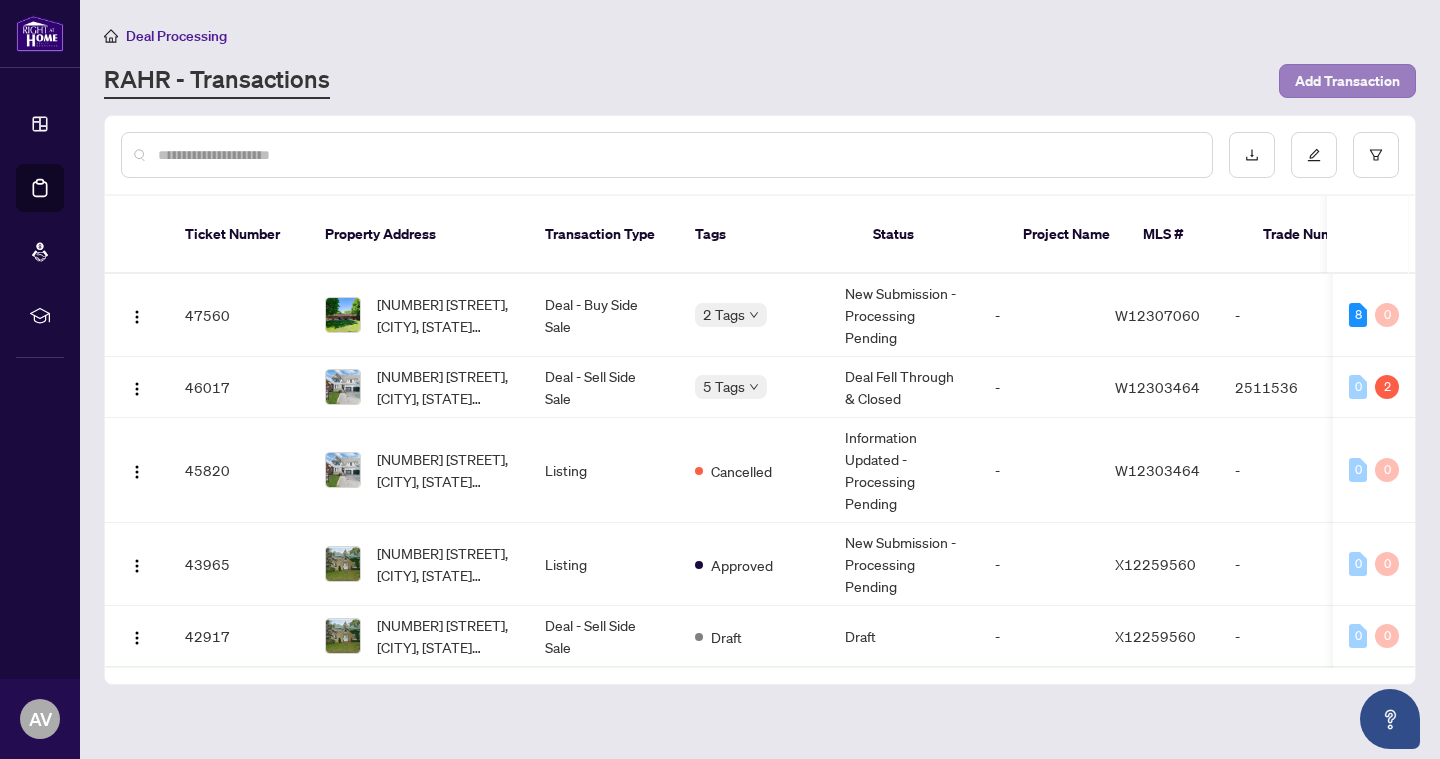 click on "Add Transaction" at bounding box center (1347, 81) 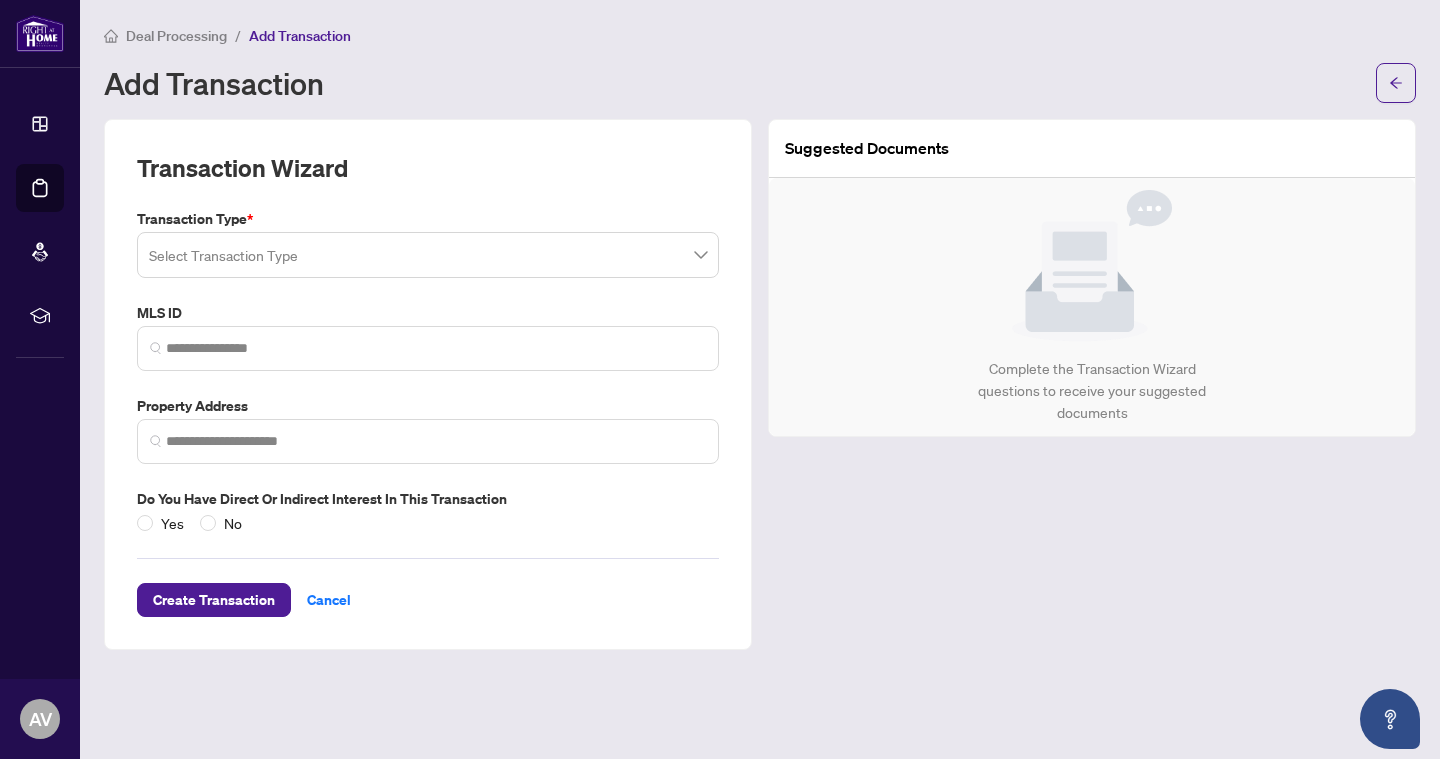 click at bounding box center (419, 258) 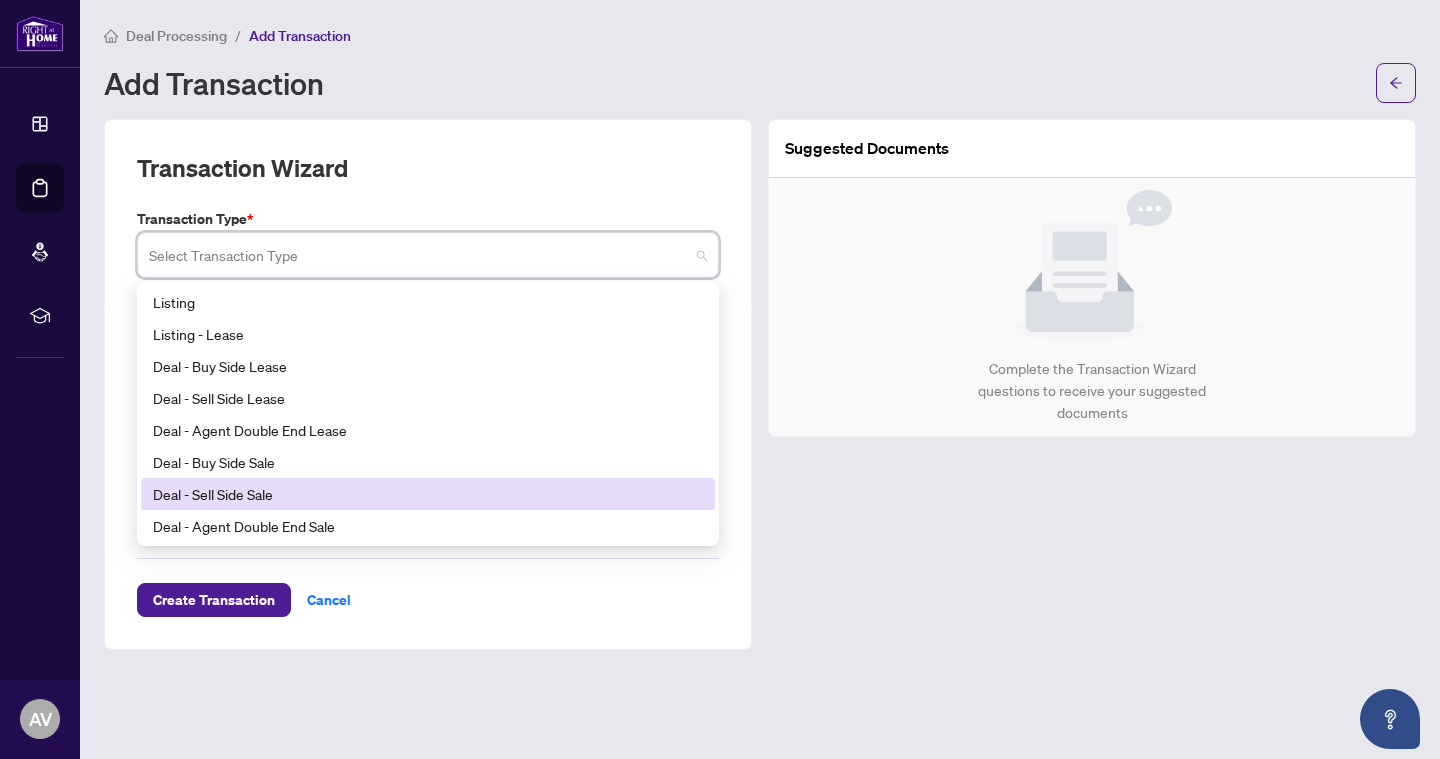 click on "Deal - Sell Side Sale" at bounding box center (428, 494) 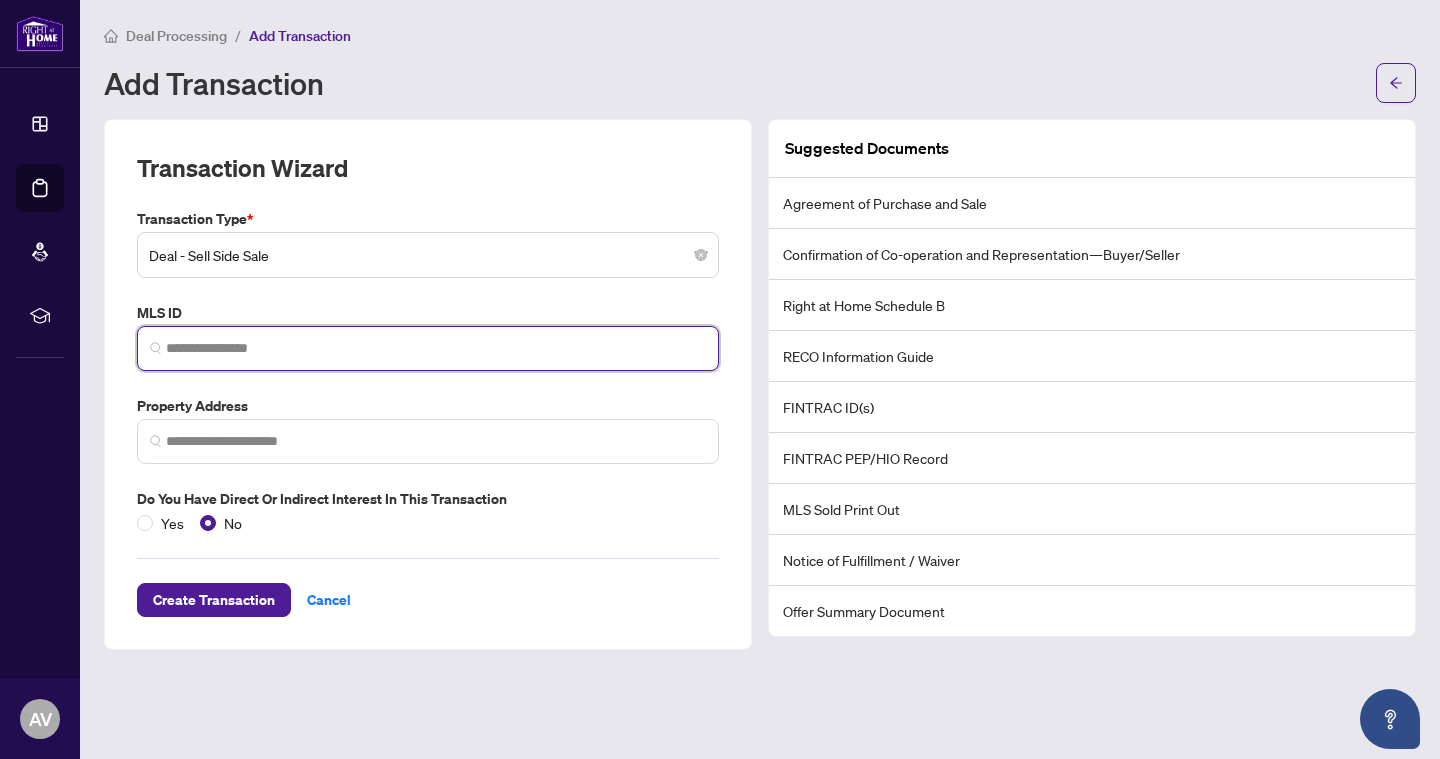 click at bounding box center (436, 348) 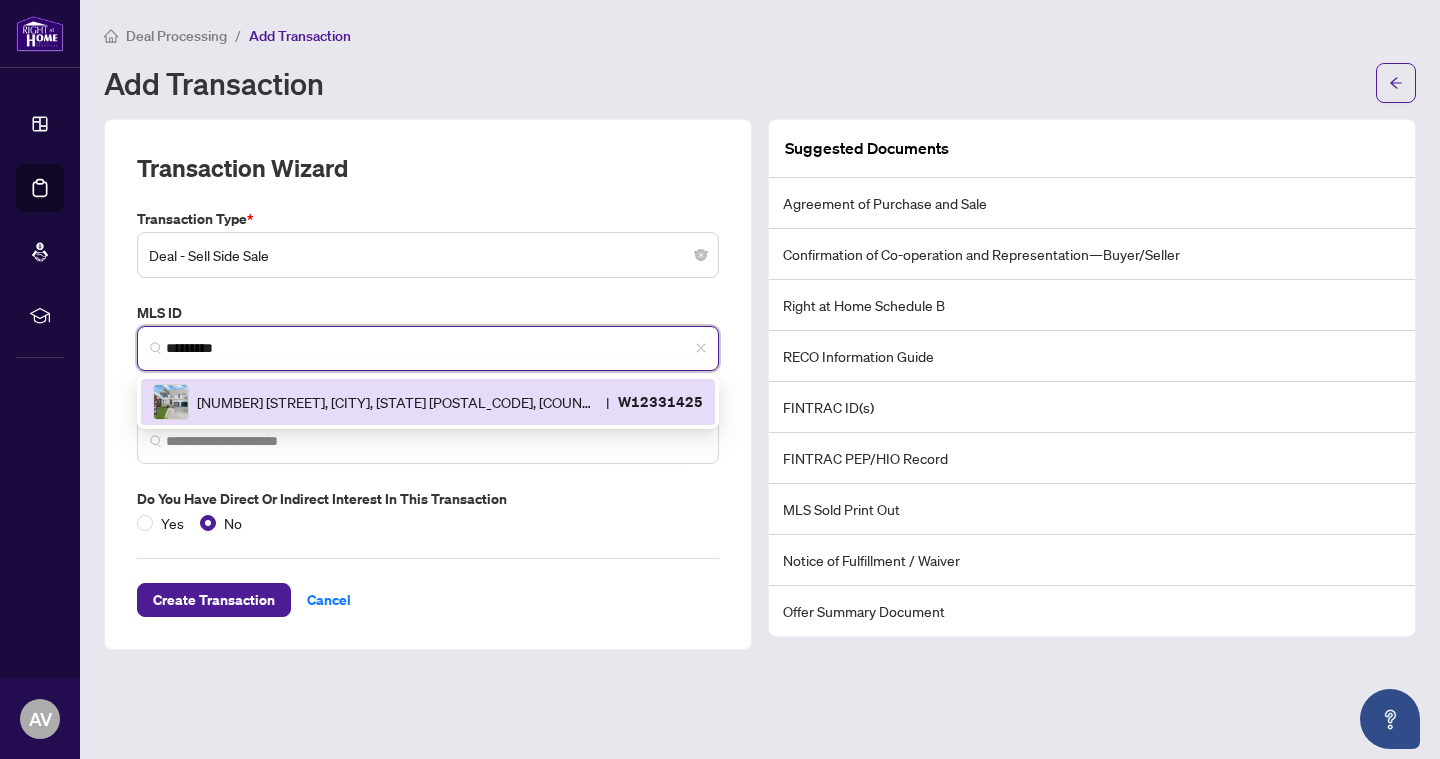 click on "[NUMBER] [TEXT] [TEXT], [TEXT], [TEXT] [TEXT], [TEXT]" at bounding box center [397, 402] 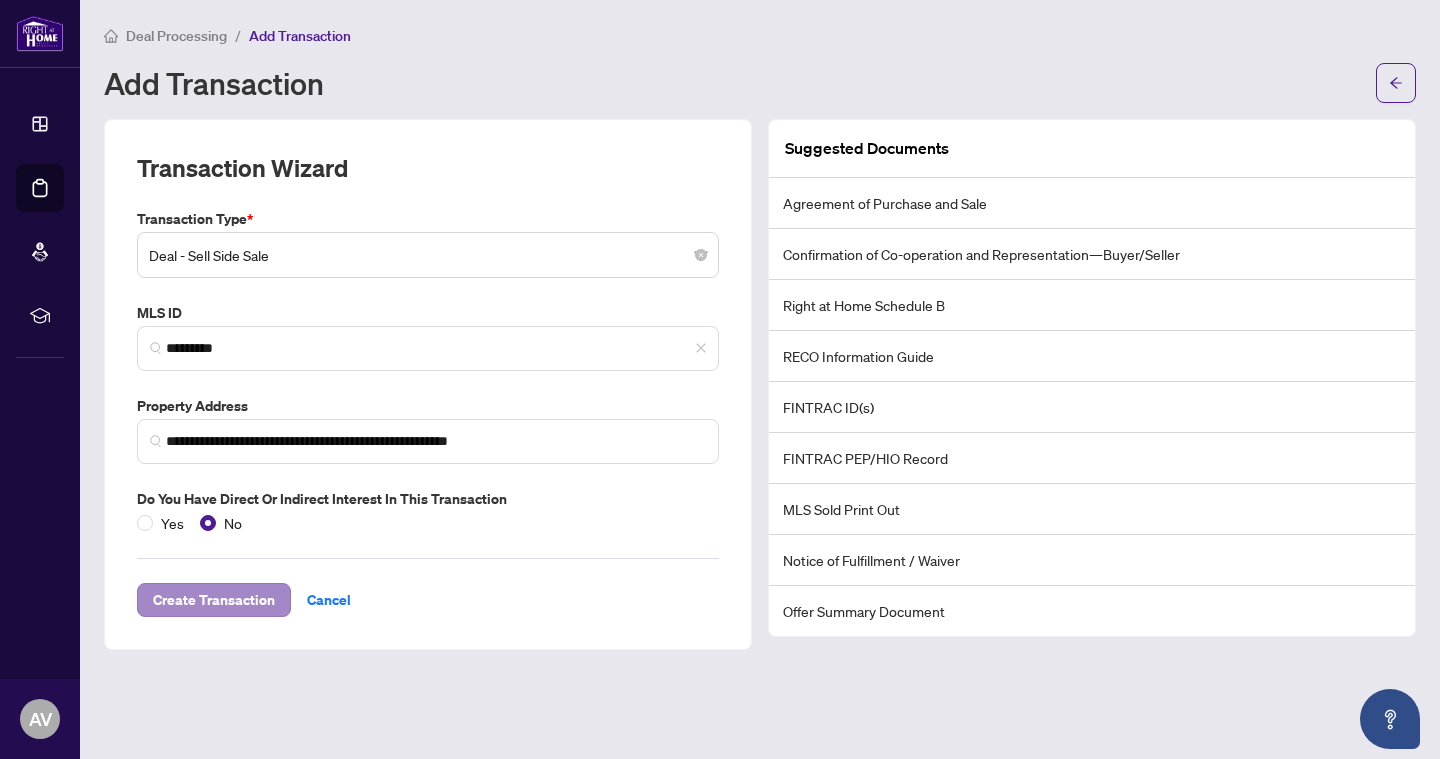 click on "Create Transaction" at bounding box center (214, 600) 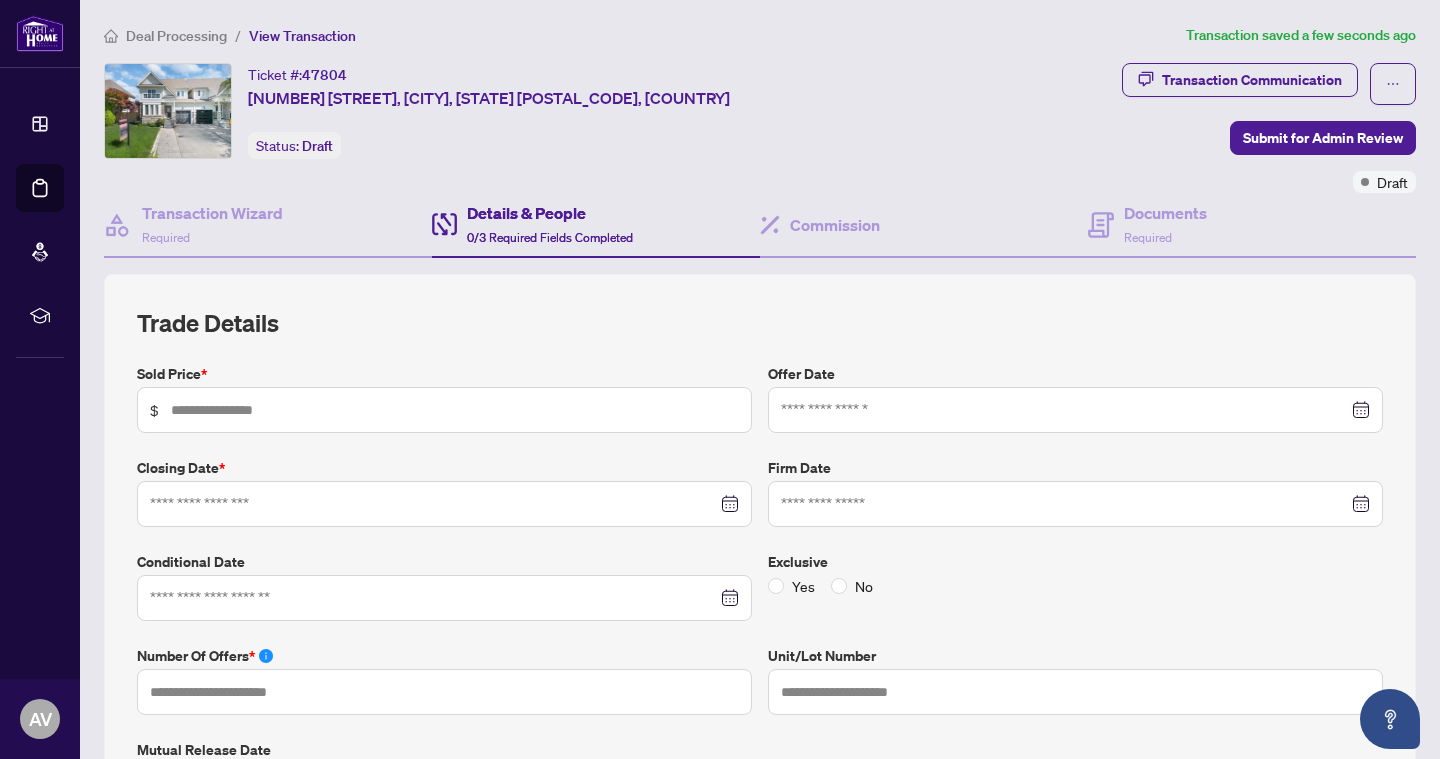 scroll, scrollTop: 0, scrollLeft: 0, axis: both 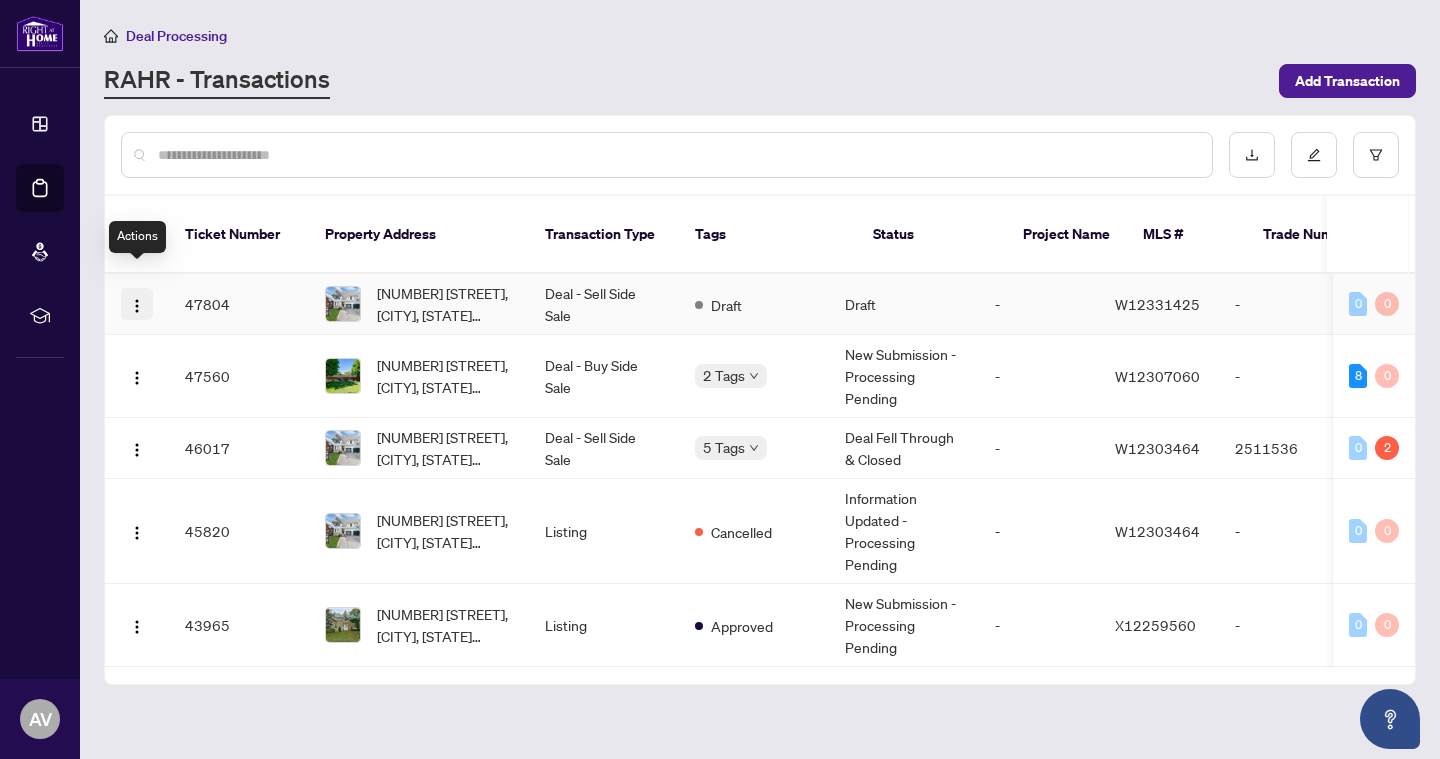 click at bounding box center (137, 306) 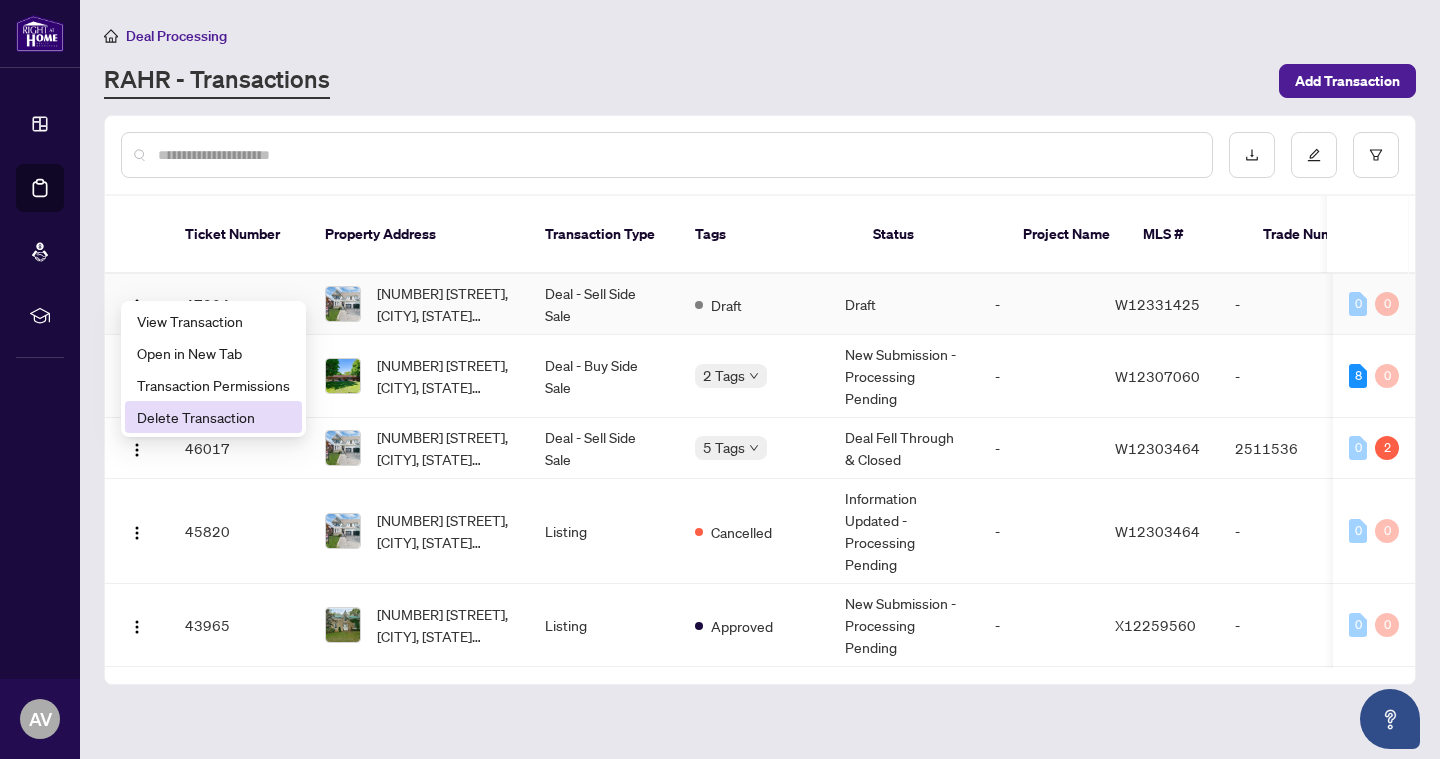 click on "Delete Transaction" at bounding box center [213, 417] 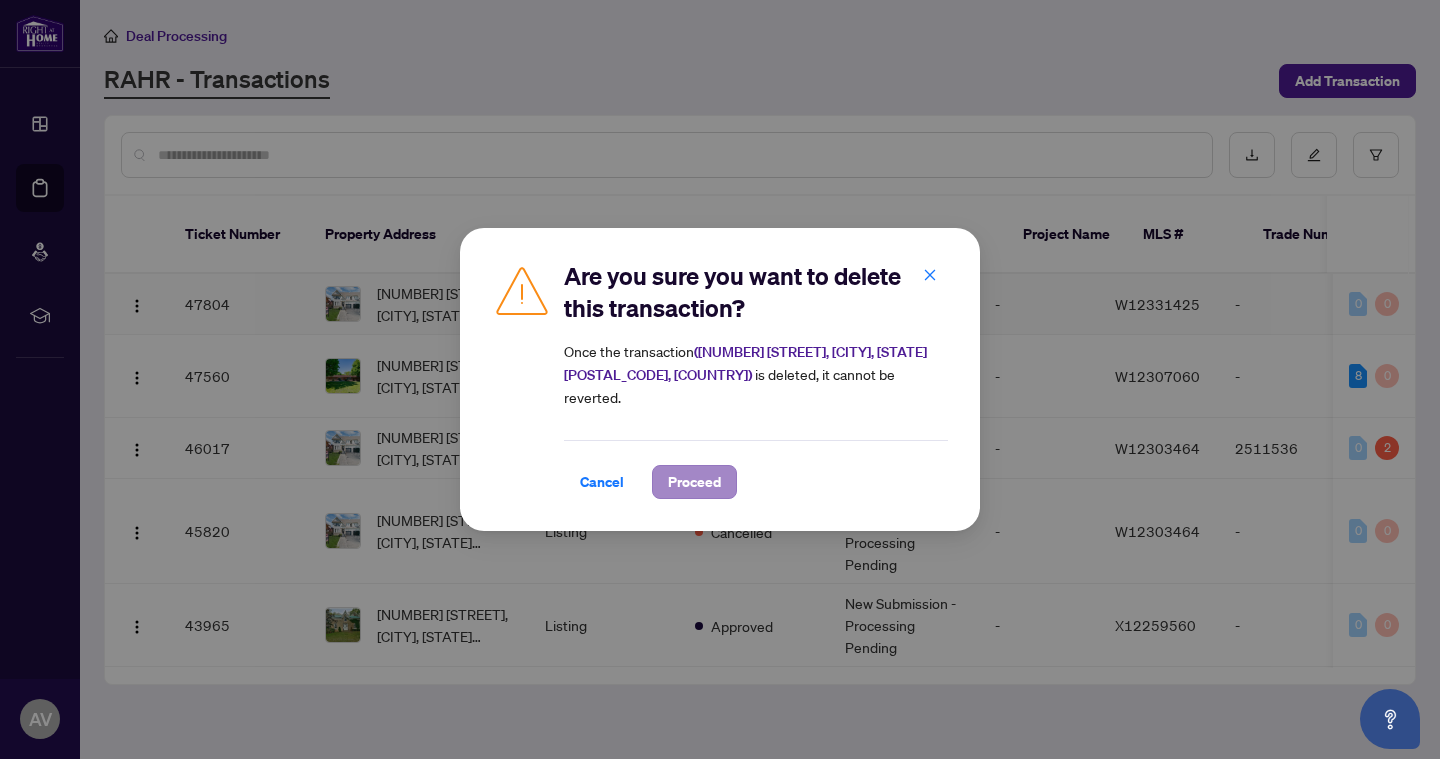 click on "Proceed" at bounding box center (694, 482) 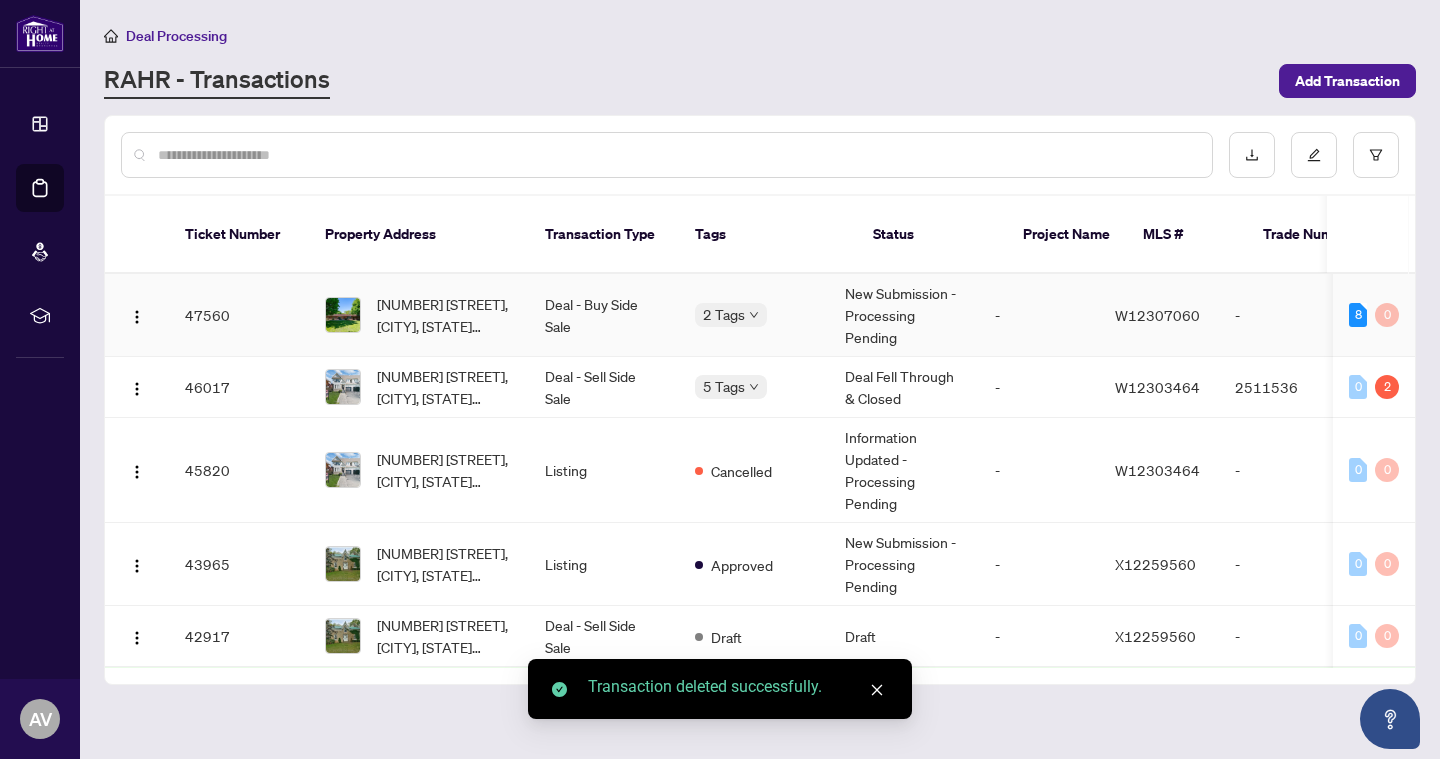 click on "Deal Processing" at bounding box center [176, 36] 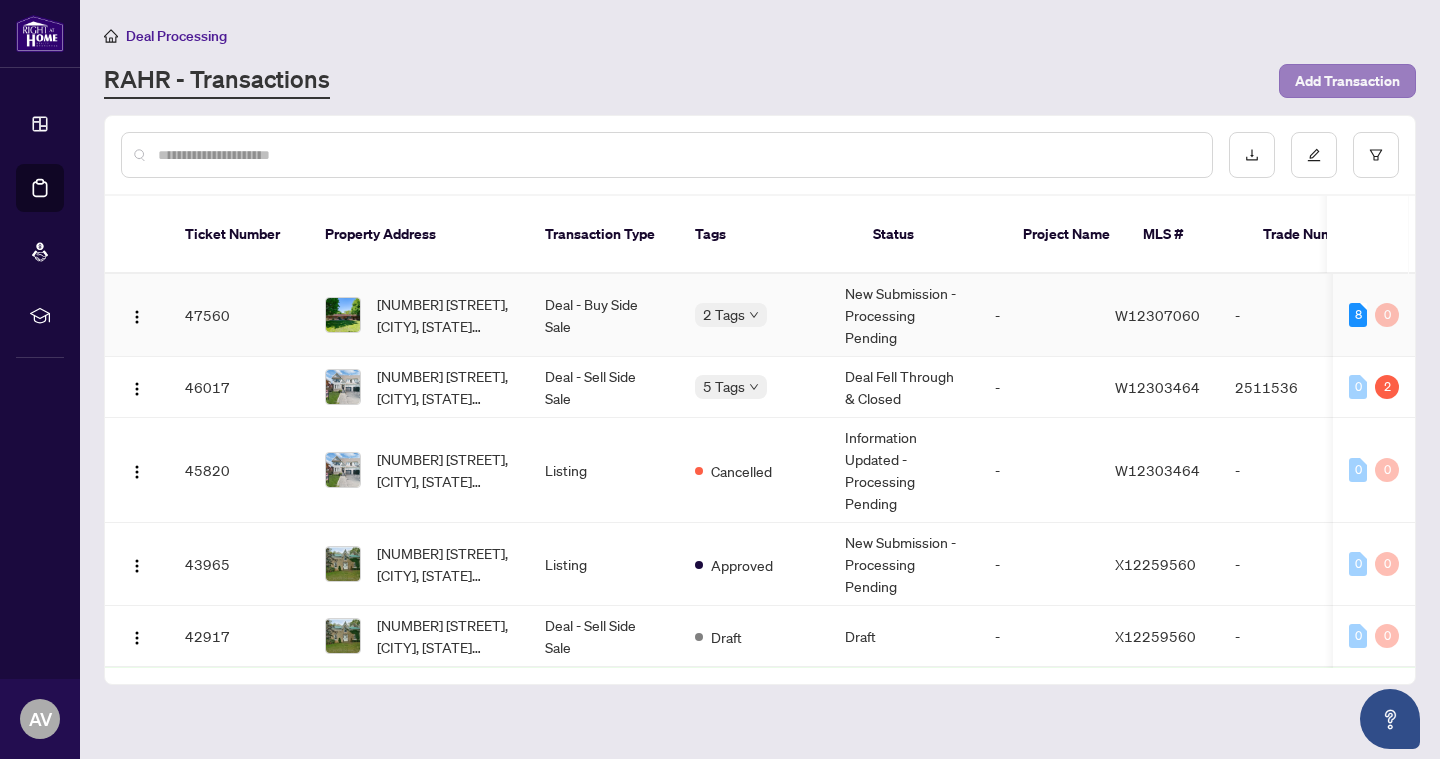 click on "Add Transaction" at bounding box center (1347, 81) 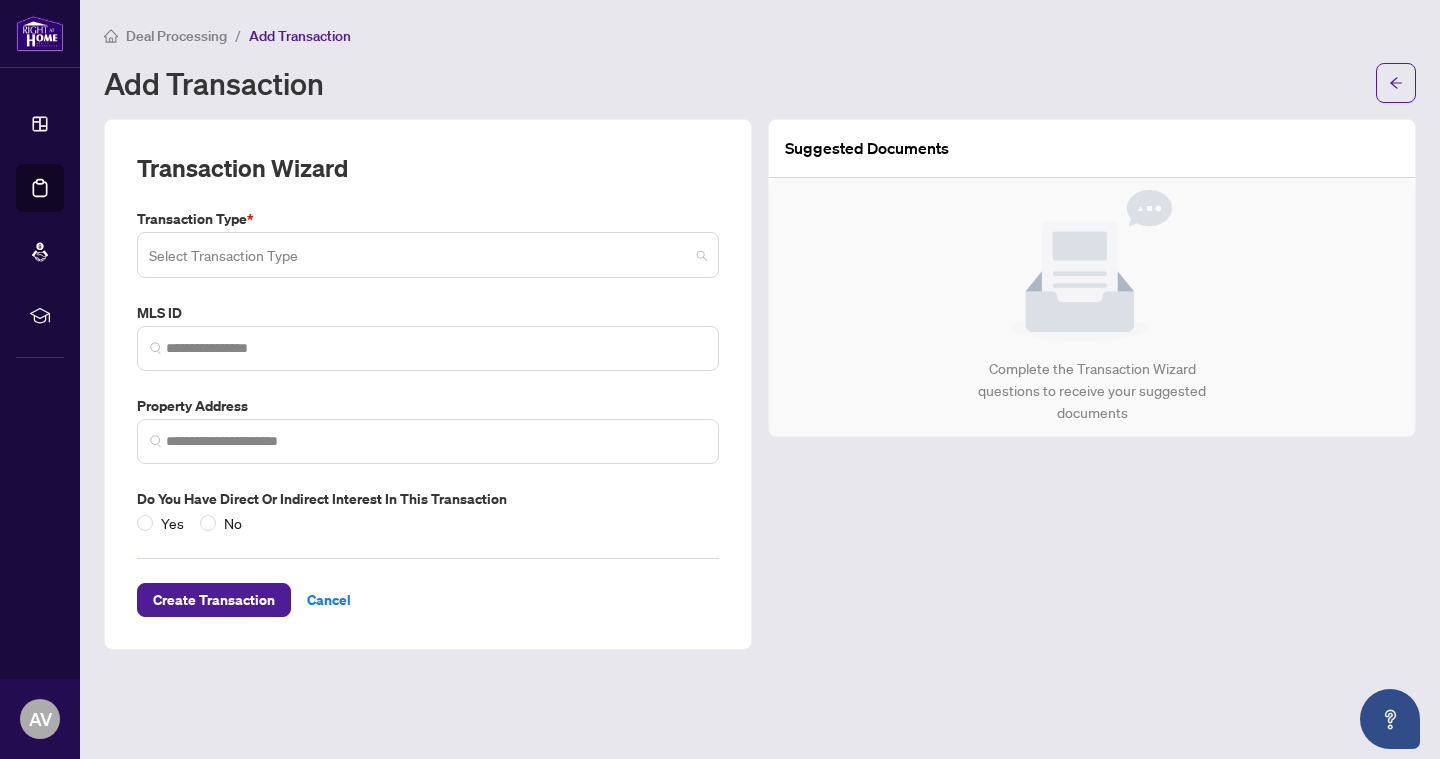 click at bounding box center [419, 258] 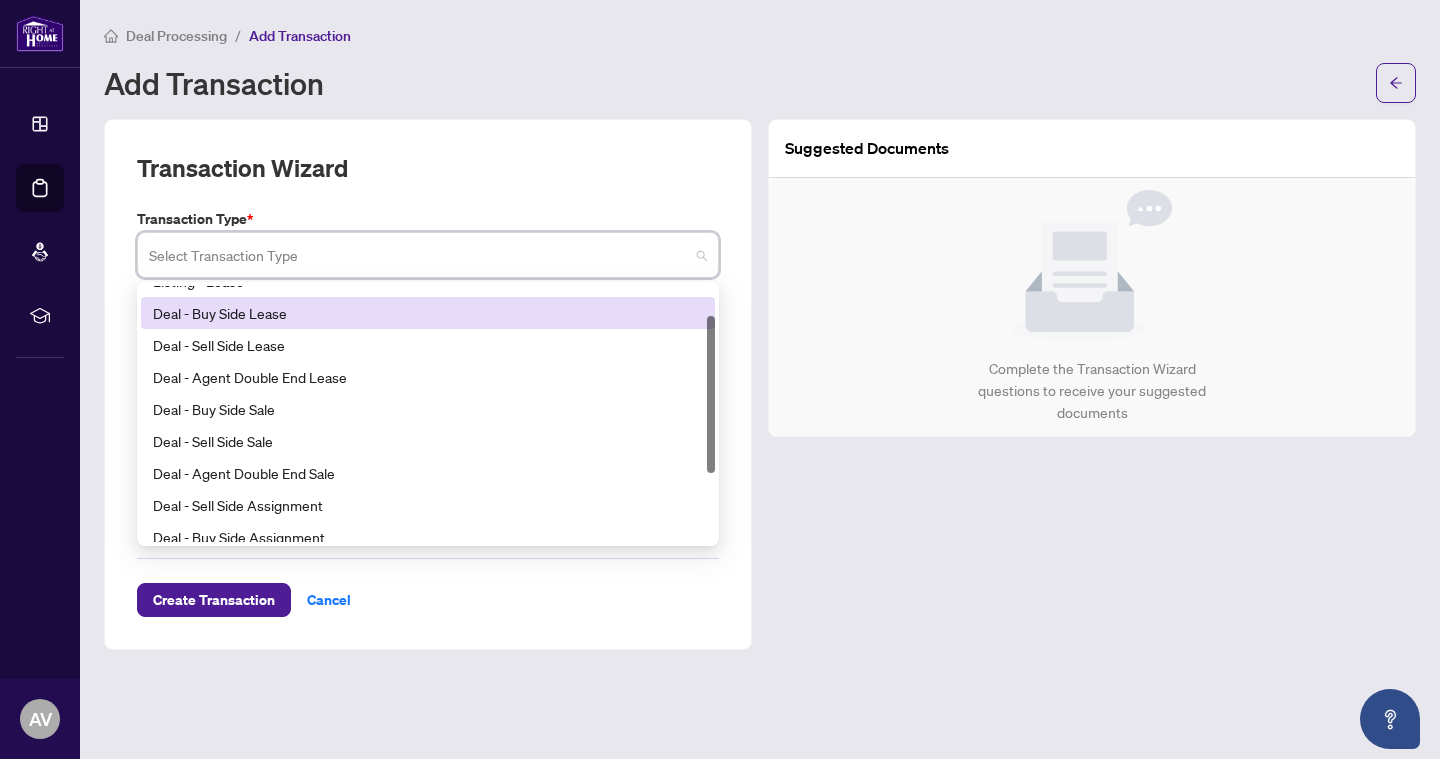 scroll, scrollTop: 0, scrollLeft: 0, axis: both 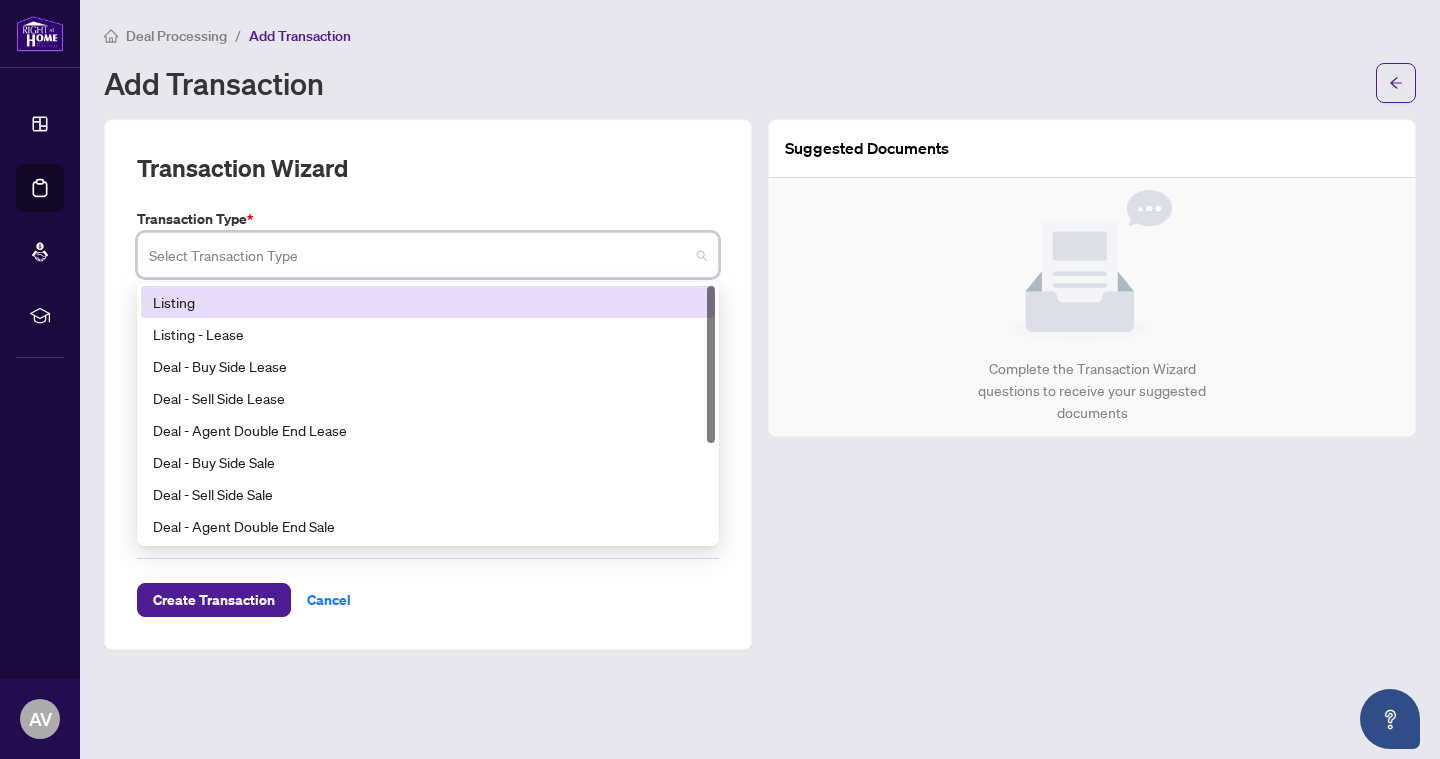 click on "Listing" at bounding box center [428, 302] 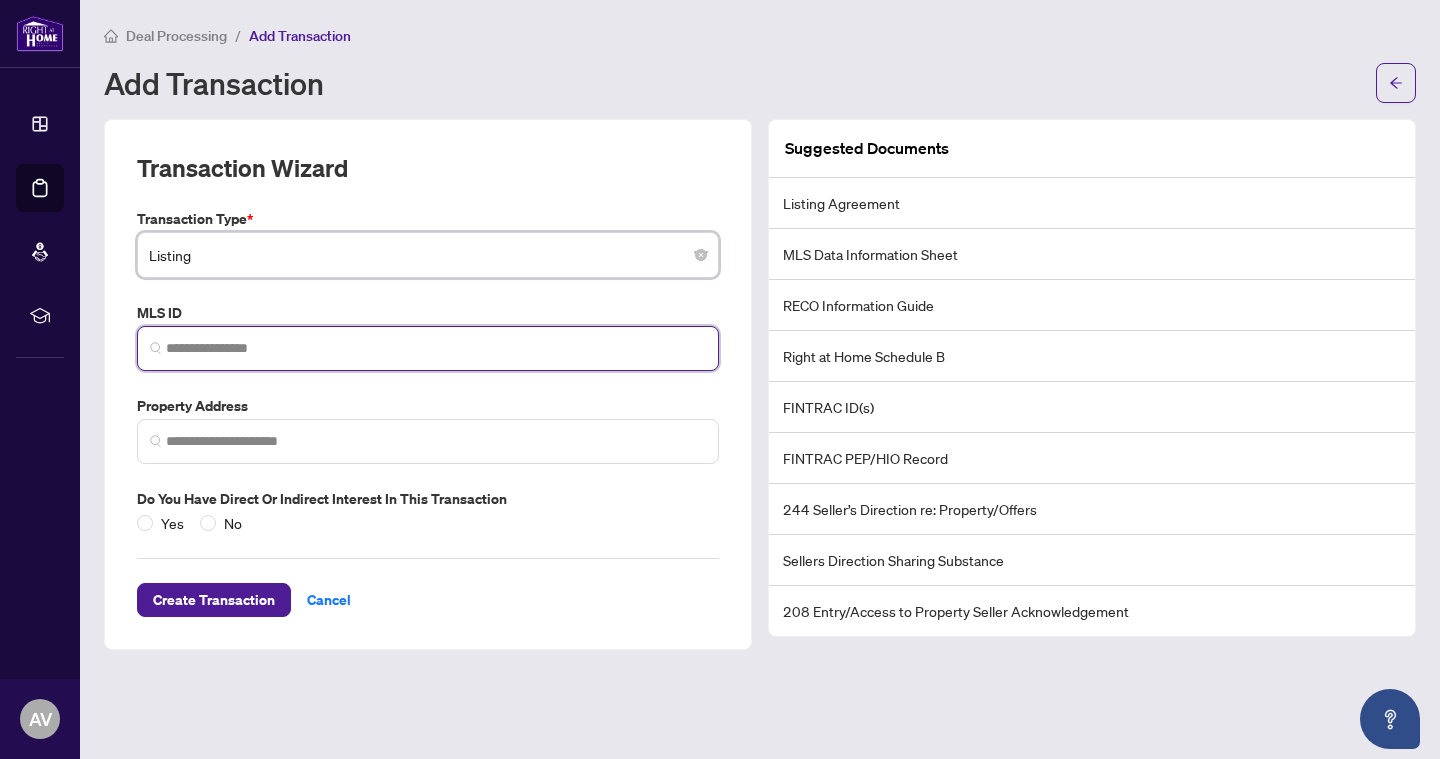 click at bounding box center [436, 348] 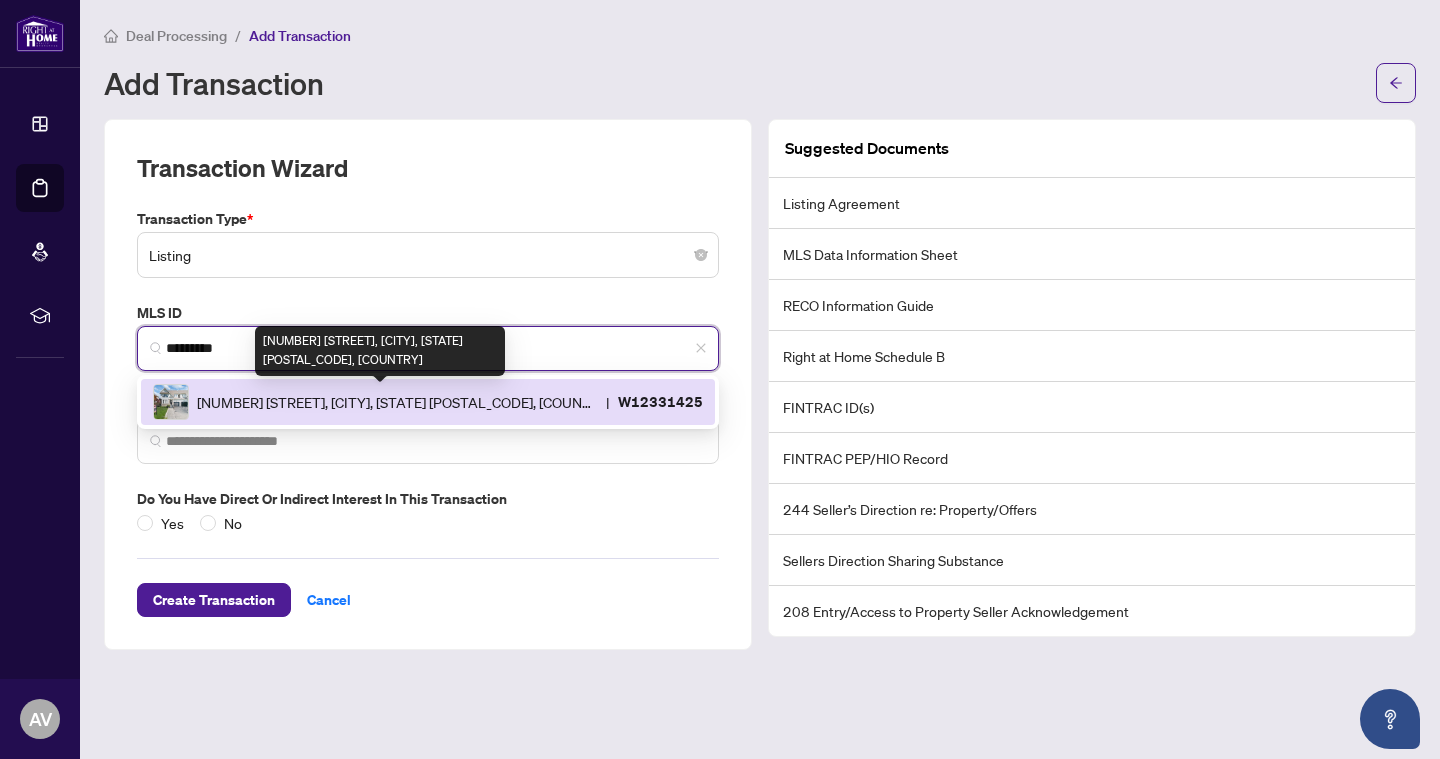 click on "[NUMBER] [TEXT] [TEXT], [TEXT], [TEXT] [TEXT], [TEXT]" at bounding box center (397, 402) 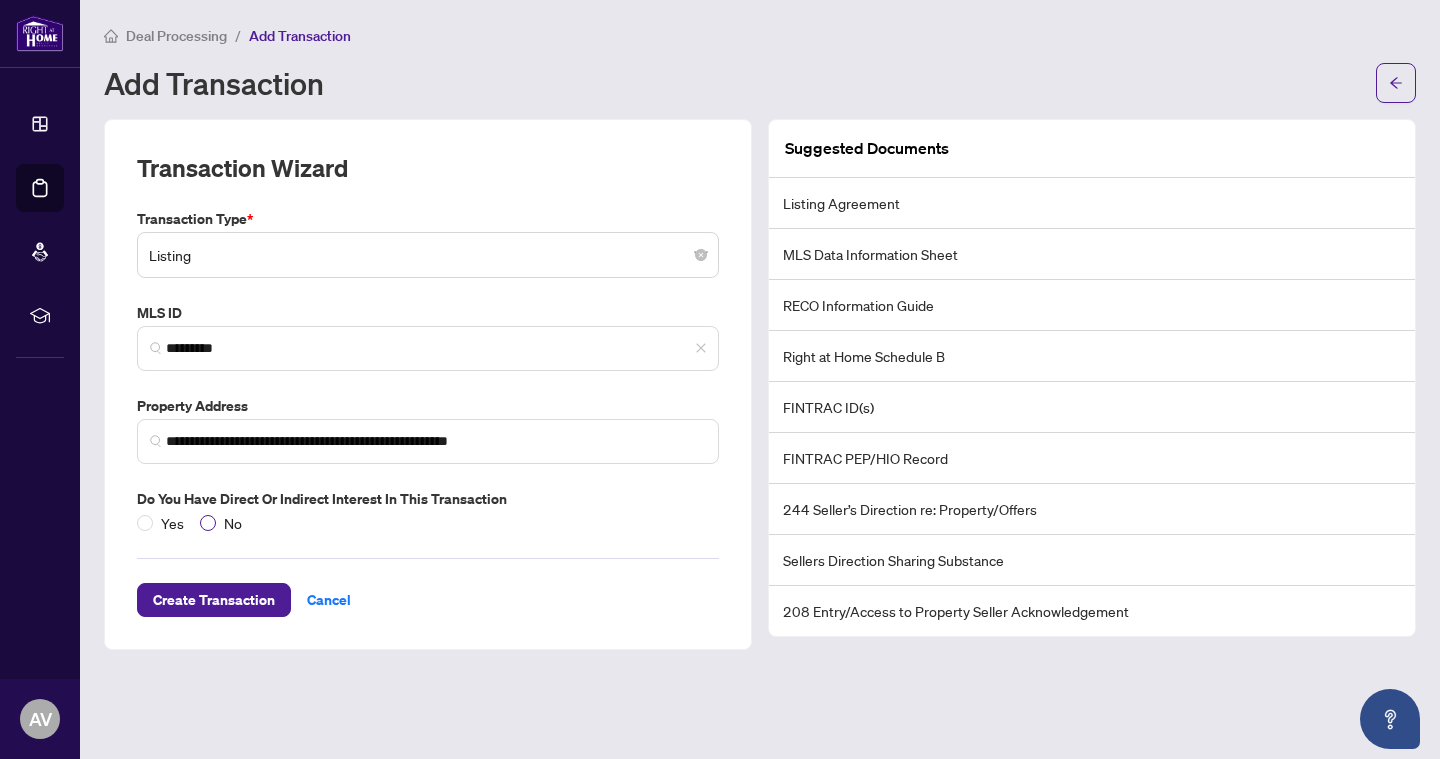 click at bounding box center (208, 523) 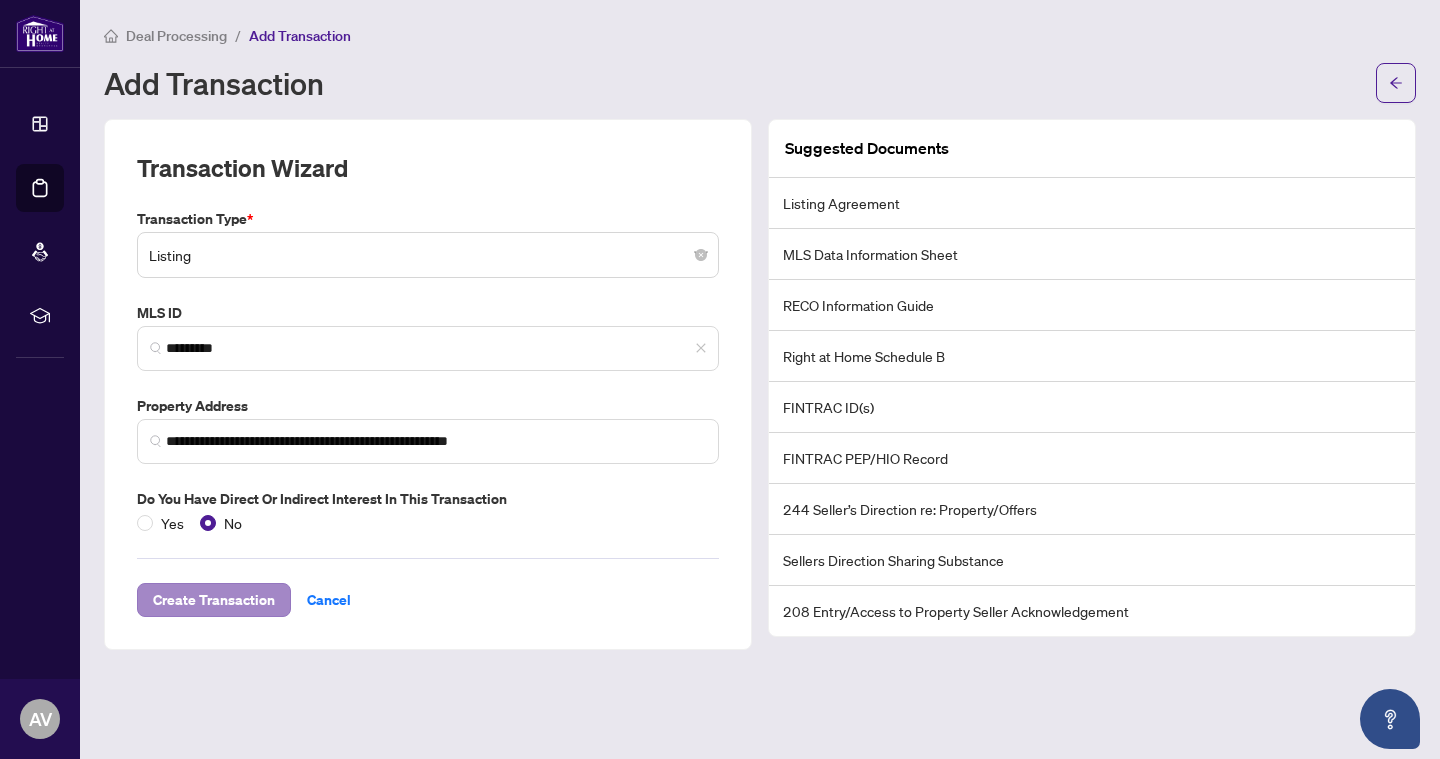 click on "Create Transaction" at bounding box center [214, 600] 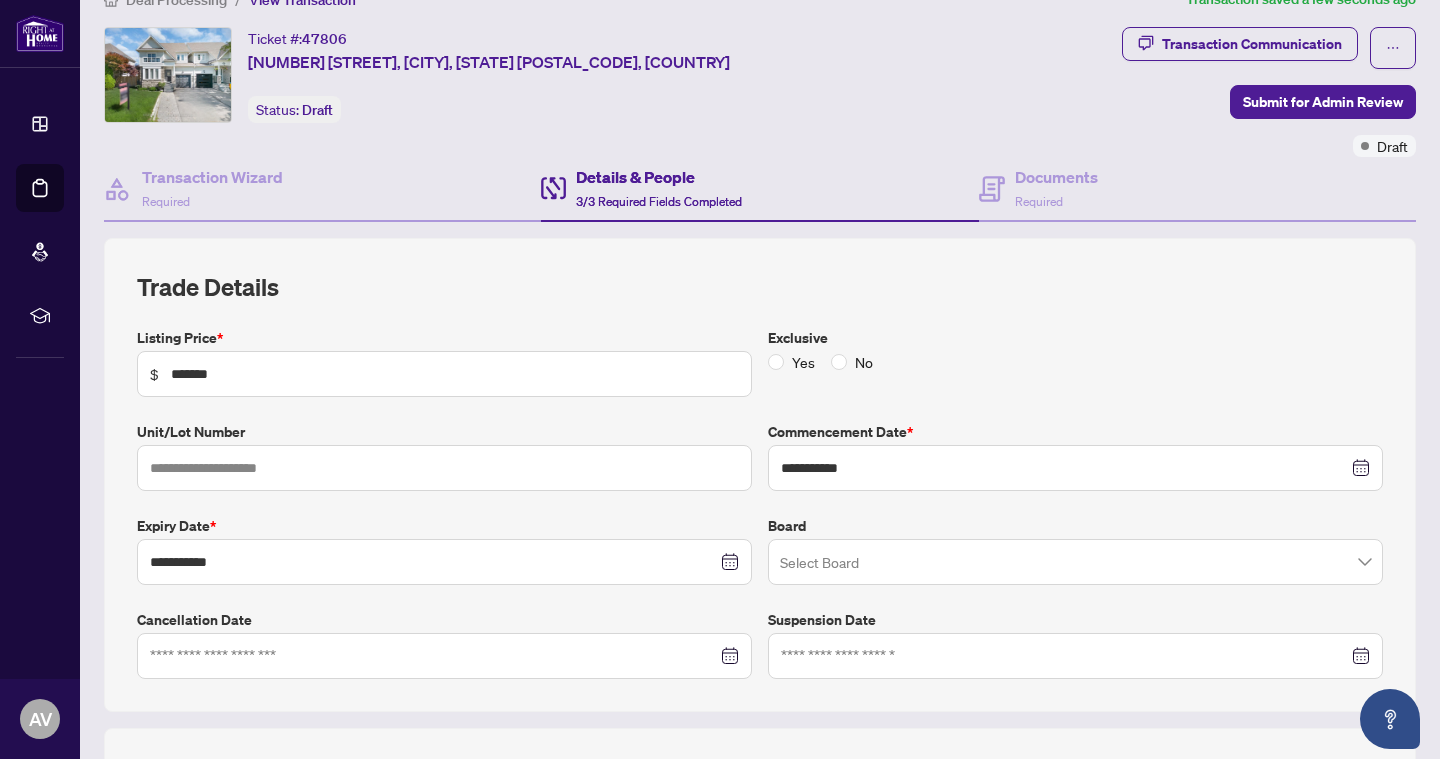 scroll, scrollTop: 43, scrollLeft: 0, axis: vertical 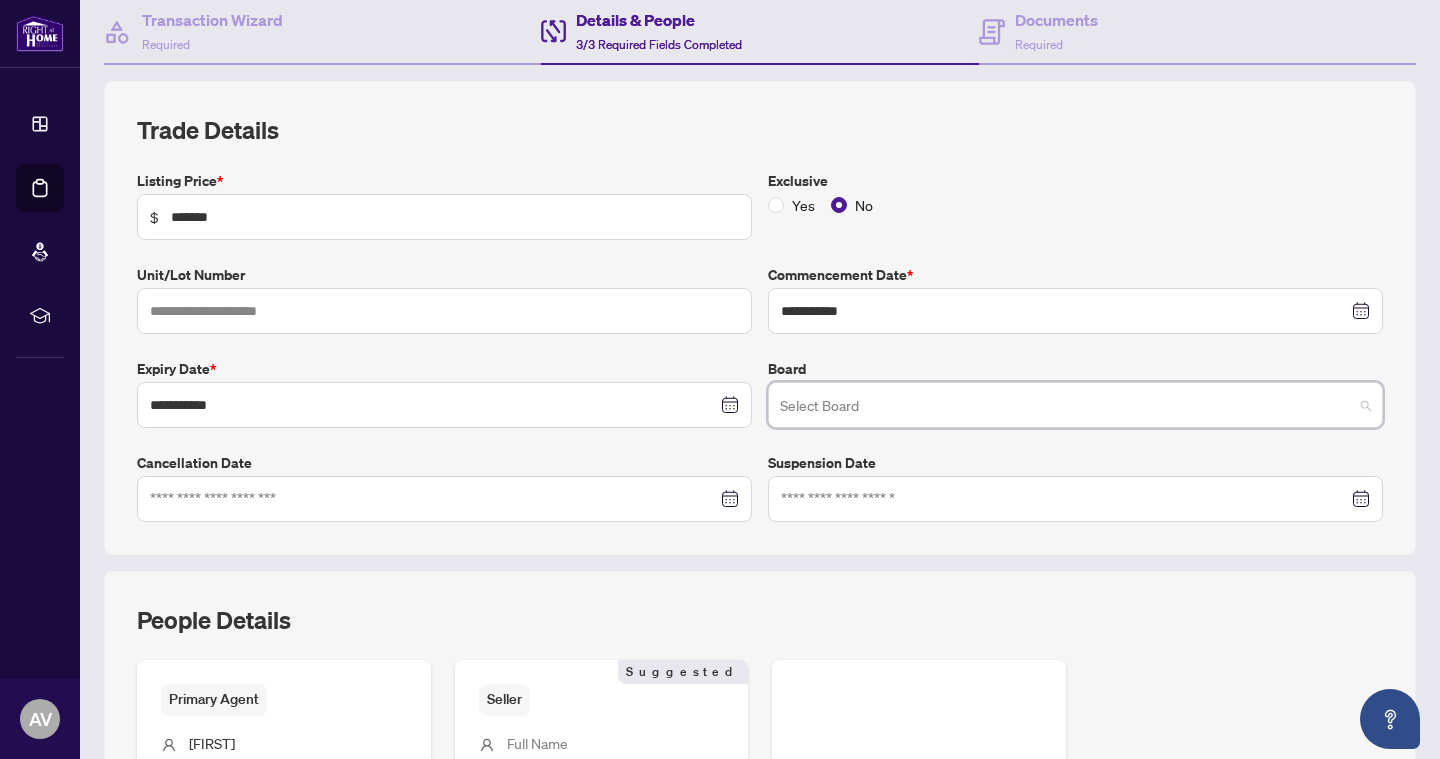 click at bounding box center [1066, 408] 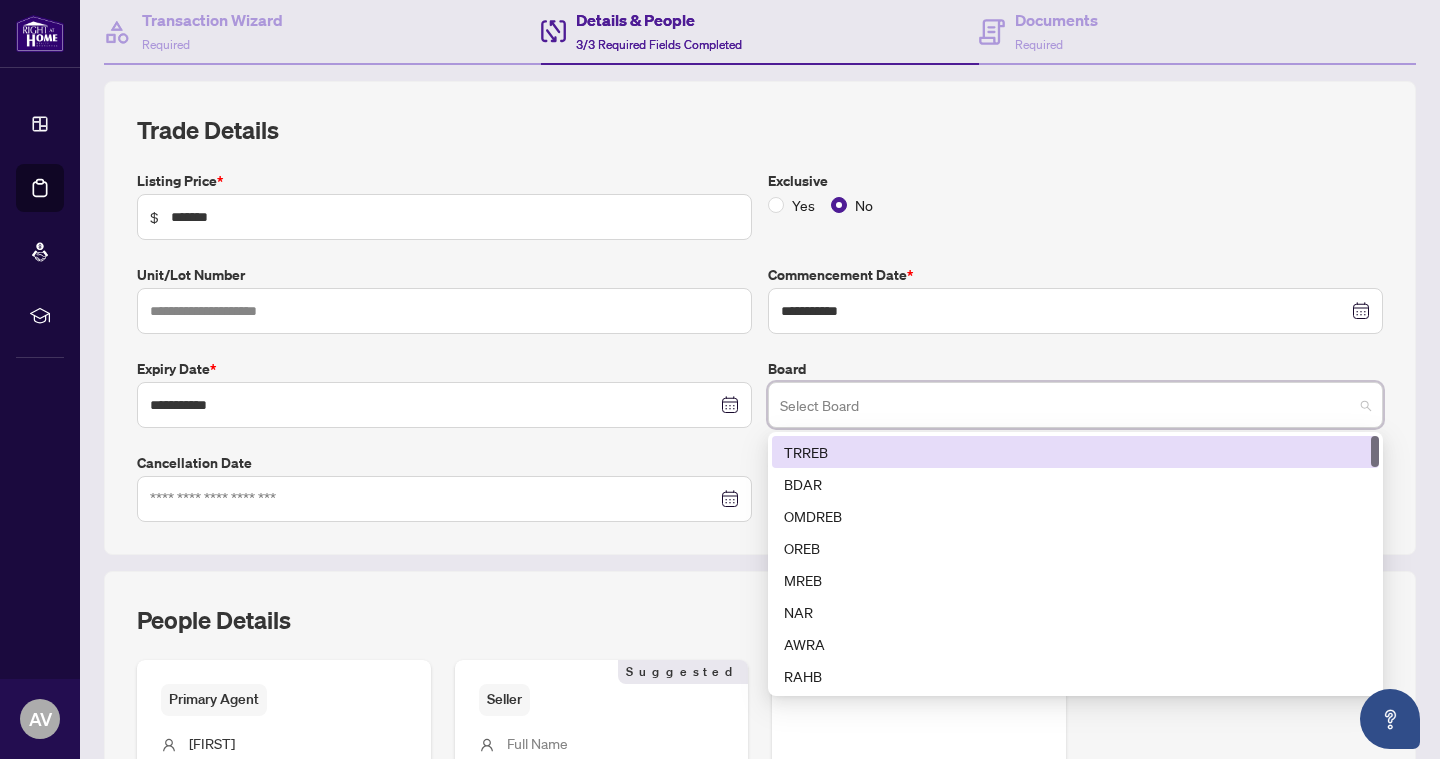 click on "TRREB" at bounding box center (1075, 452) 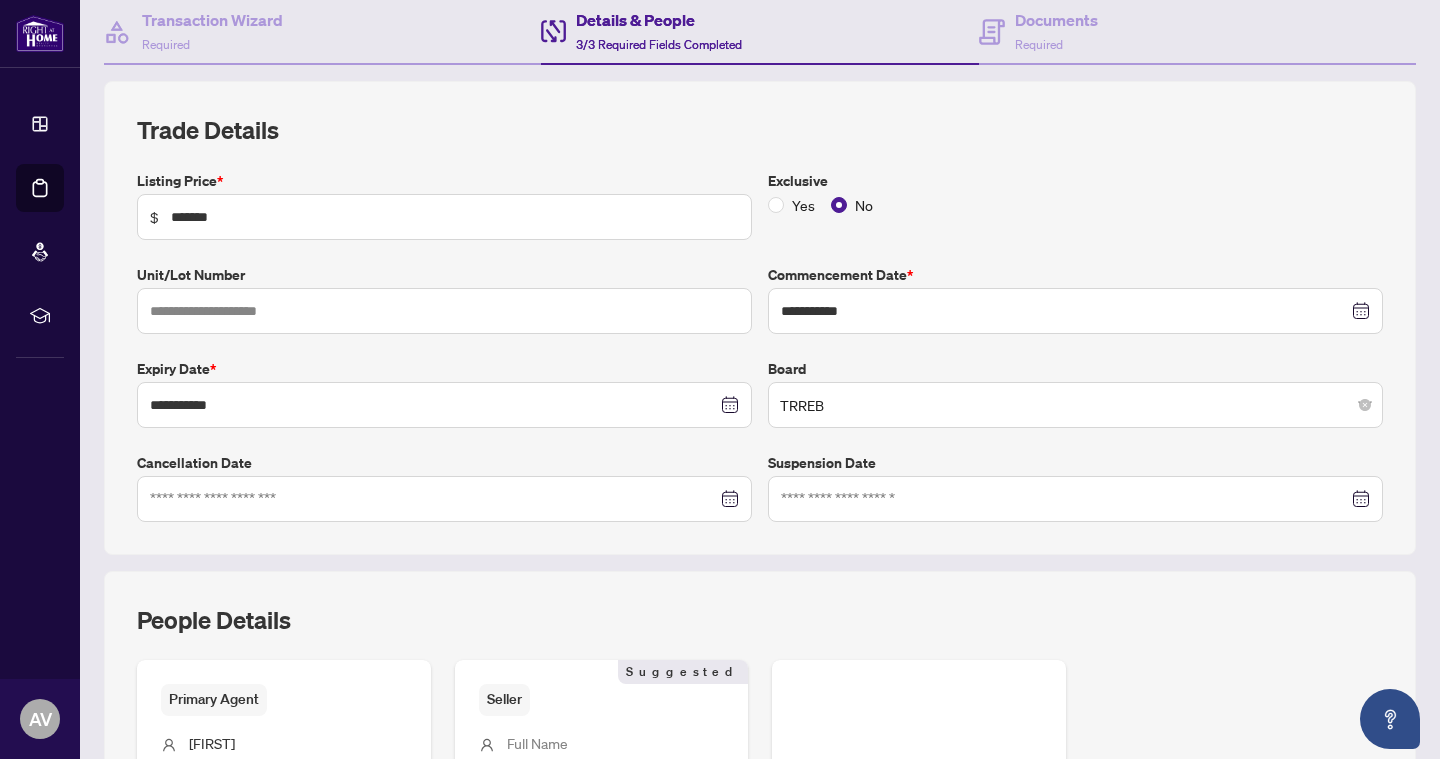 click on "Cancellation Date" at bounding box center (444, 463) 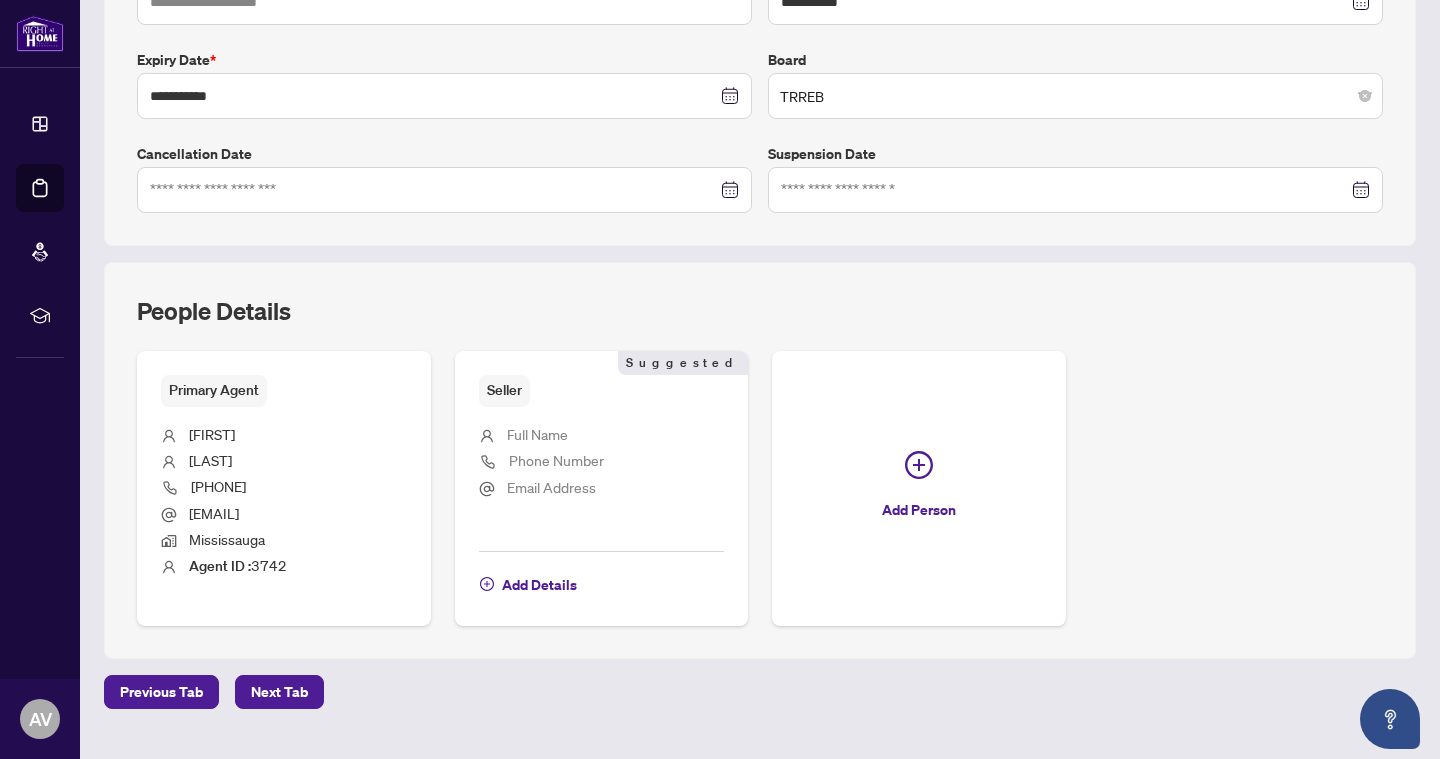 scroll, scrollTop: 528, scrollLeft: 0, axis: vertical 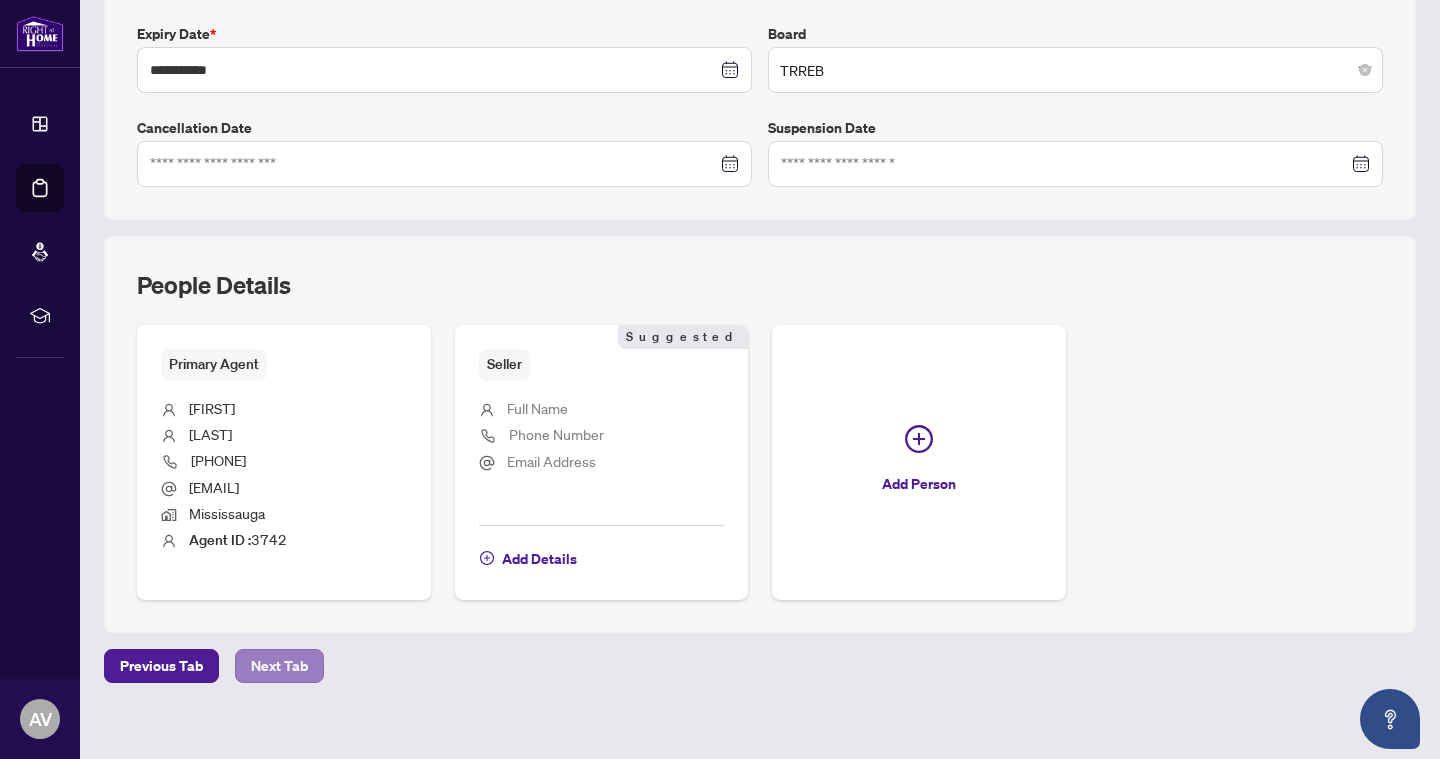 click on "Next Tab" at bounding box center (279, 666) 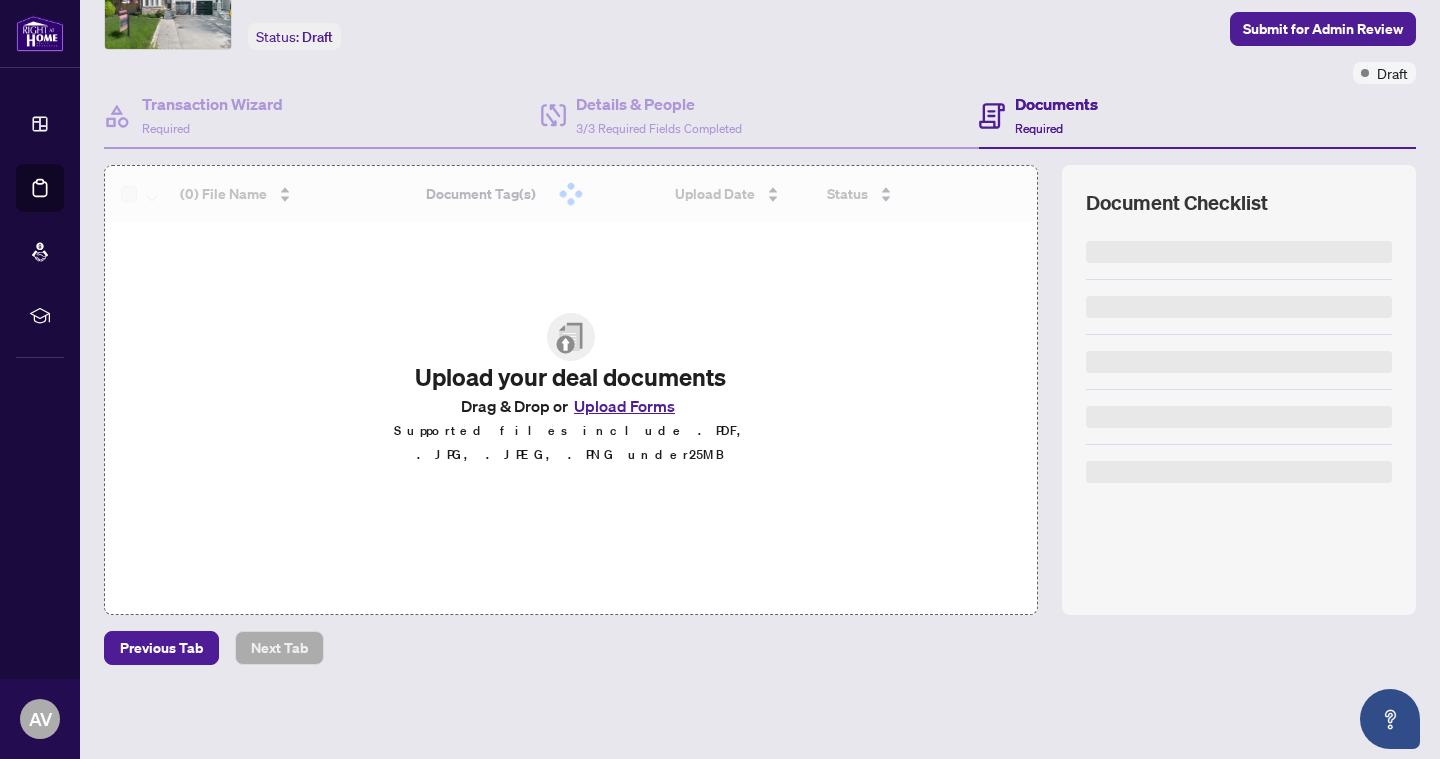 scroll, scrollTop: 108, scrollLeft: 0, axis: vertical 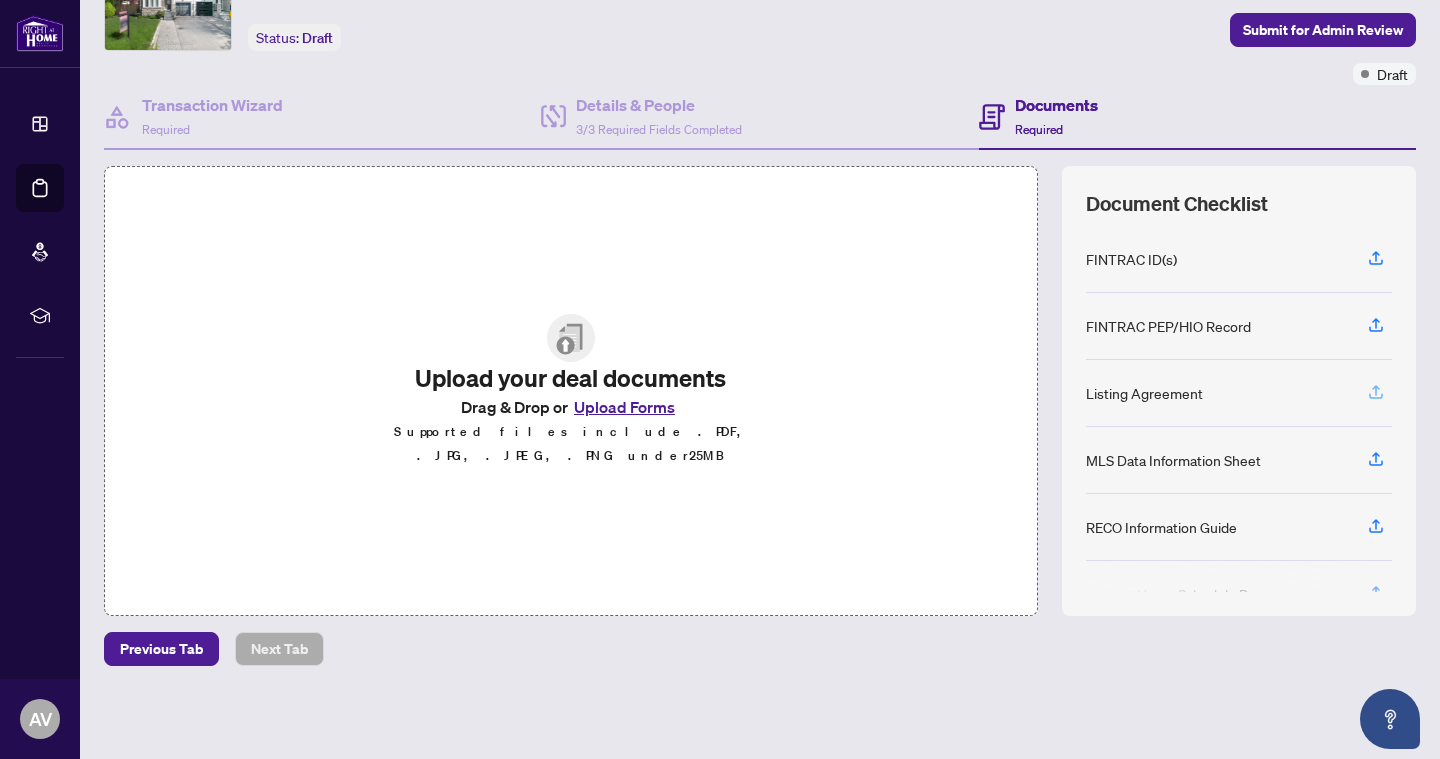 click 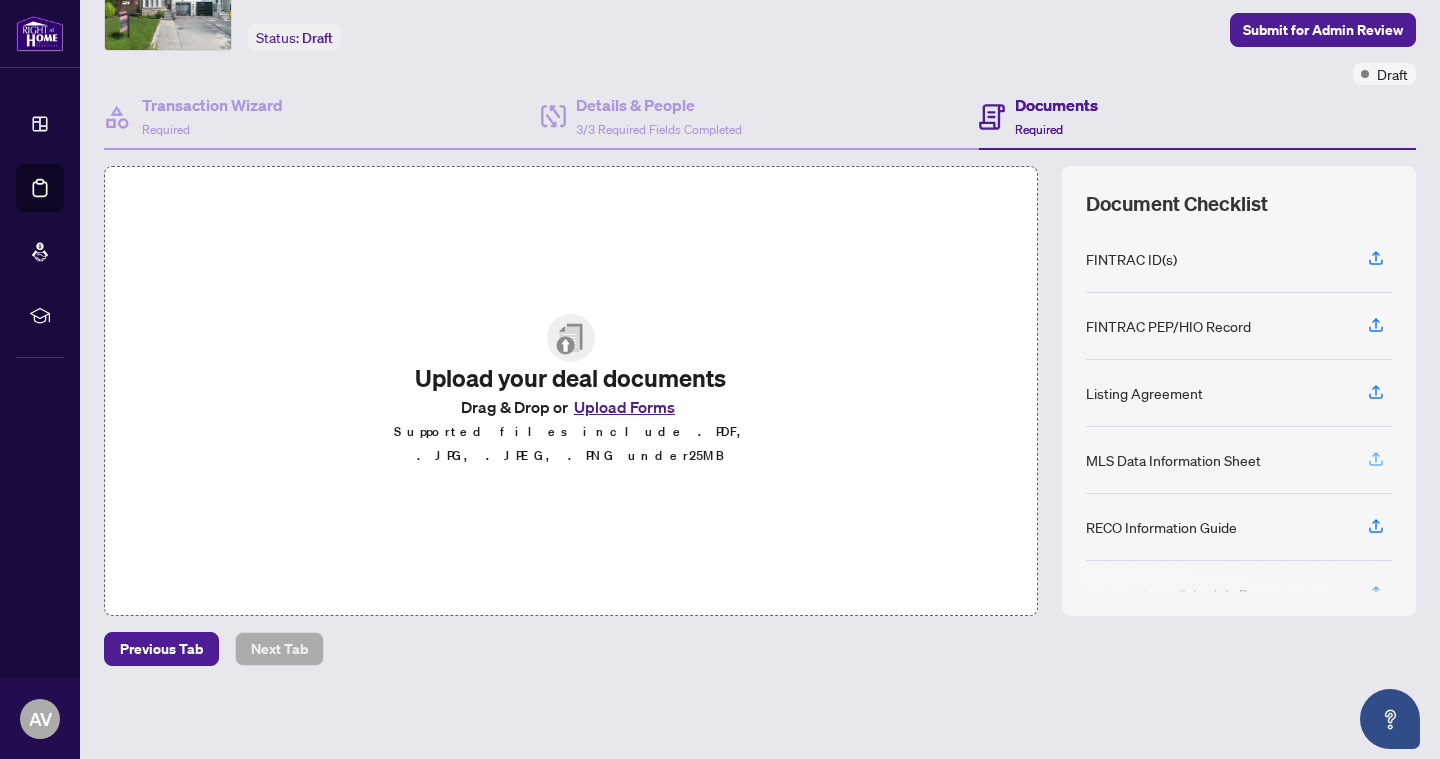click 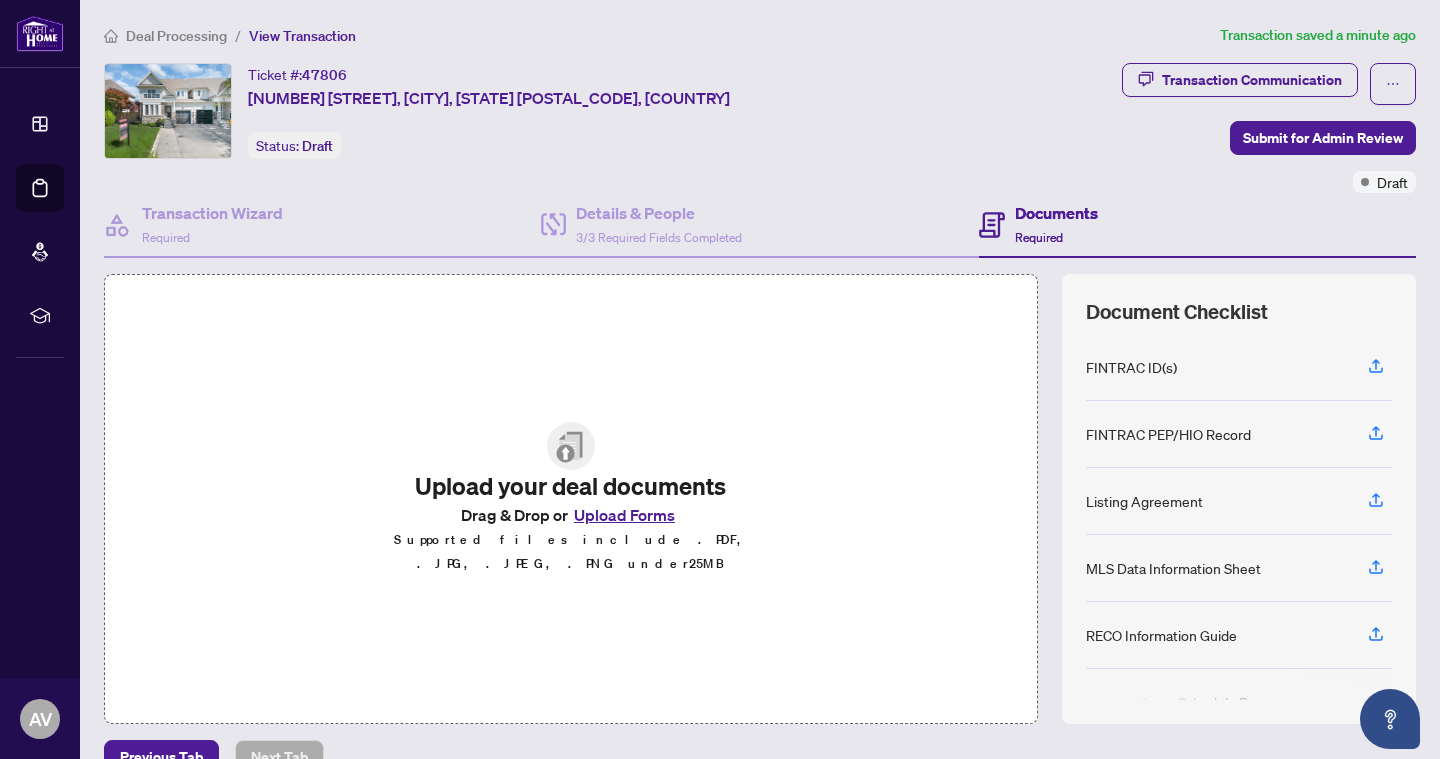 scroll, scrollTop: 0, scrollLeft: 0, axis: both 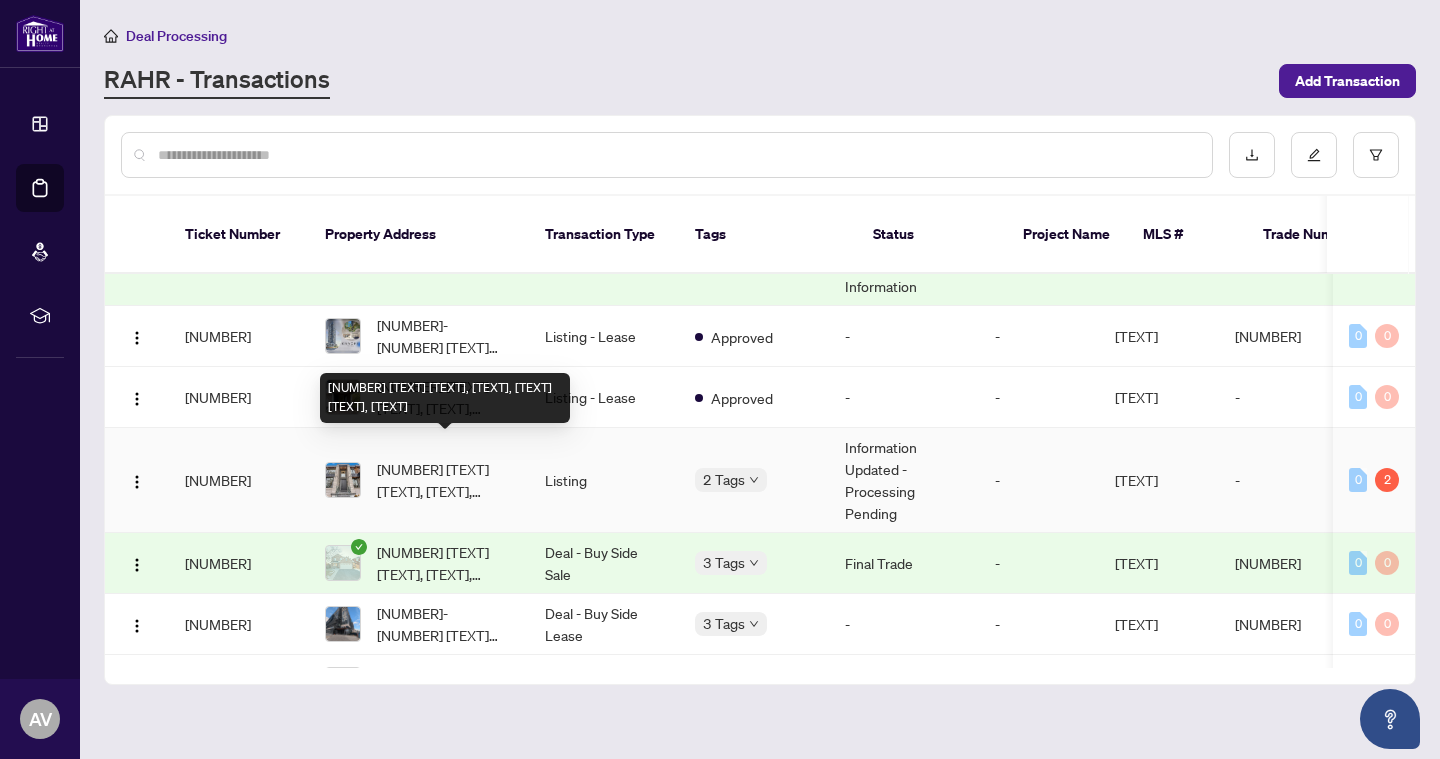 click on "[NUMBER] [TEXT] [TEXT], [TEXT], [TEXT] [TEXT], [TEXT]" at bounding box center [445, 480] 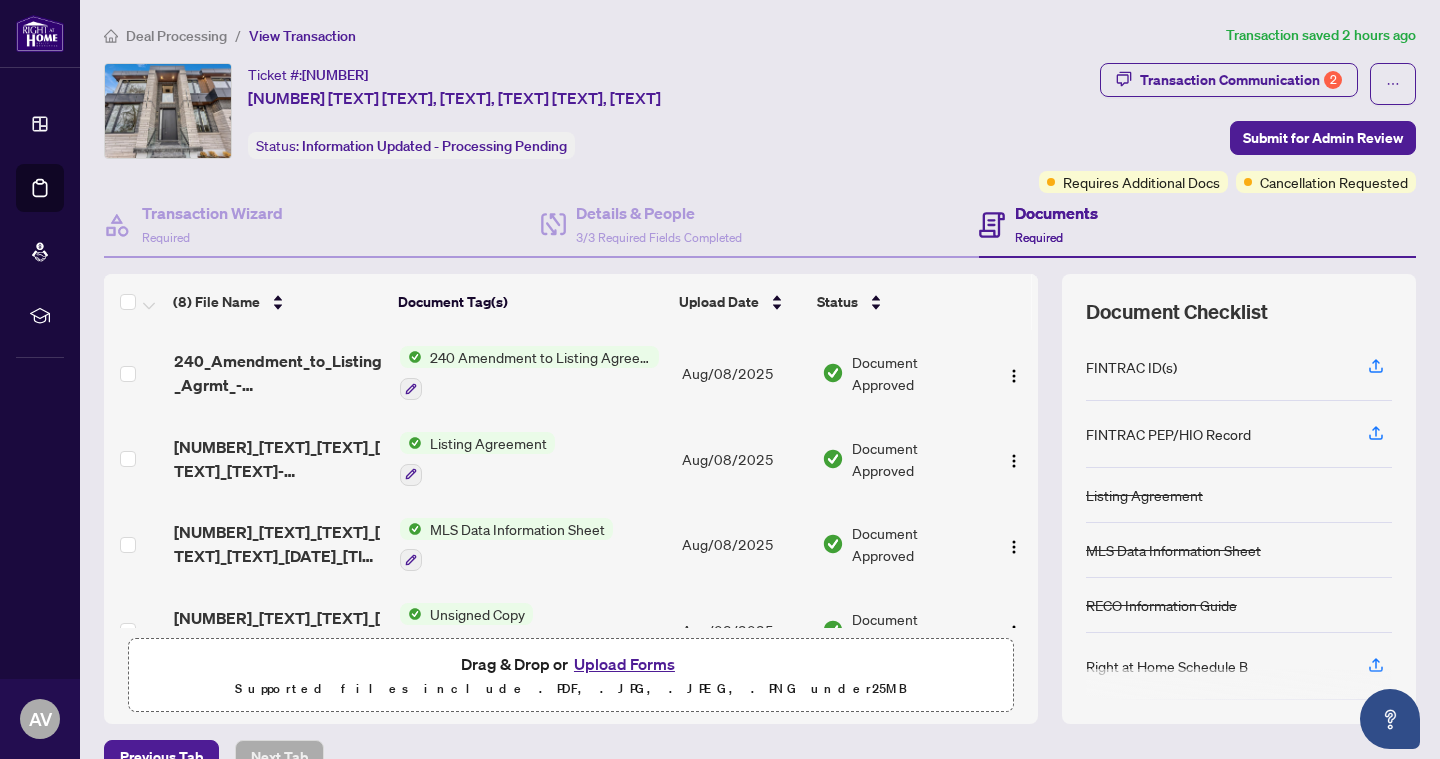 click on "Upload Forms" at bounding box center (624, 664) 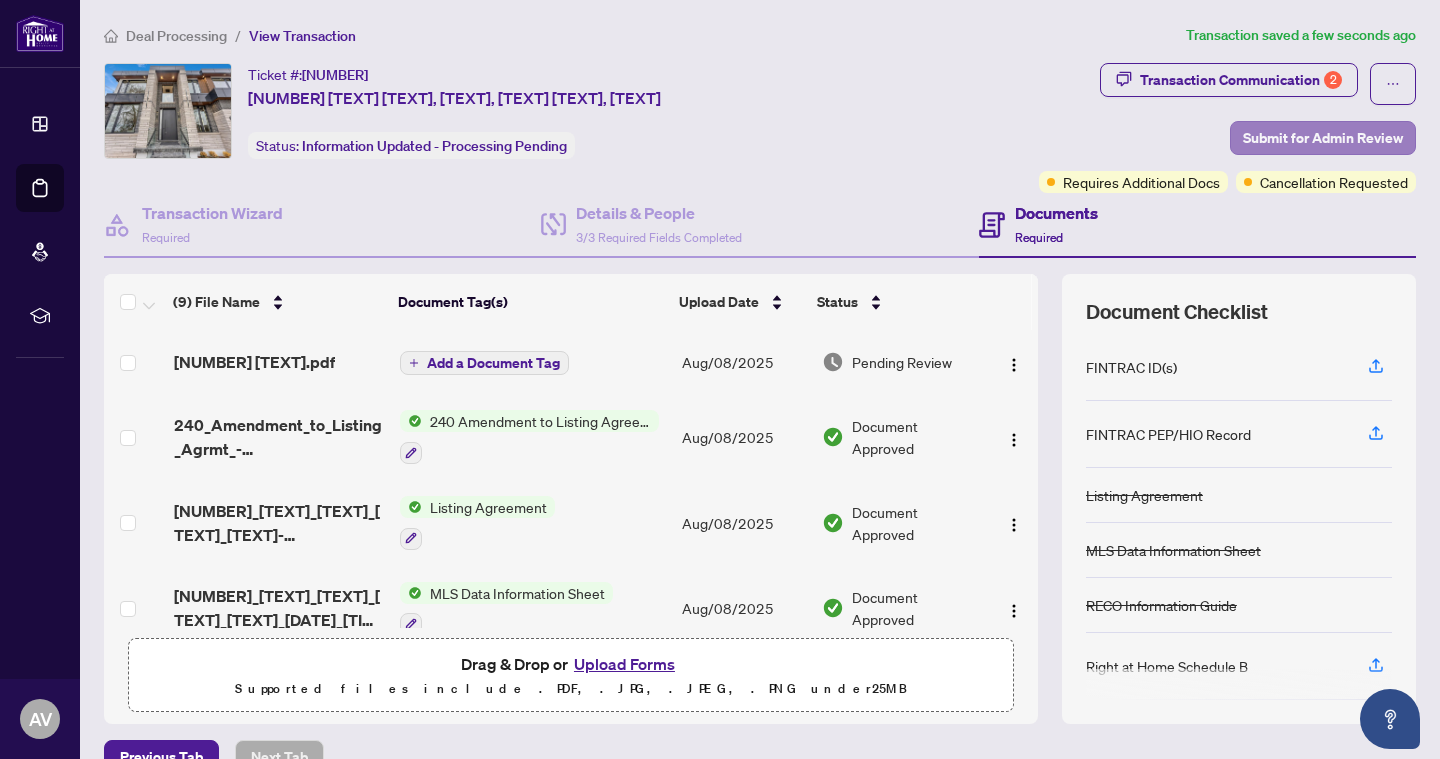 click on "Submit for Admin Review" at bounding box center (1323, 138) 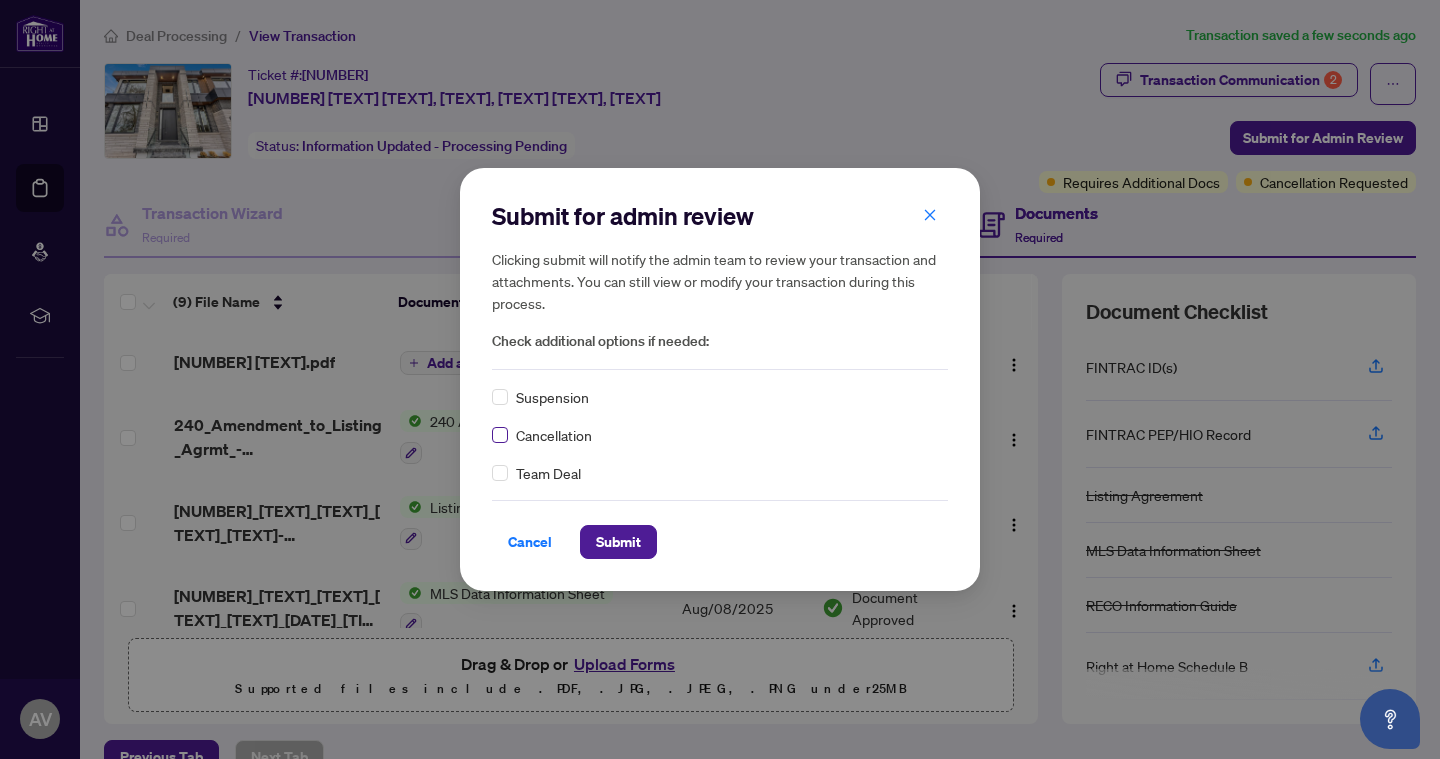click at bounding box center (500, 435) 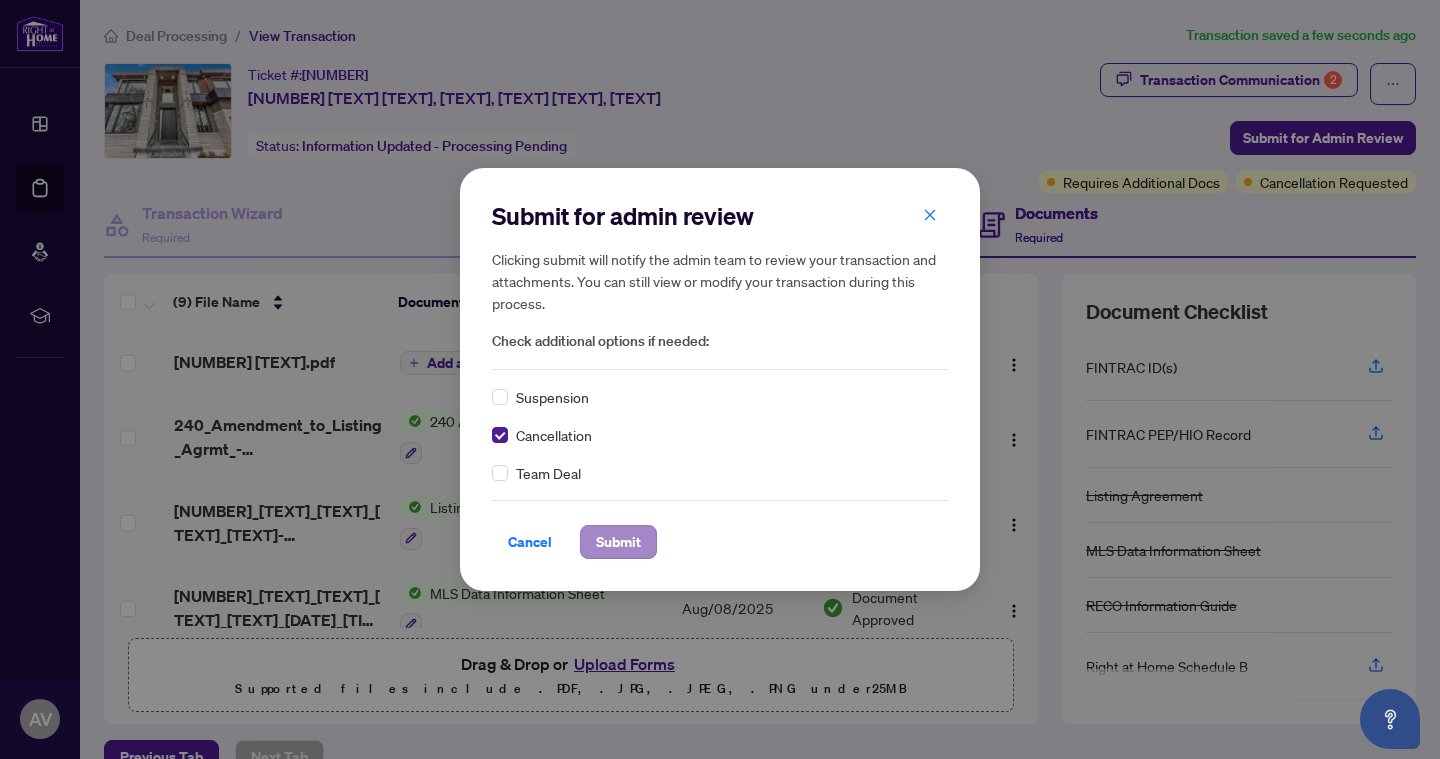 click on "Submit" at bounding box center (618, 542) 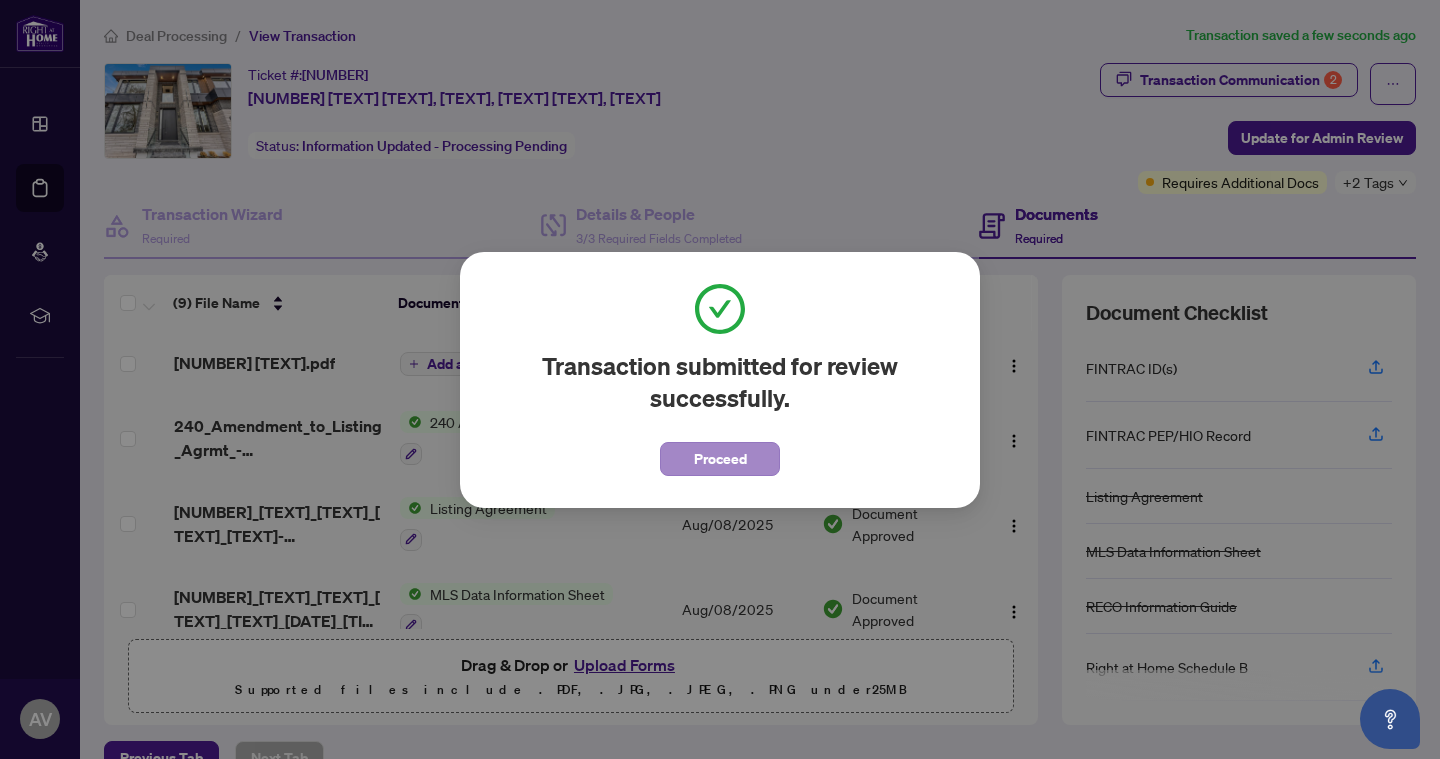 click on "Proceed" at bounding box center [720, 459] 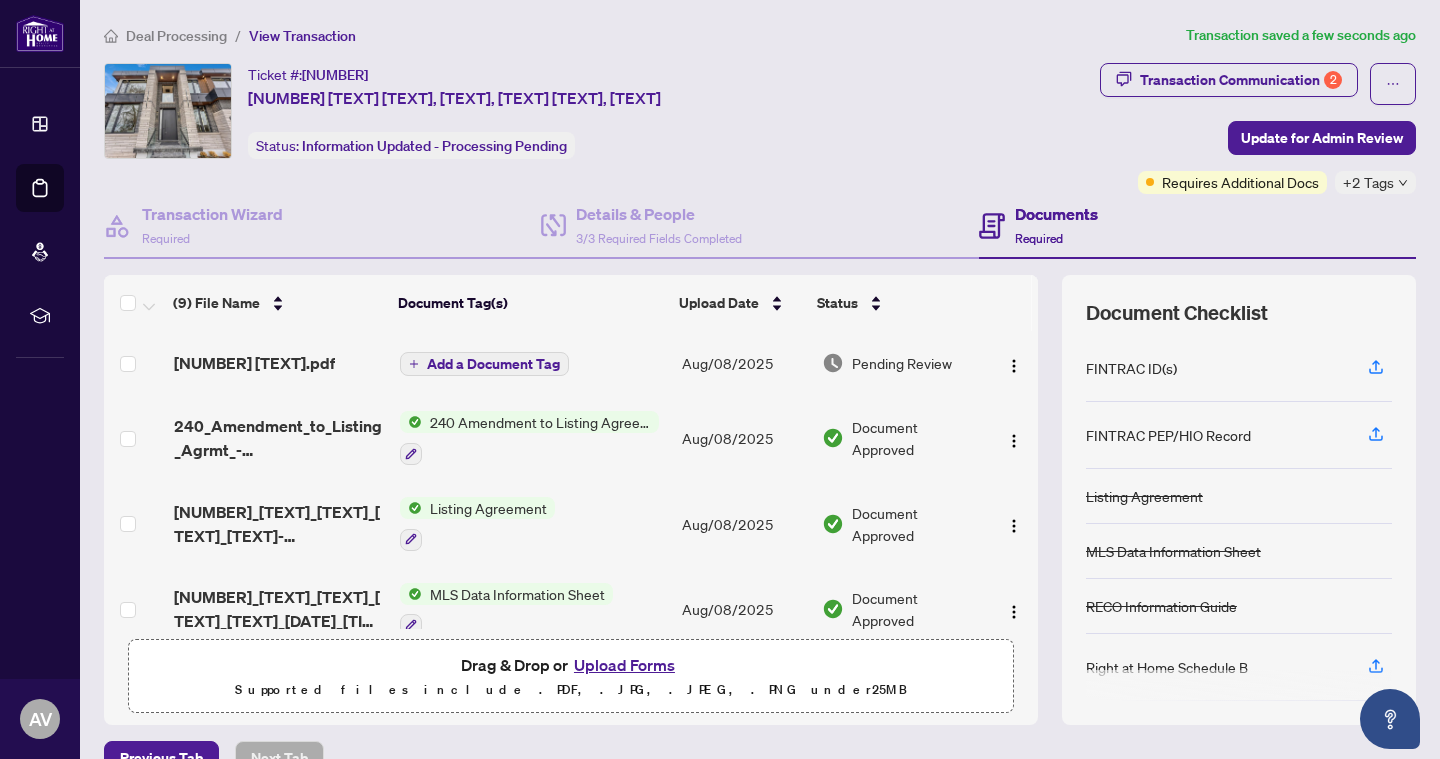 click on "Deal Processing" at bounding box center (176, 36) 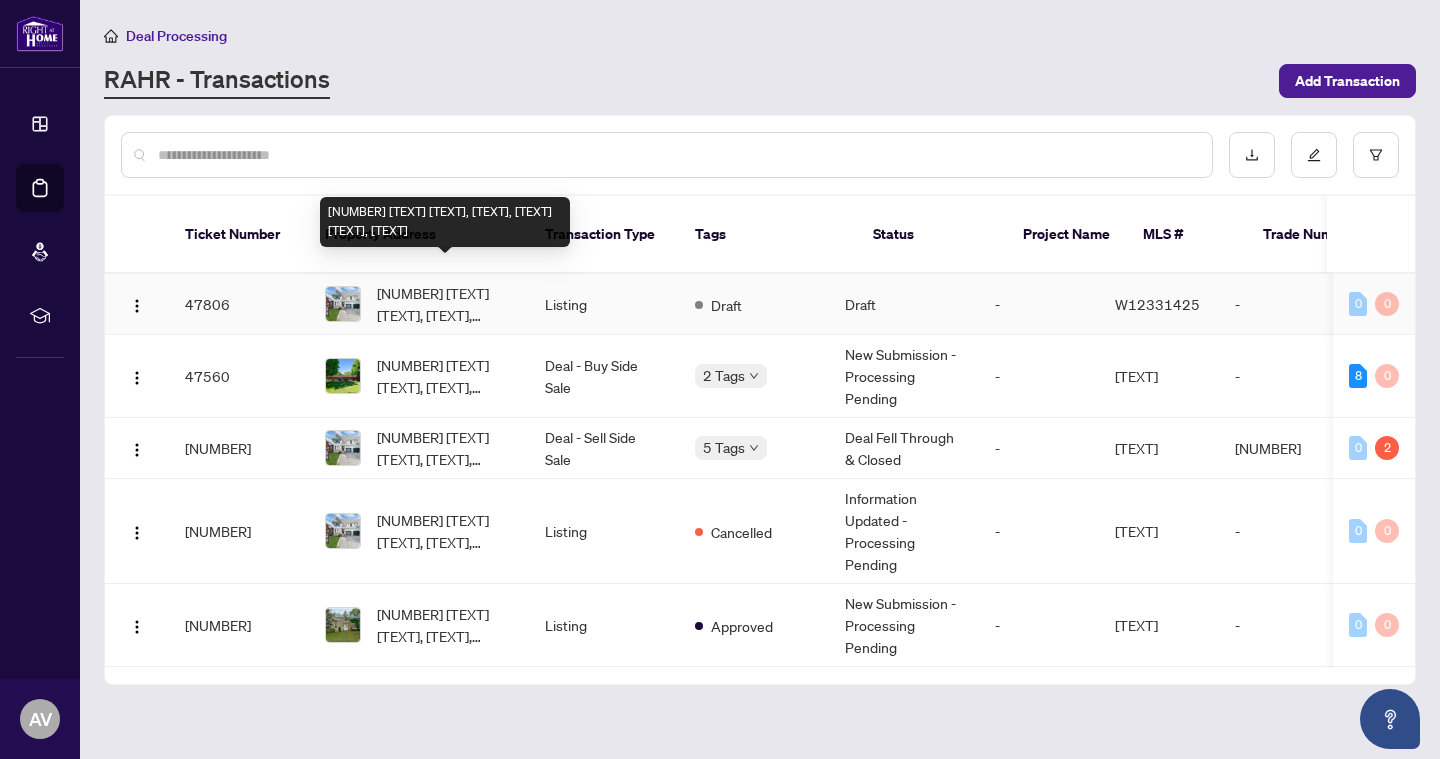 click on "[NUMBER] [TEXT] [TEXT], [TEXT], [TEXT] [TEXT], [TEXT]" at bounding box center [445, 304] 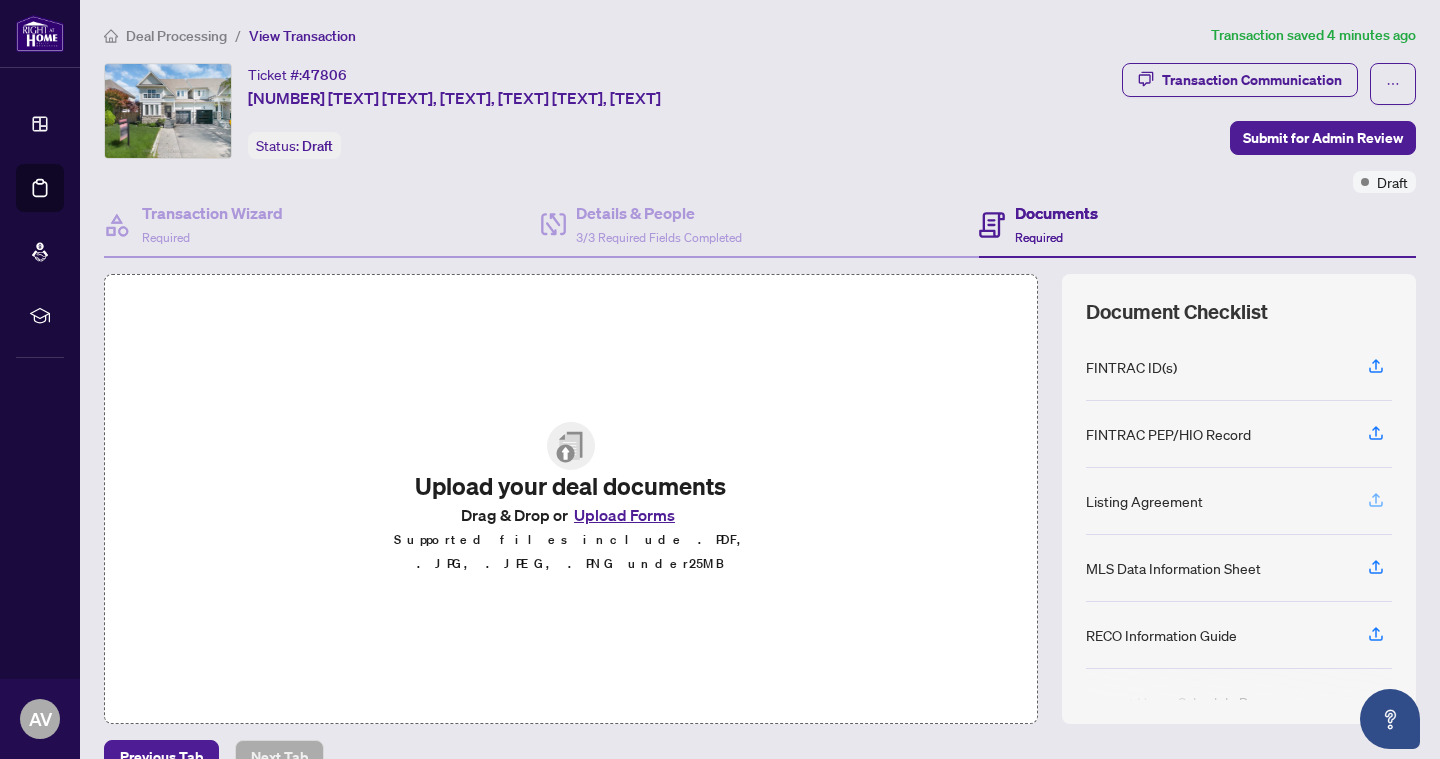 click 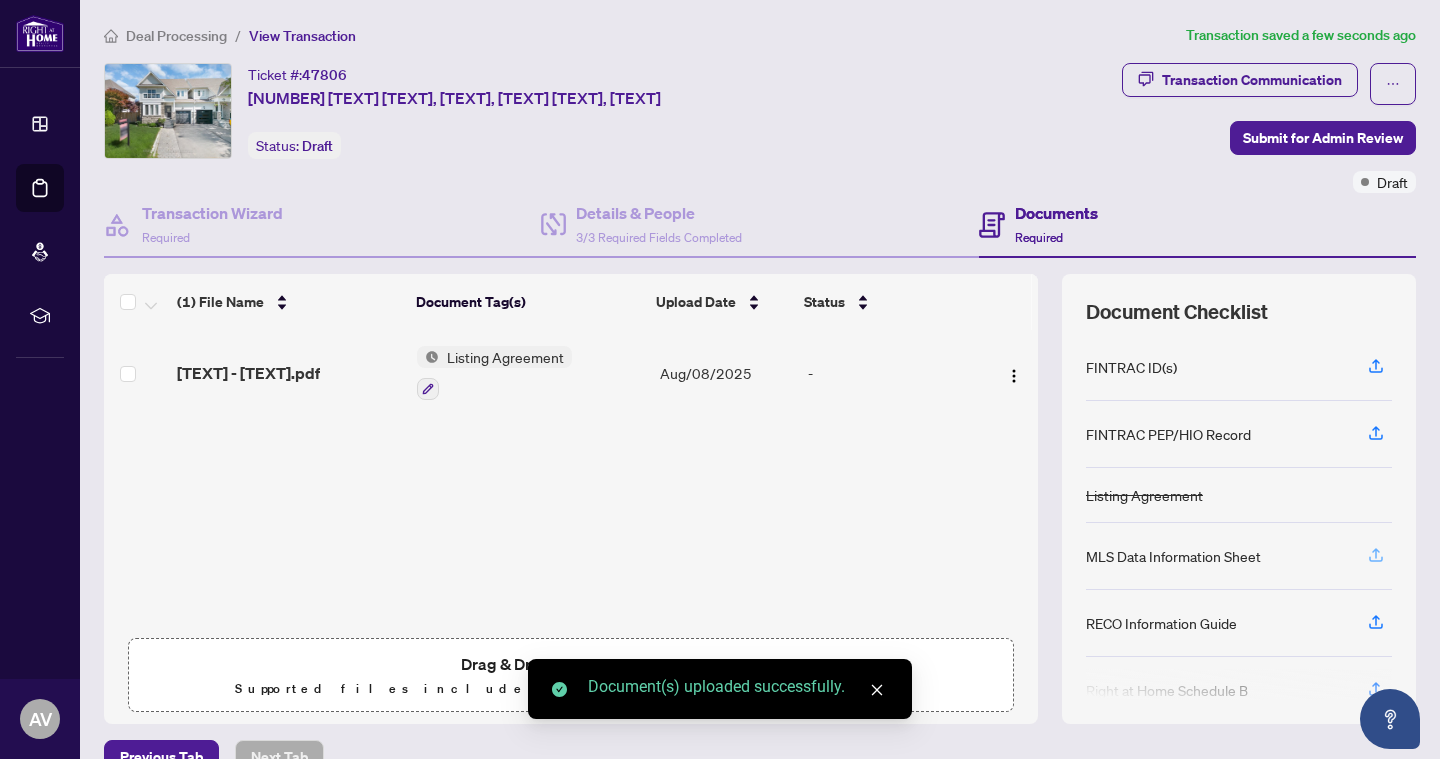 click 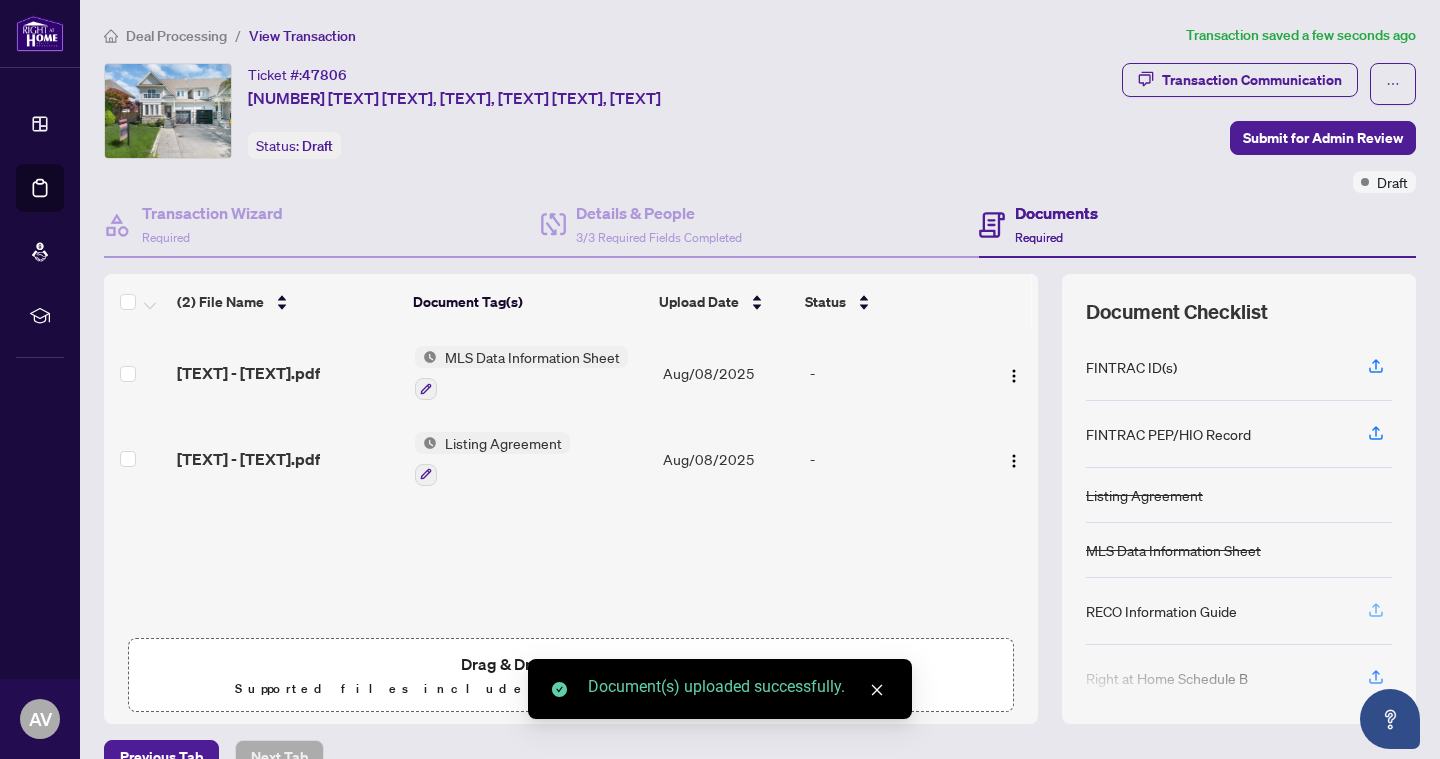 click 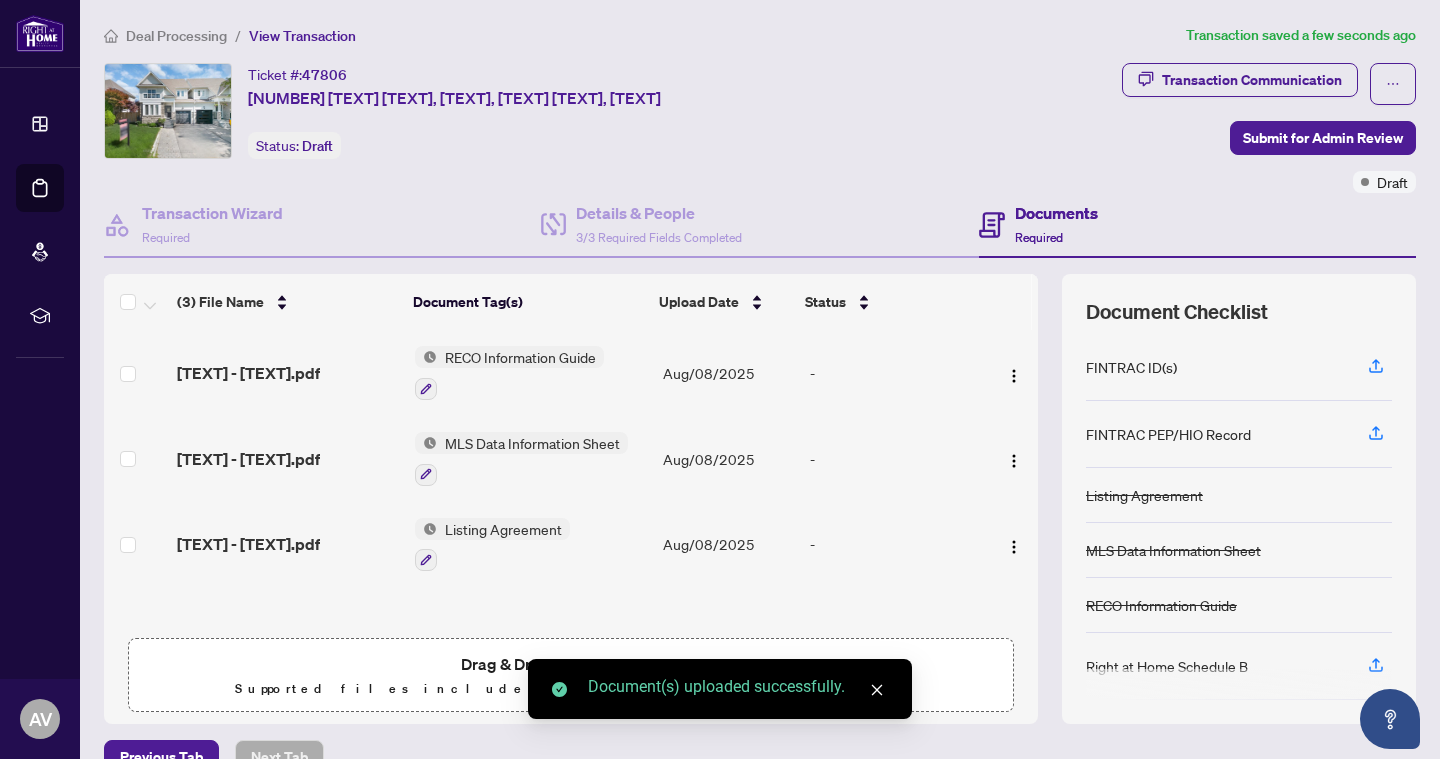 click 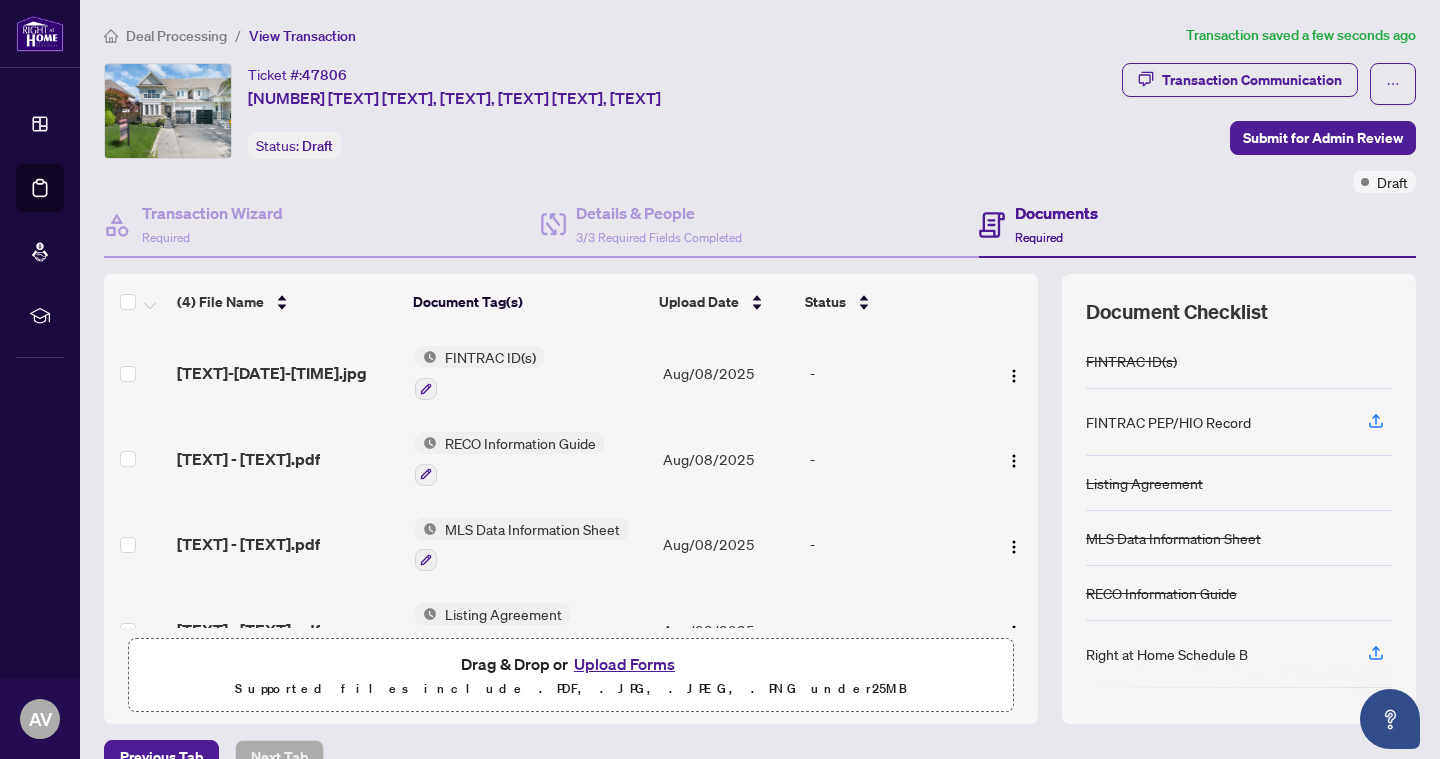 scroll, scrollTop: 0, scrollLeft: 0, axis: both 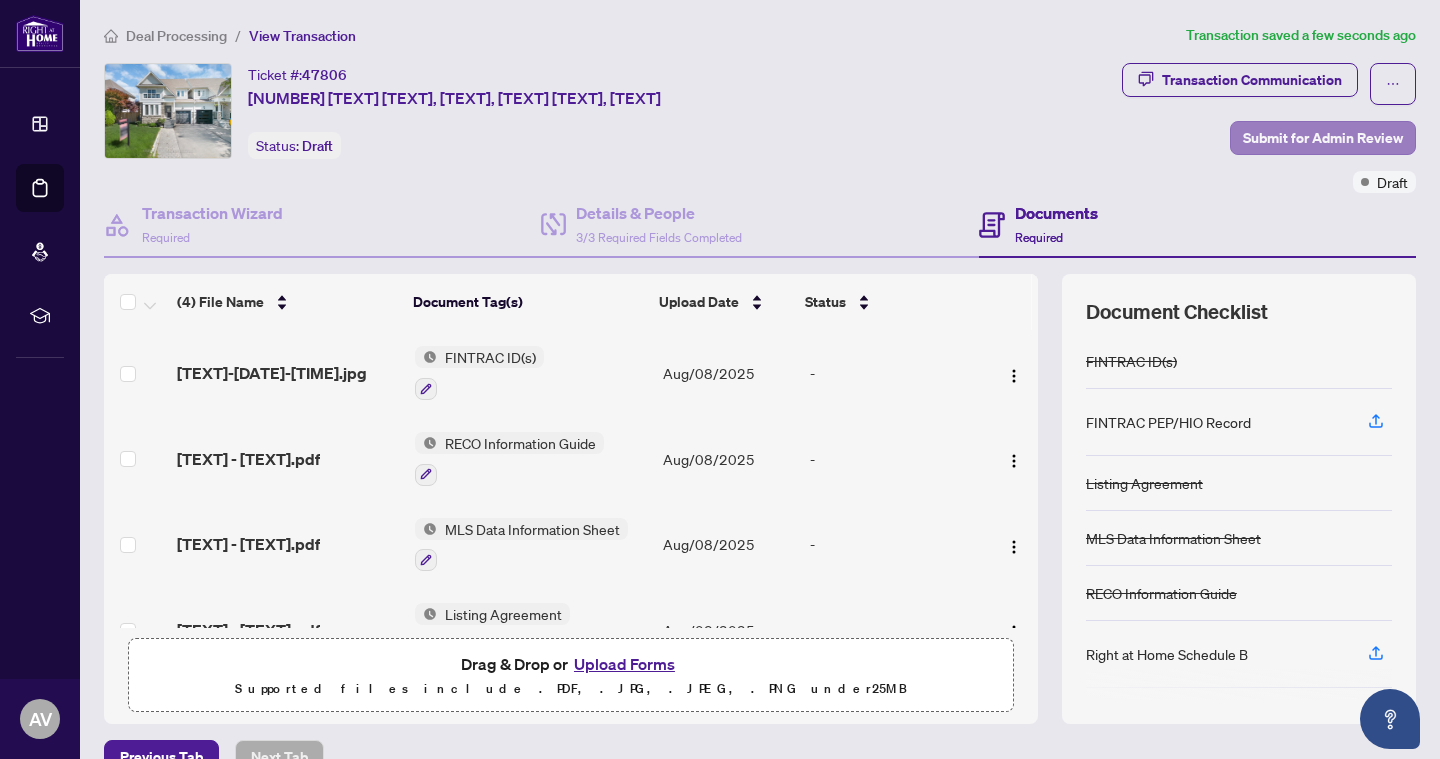 click on "Submit for Admin Review" at bounding box center (1323, 138) 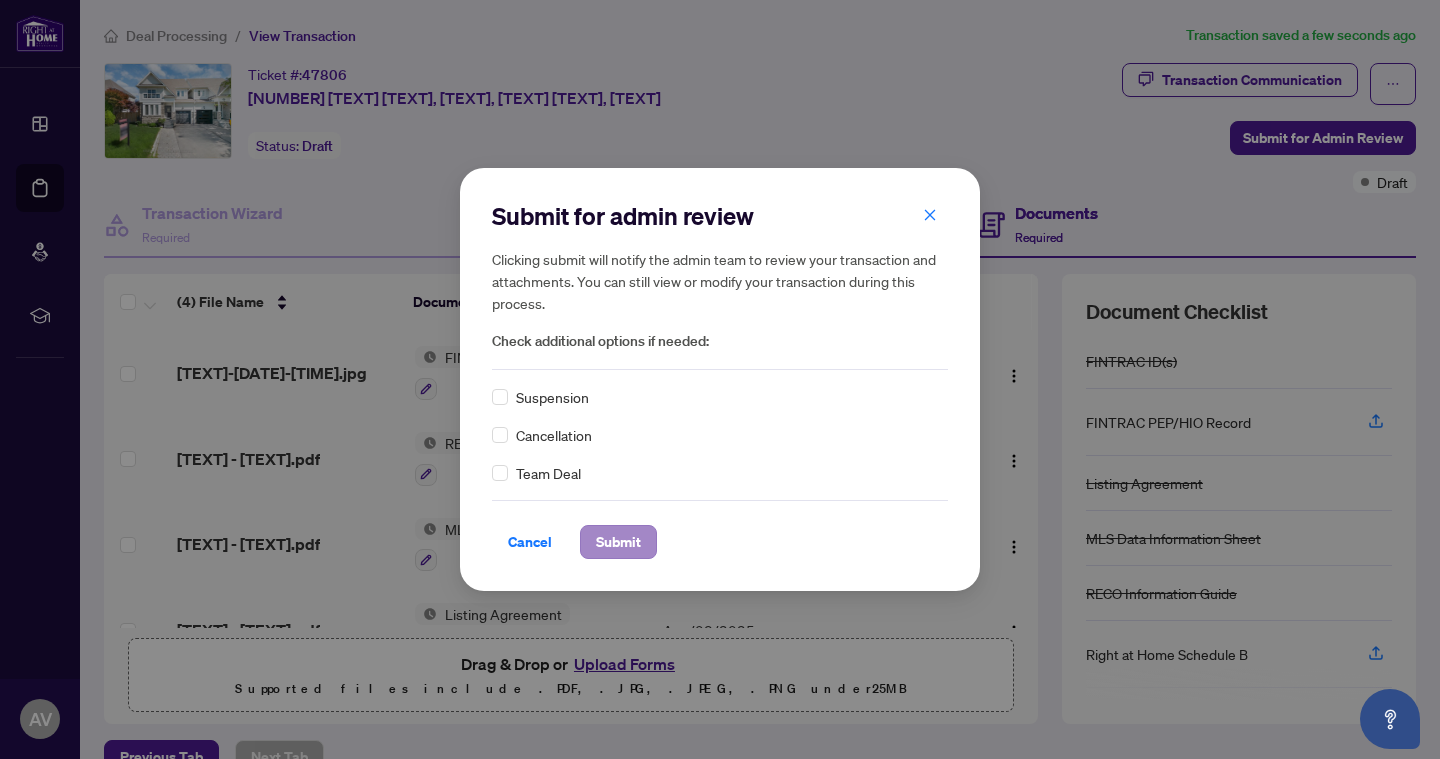 click on "Submit" at bounding box center [618, 542] 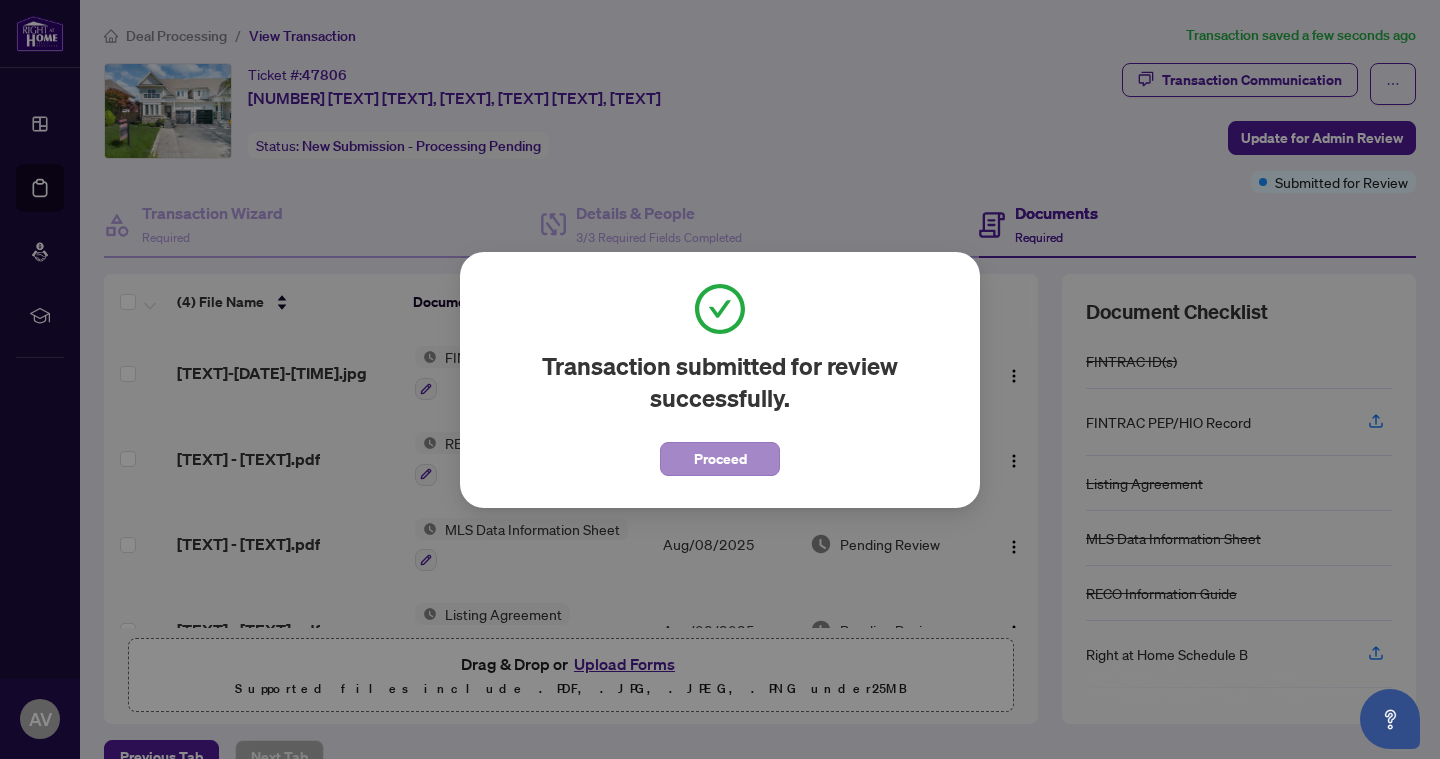 click on "Proceed" at bounding box center [720, 459] 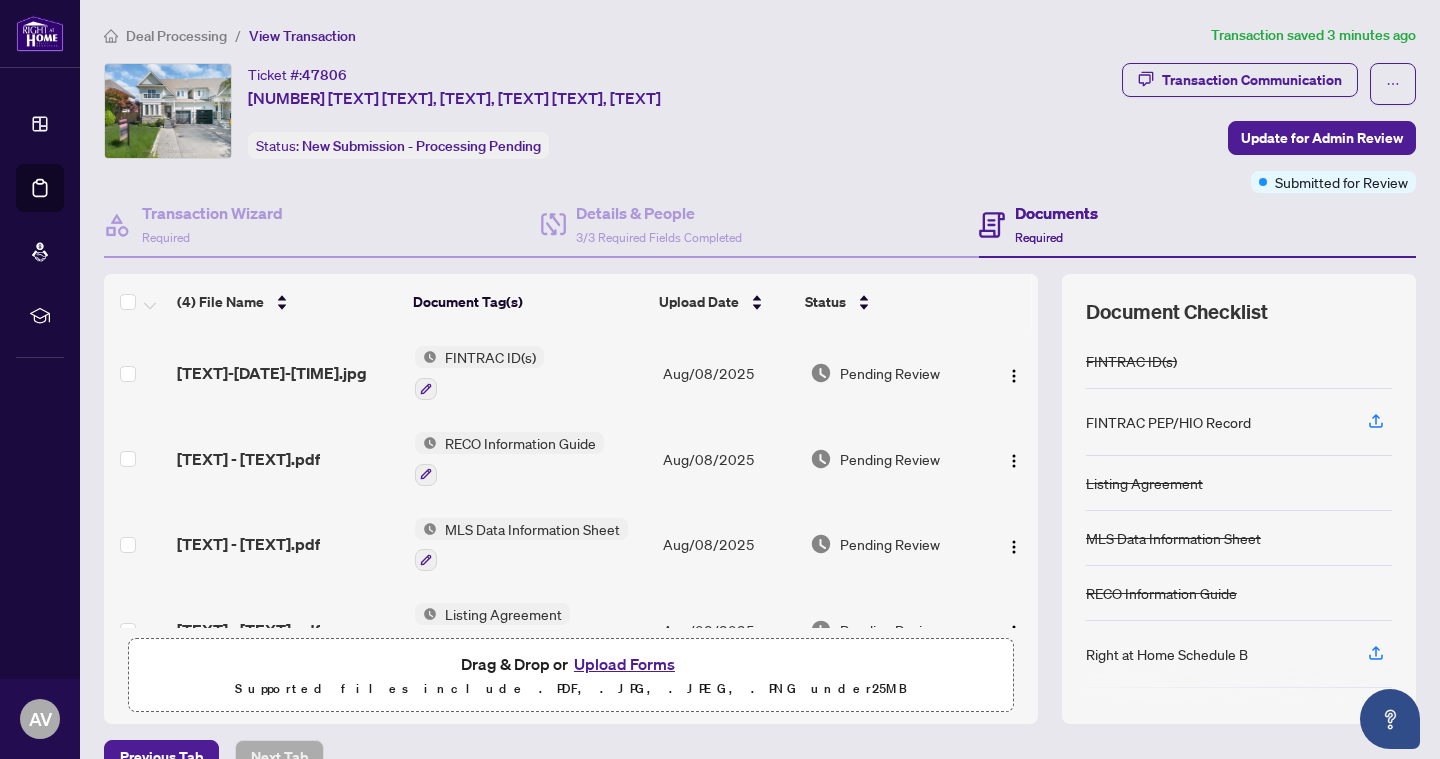 scroll, scrollTop: 0, scrollLeft: 0, axis: both 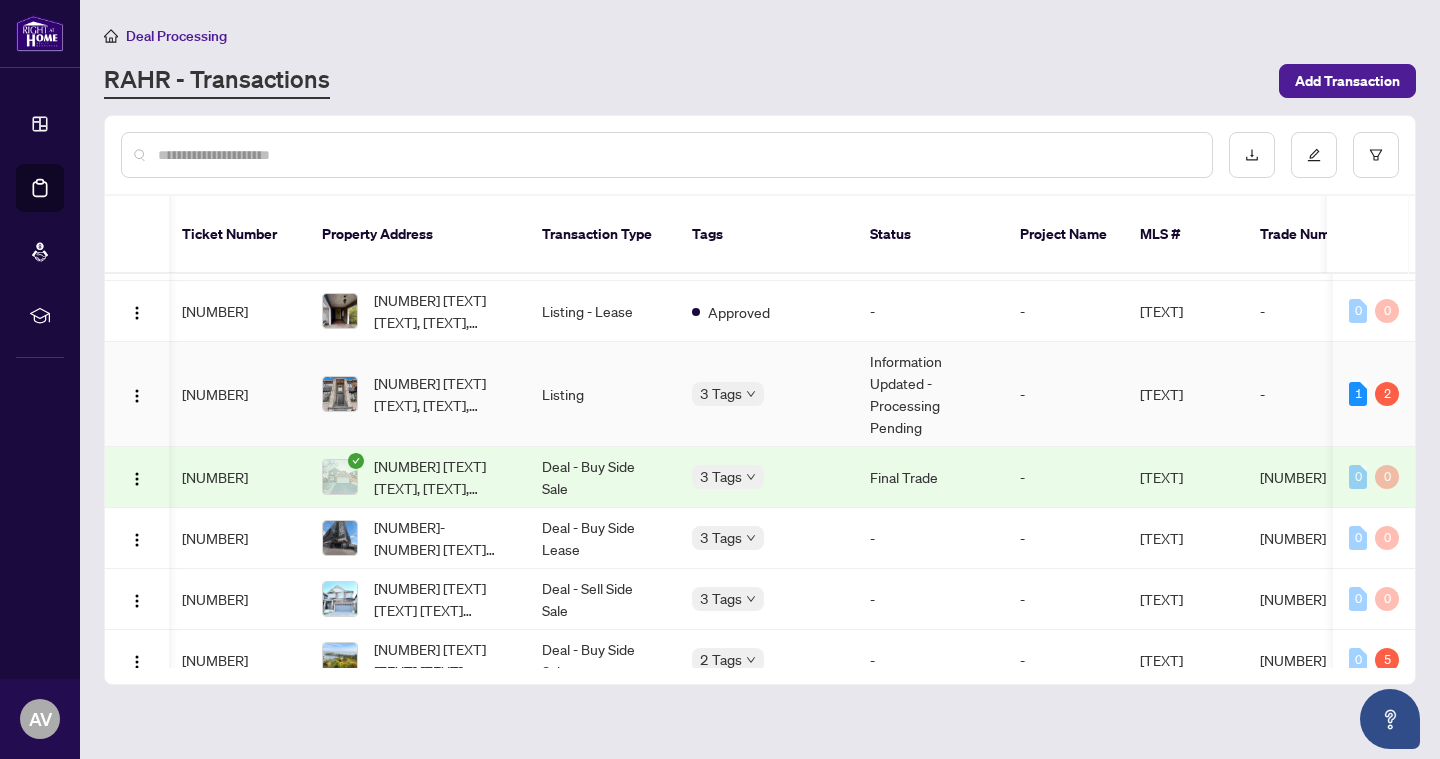 click on "Information Updated - Processing Pending" at bounding box center (929, 394) 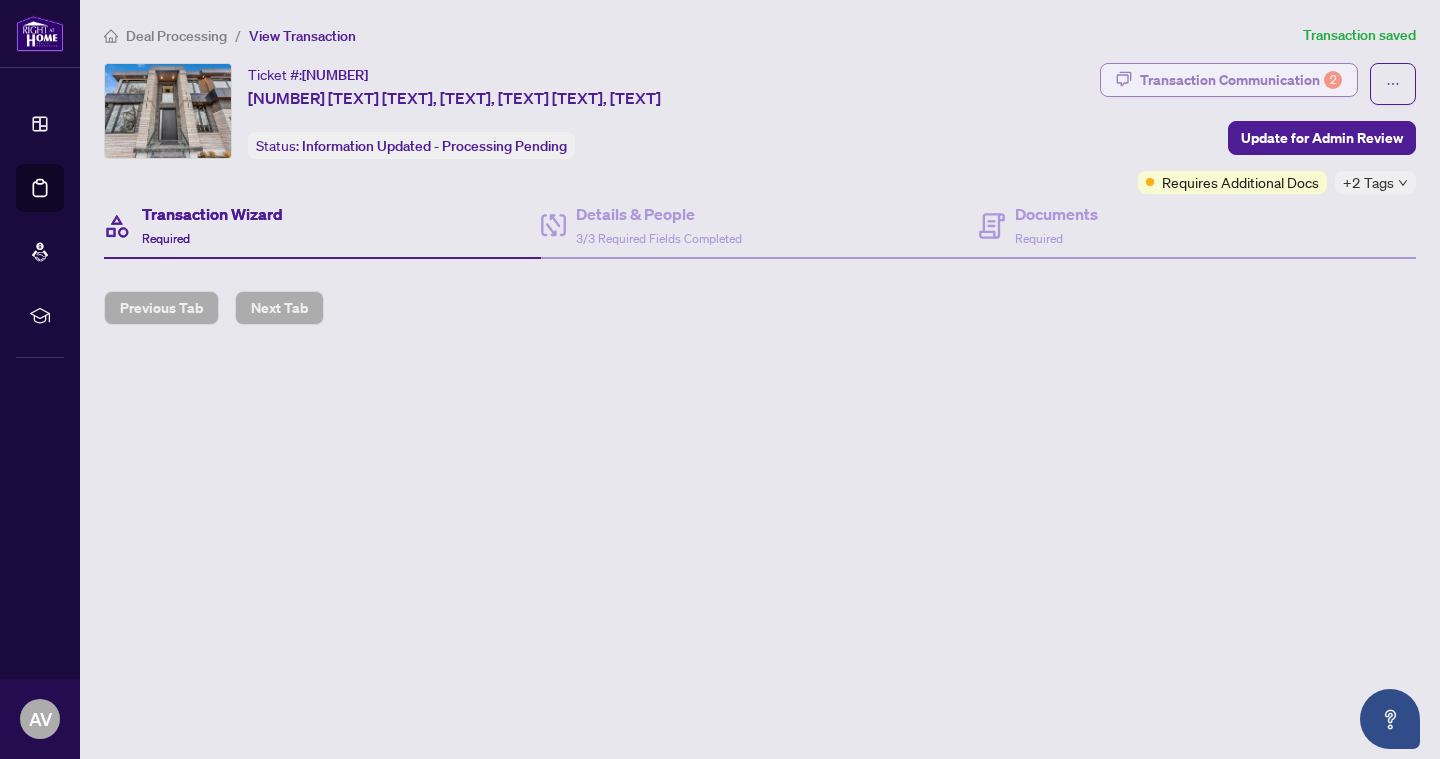 click on "Transaction Communication 2" at bounding box center [1241, 80] 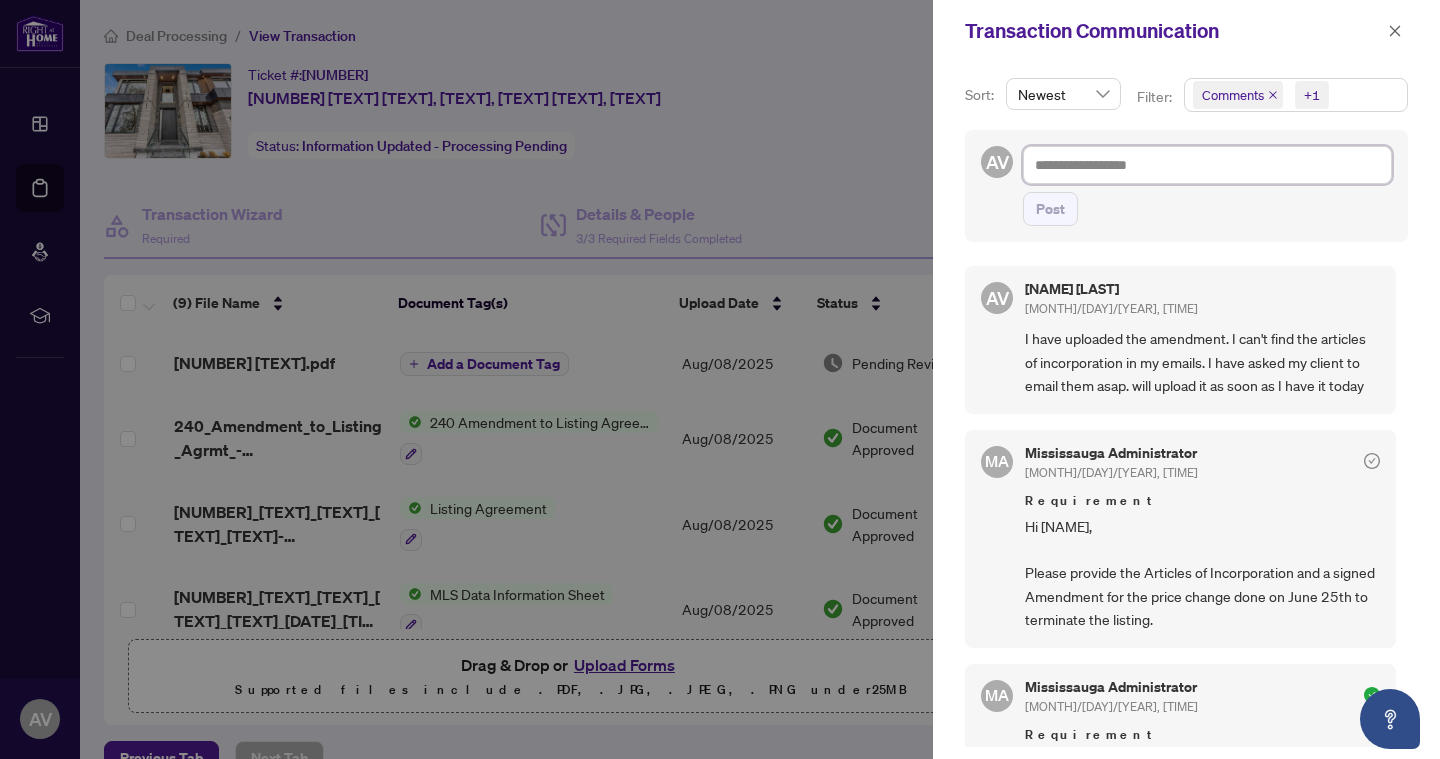 click at bounding box center (1207, 165) 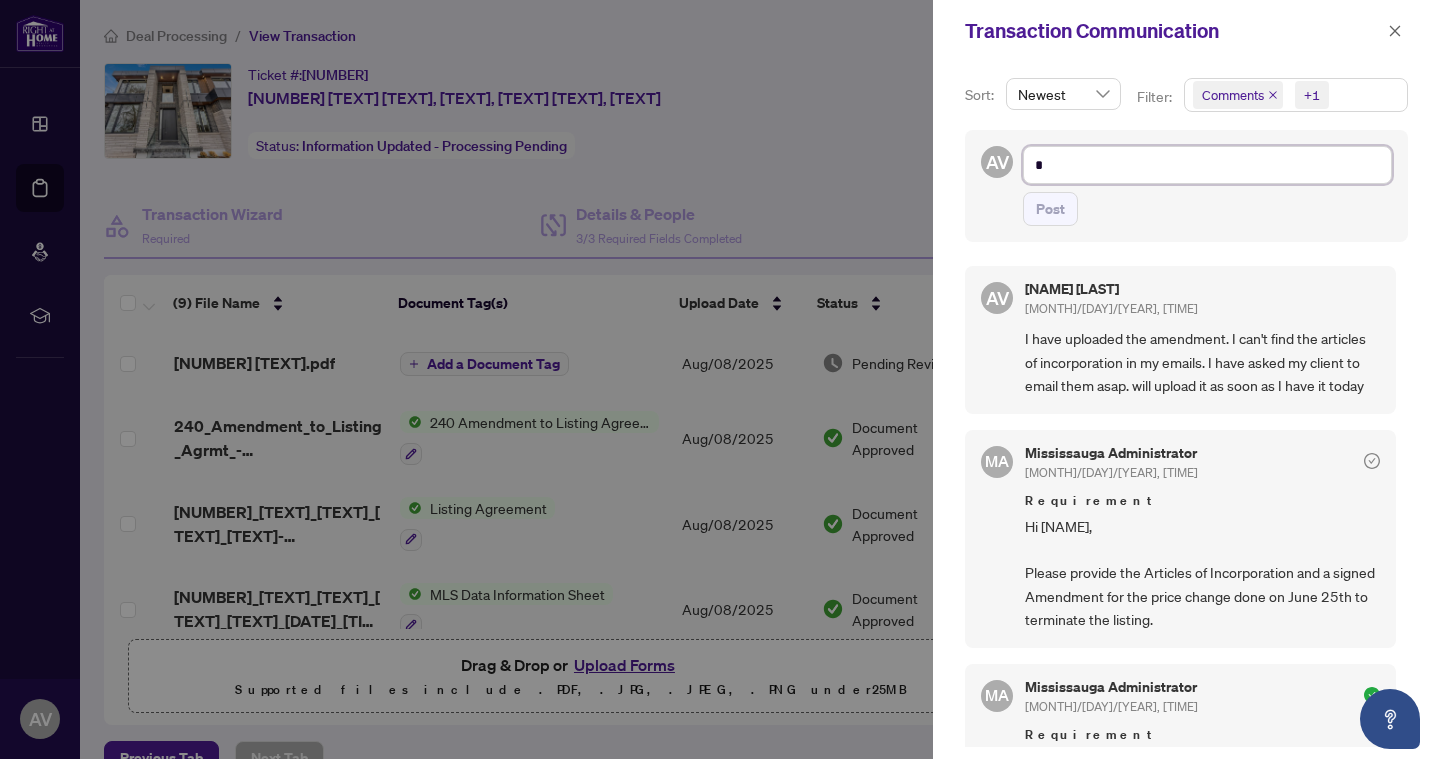 type on "*" 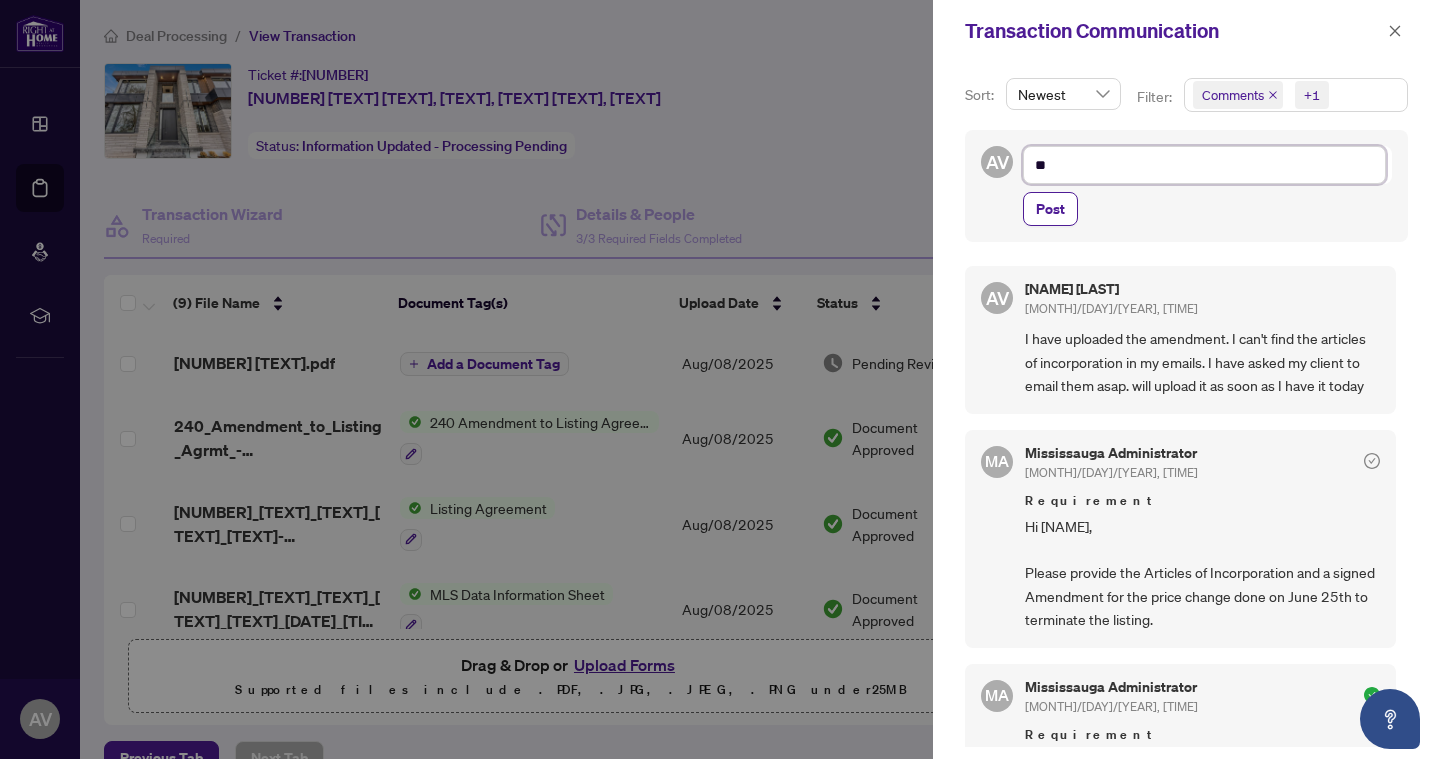 type on "***" 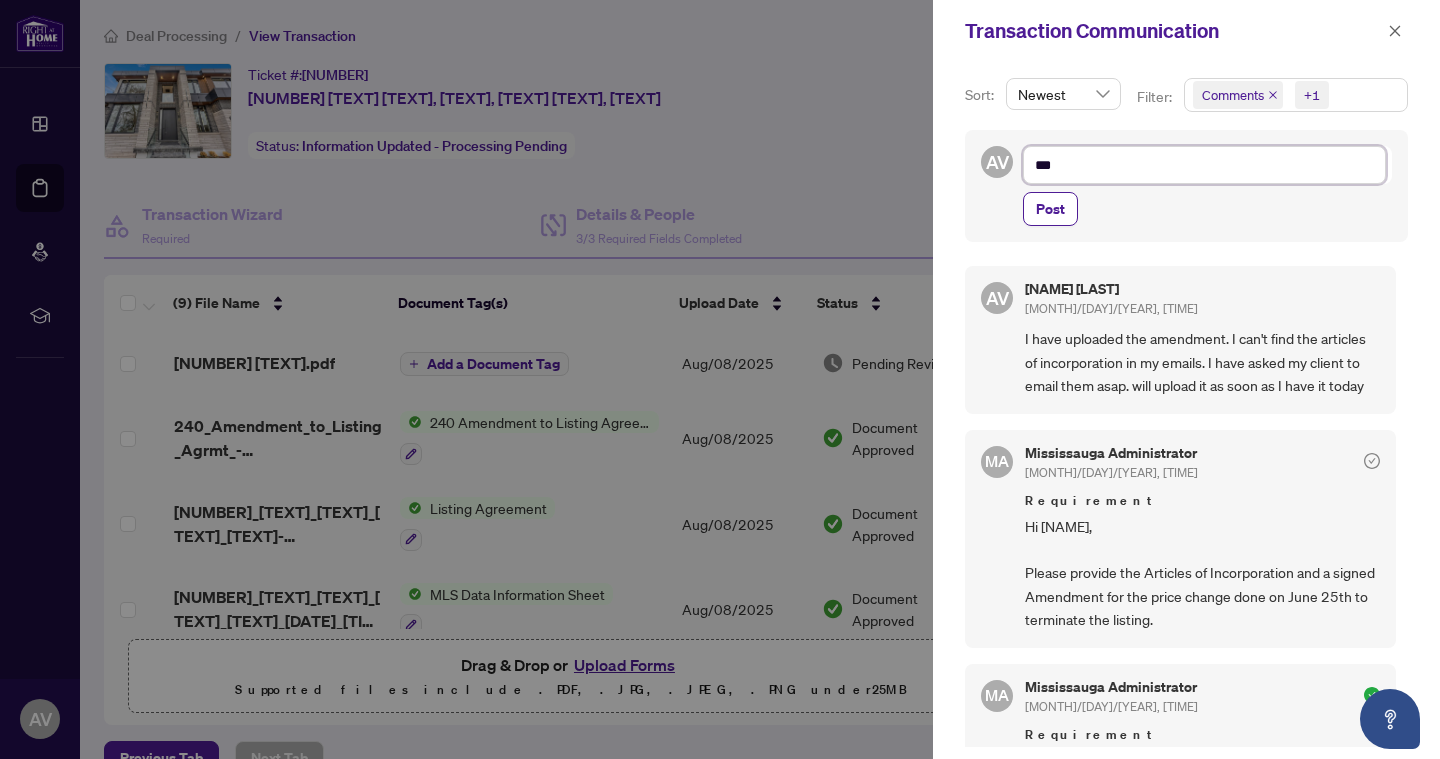 type on "****" 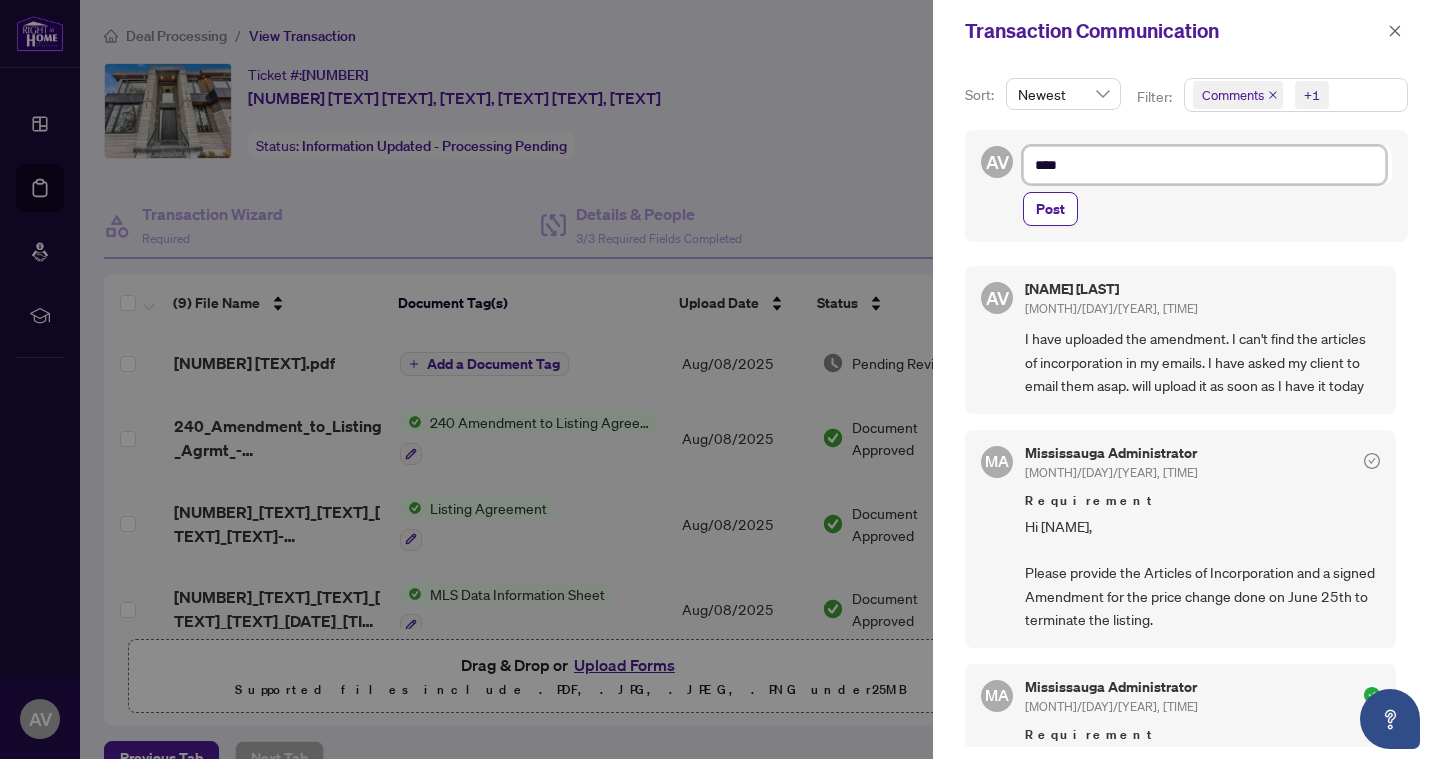 type on "*****" 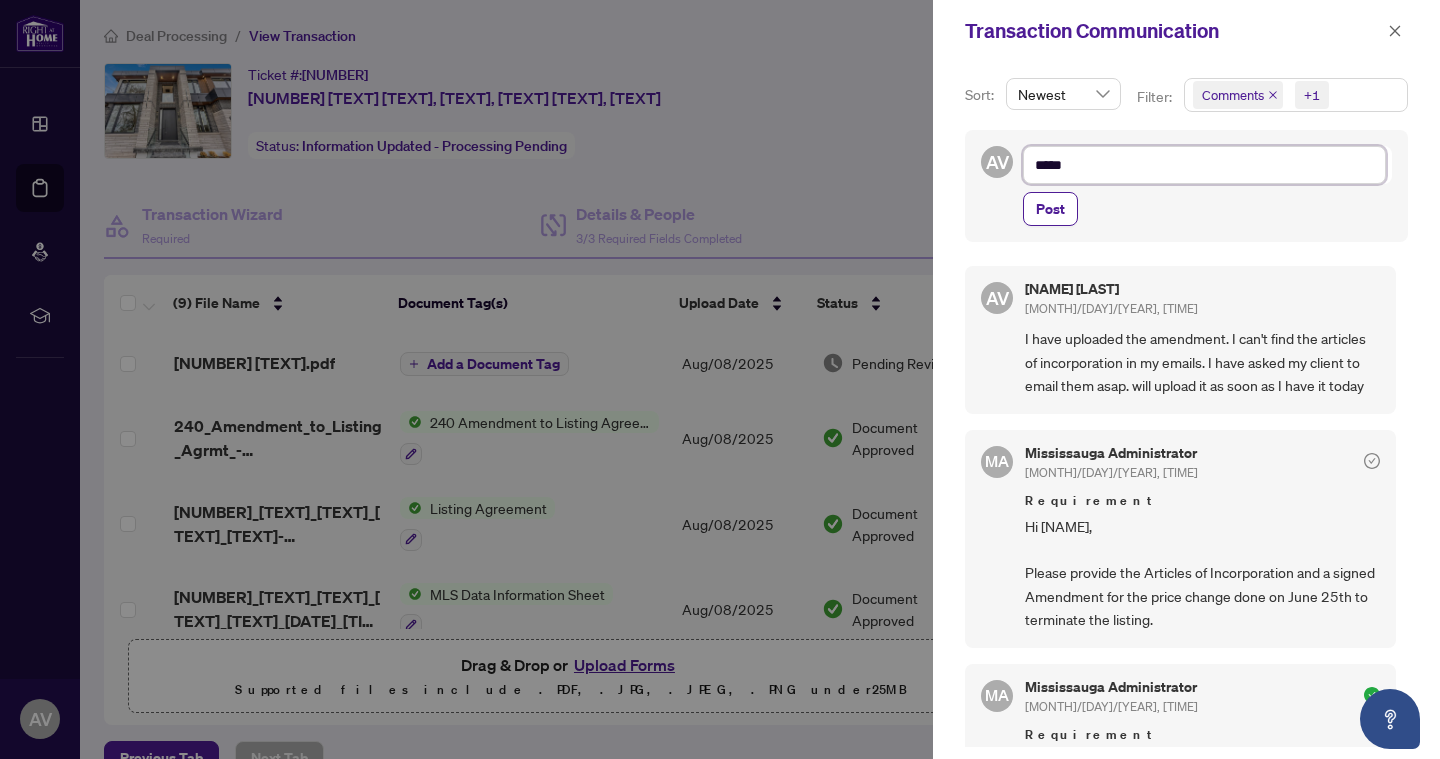 type on "******" 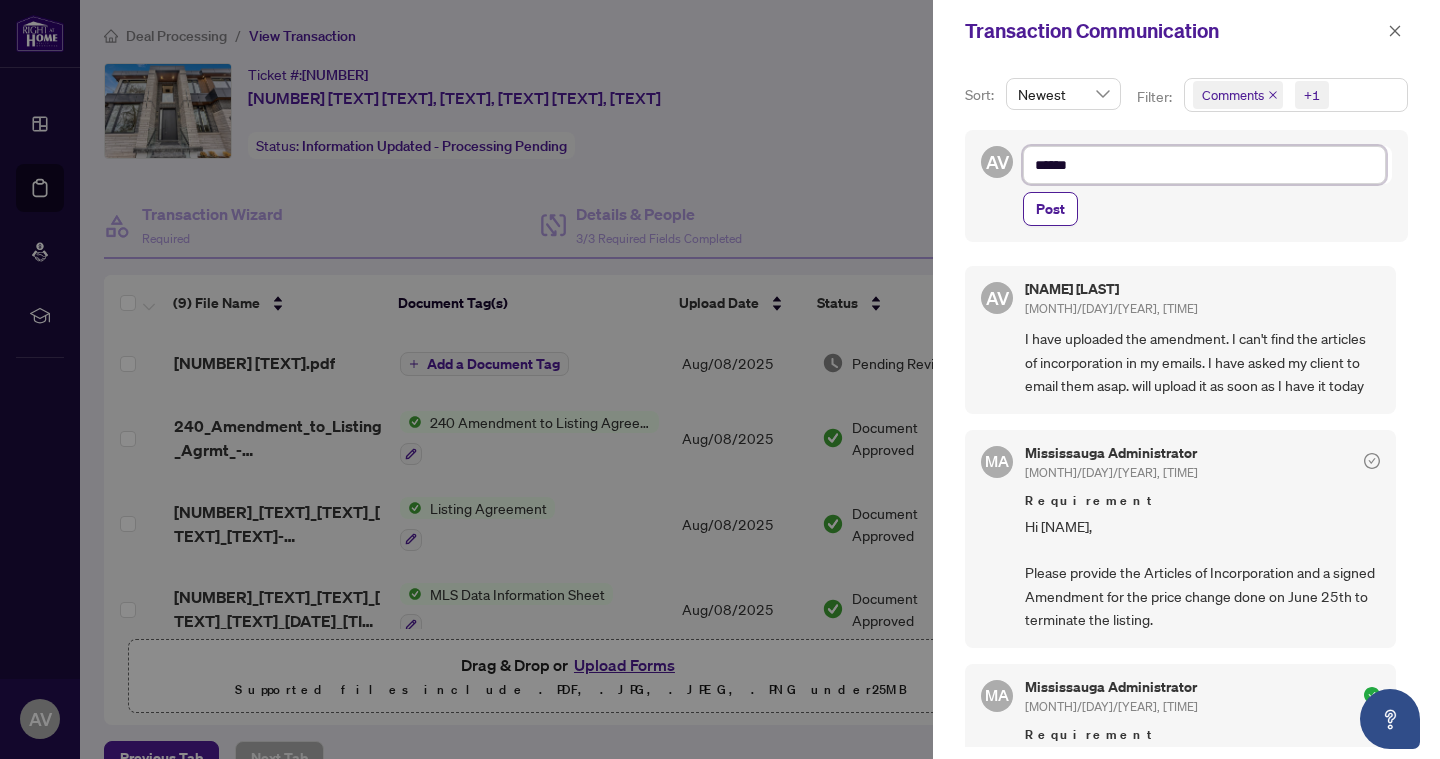 type on "******" 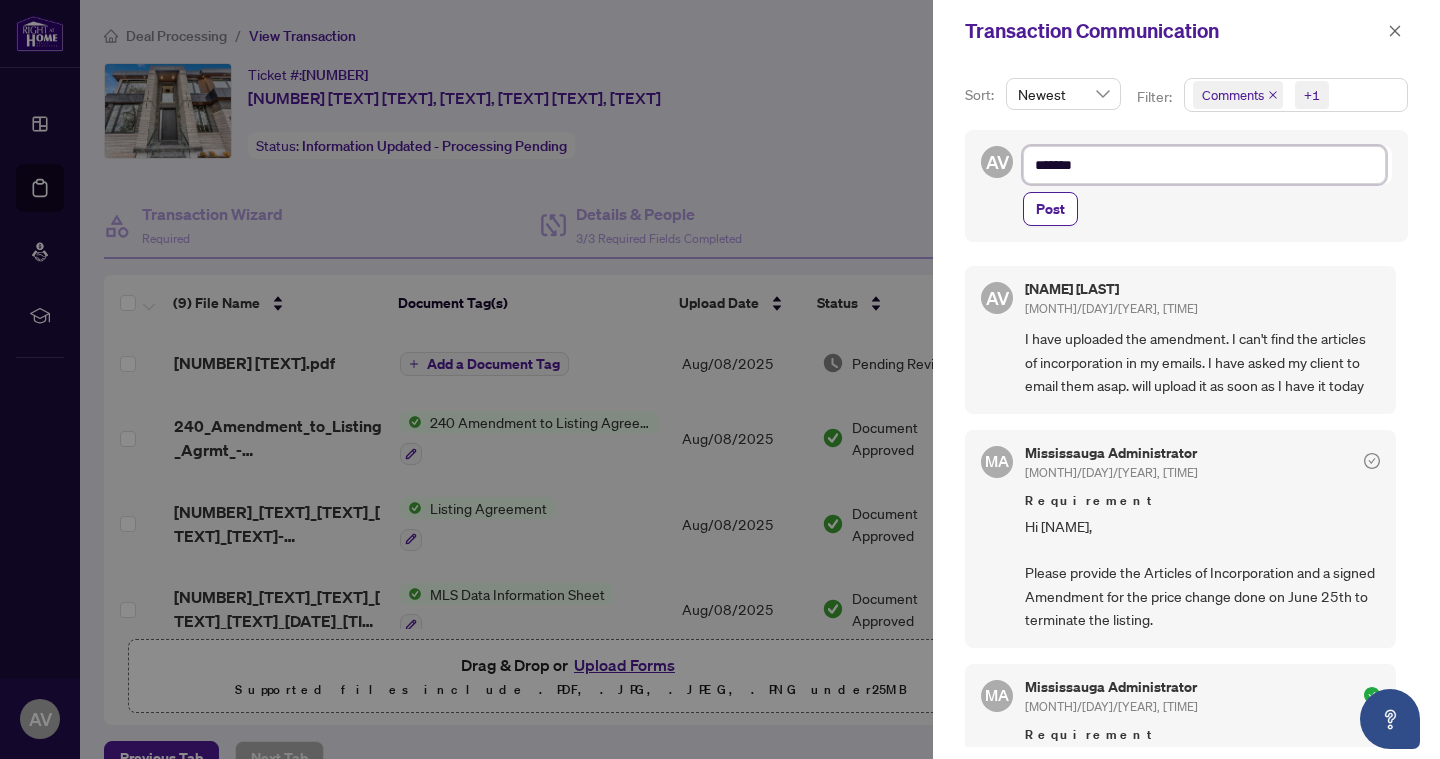 type on "********" 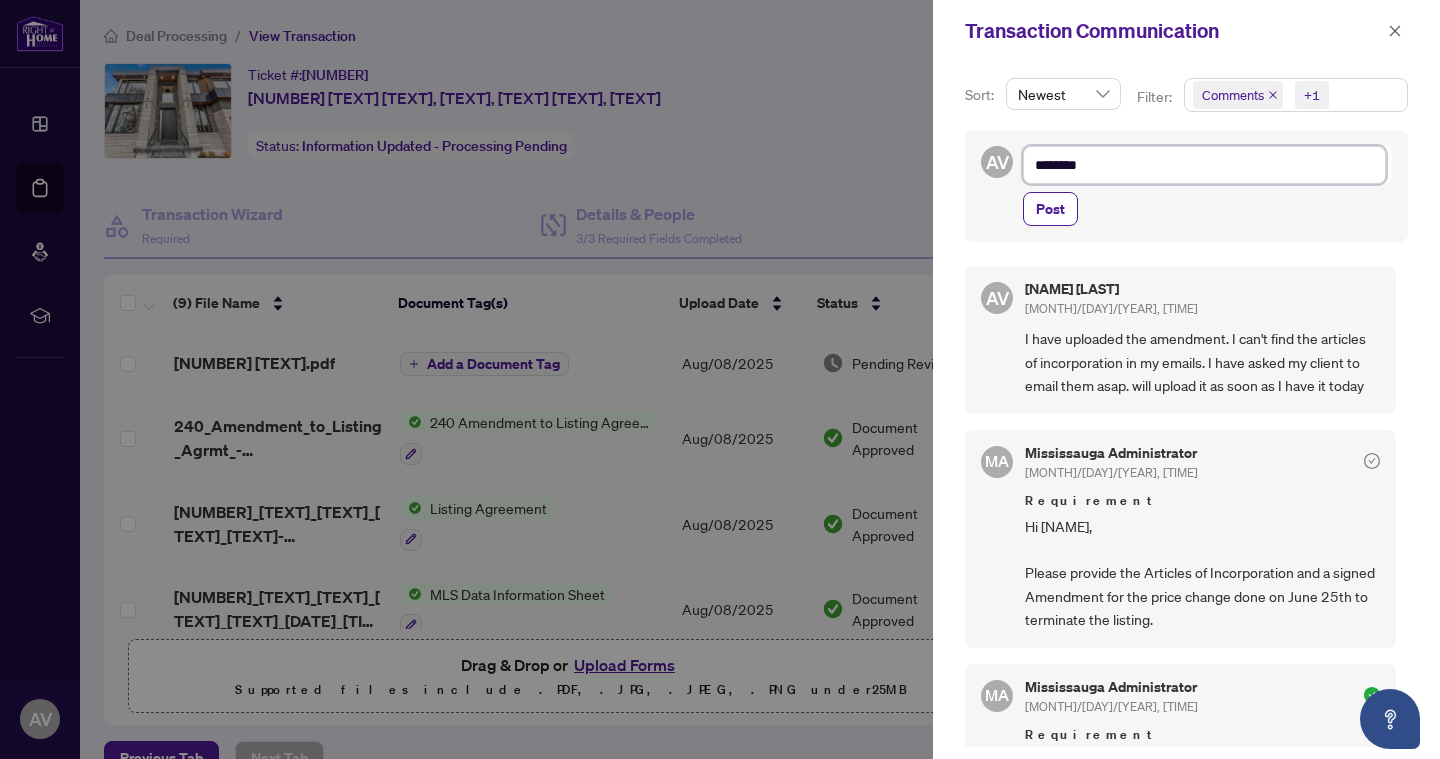 type on "******" 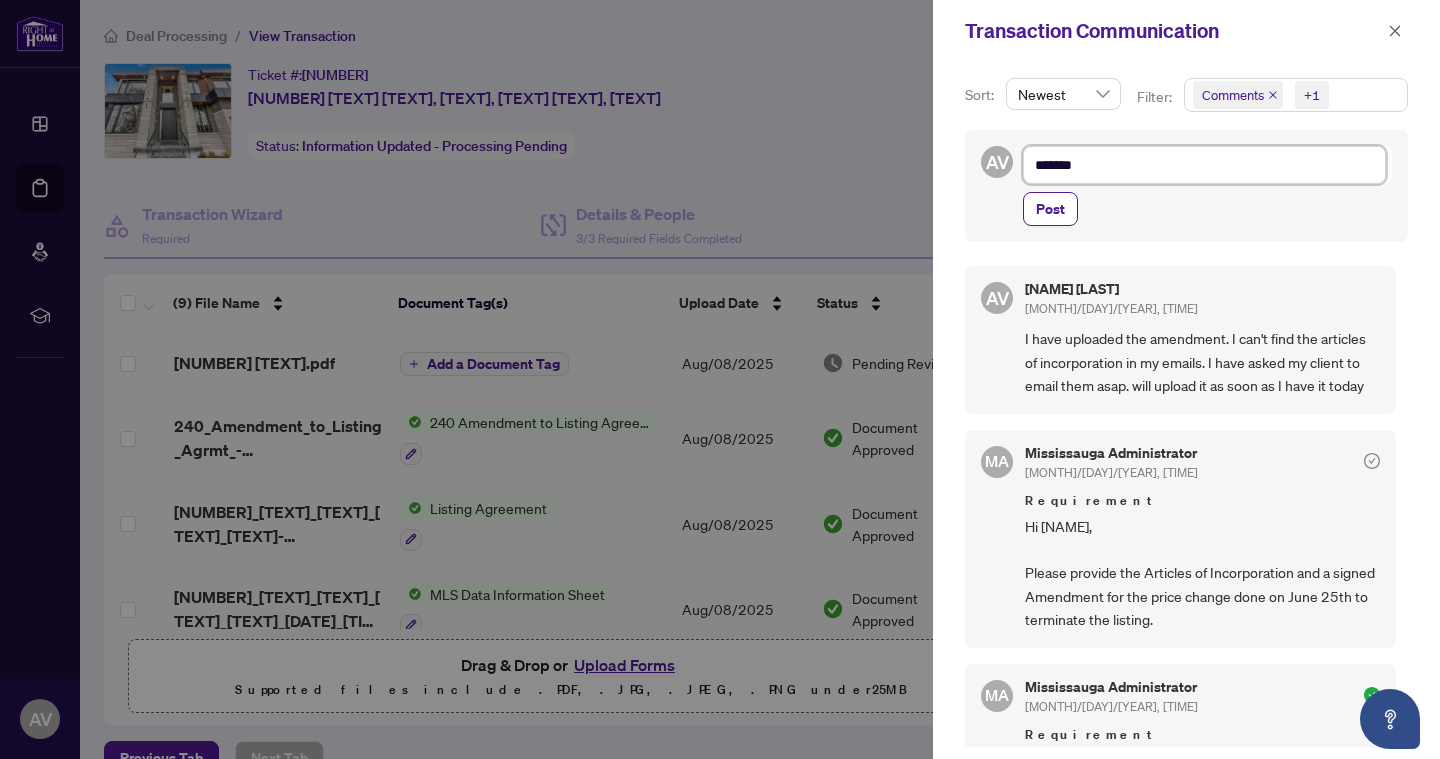 type on "********" 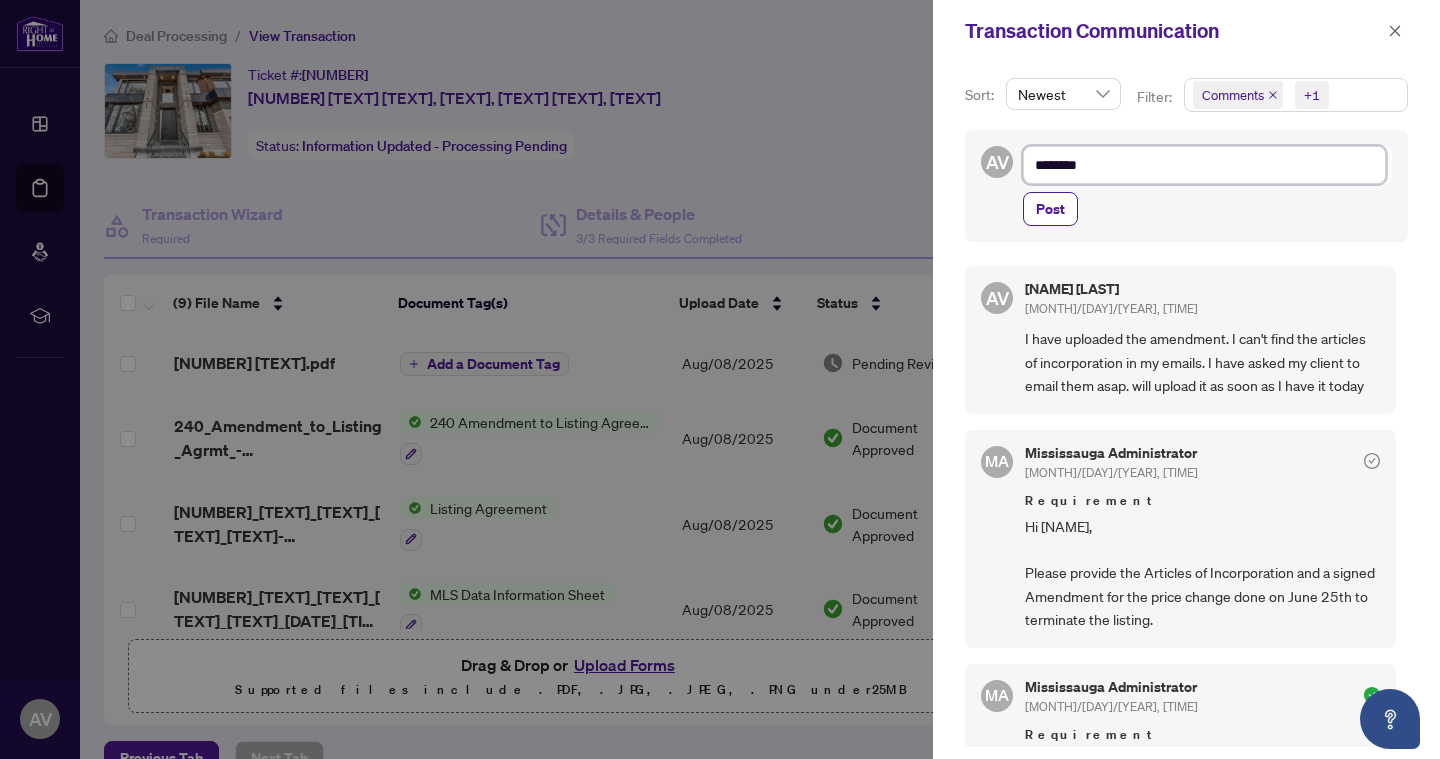type on "*********" 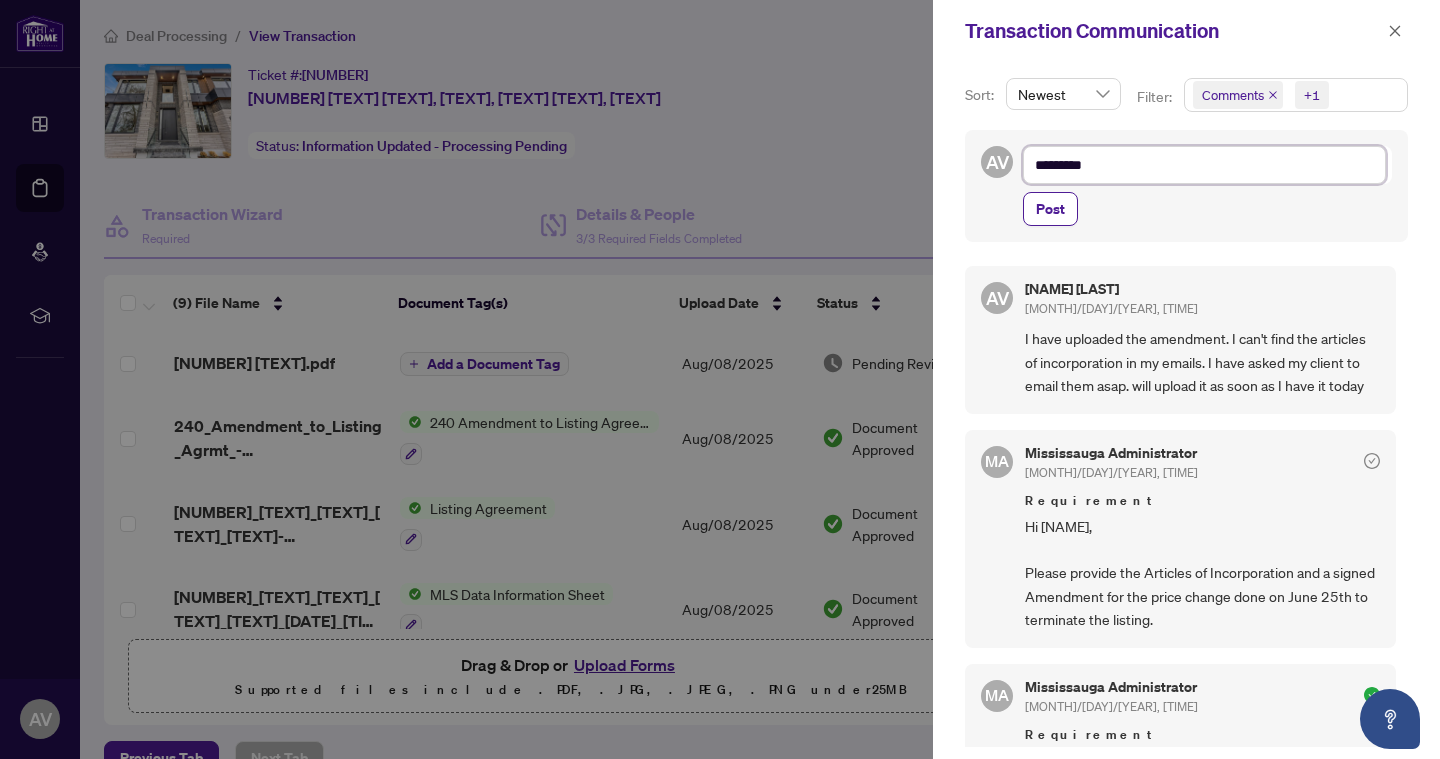type on "**********" 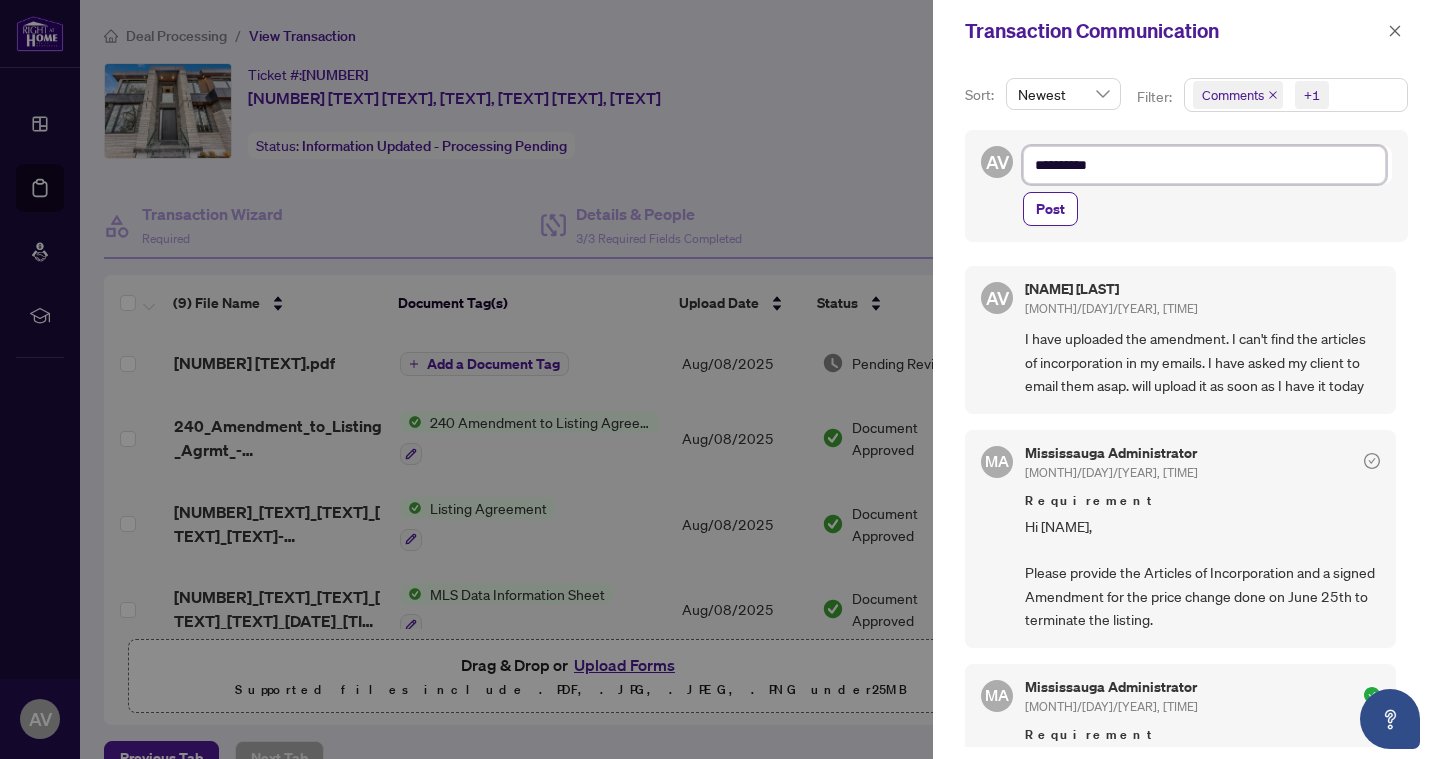 type on "**********" 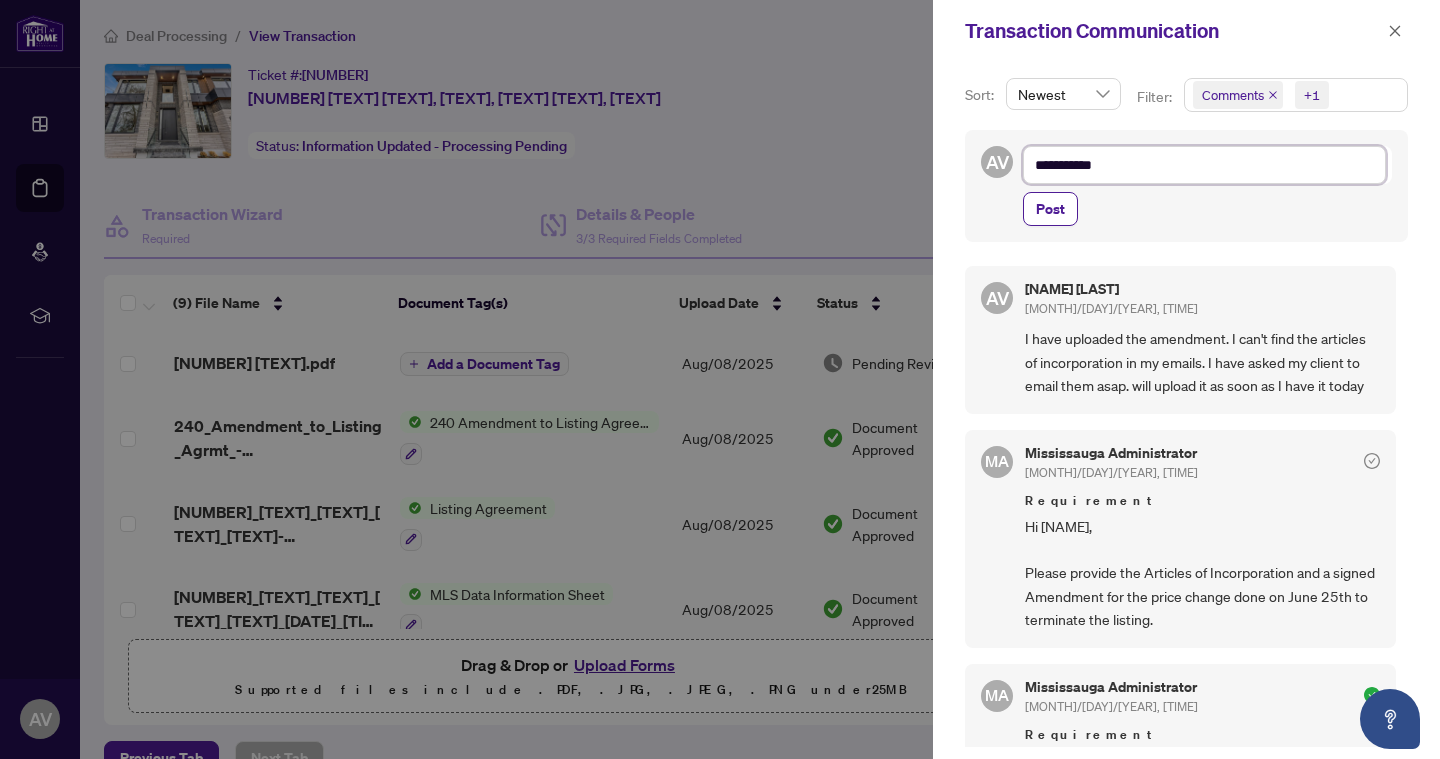 type on "**********" 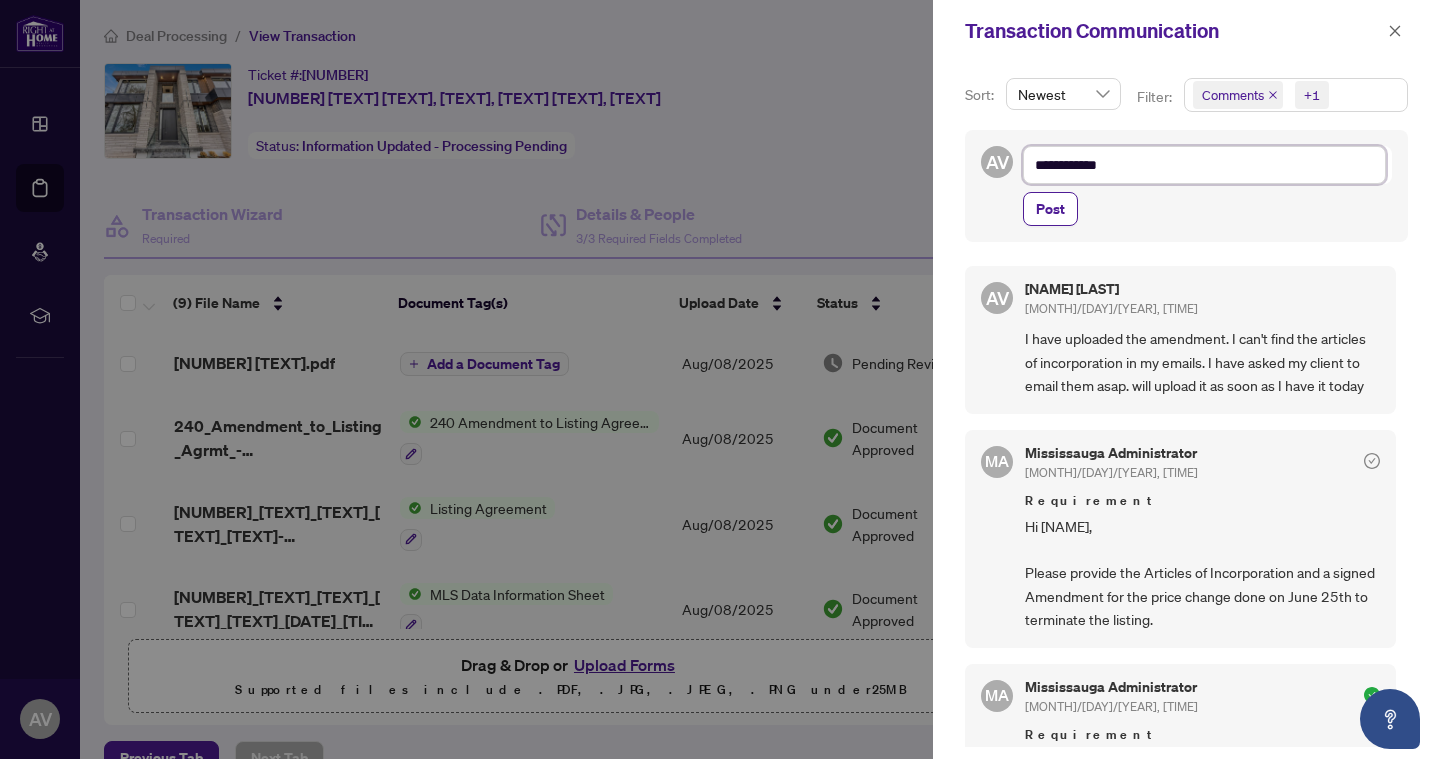 type on "**********" 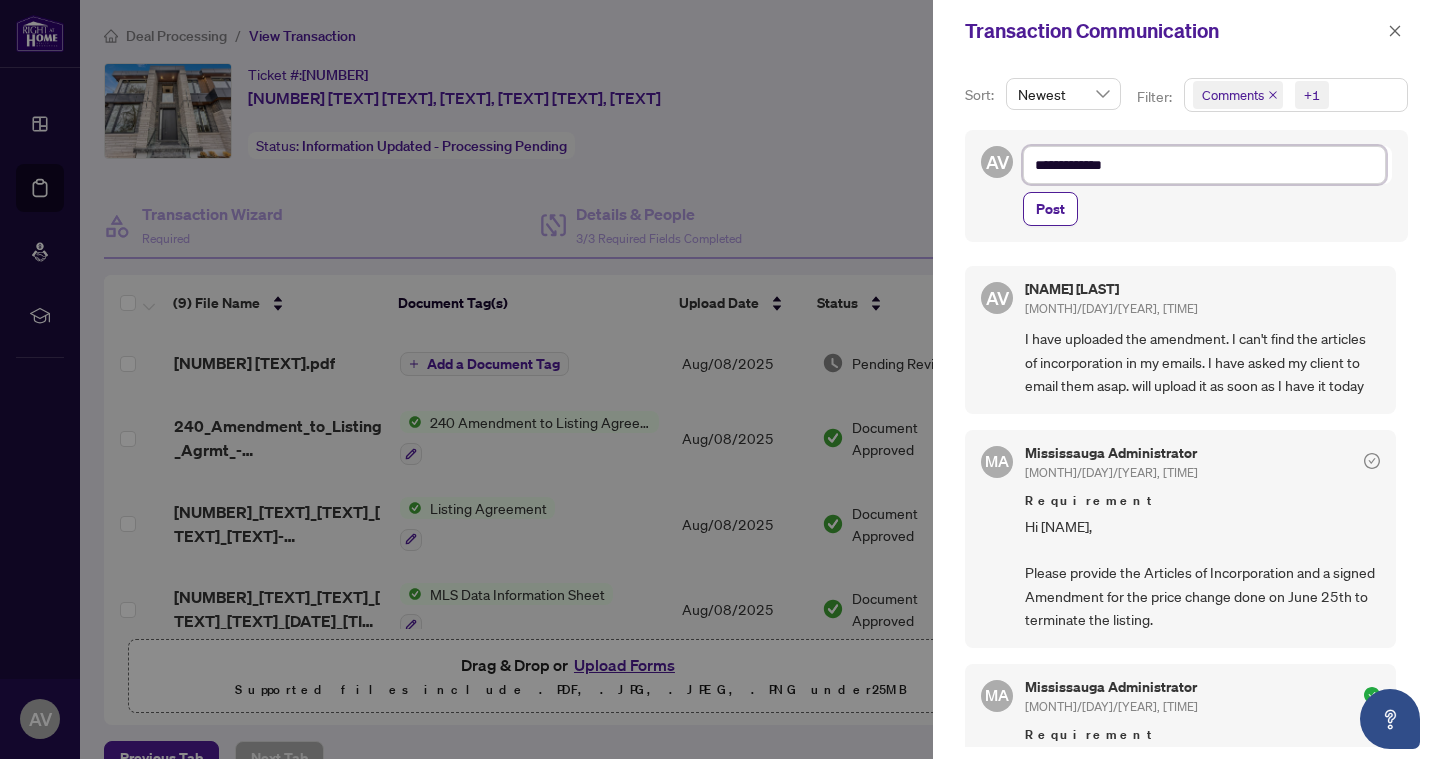 type on "**********" 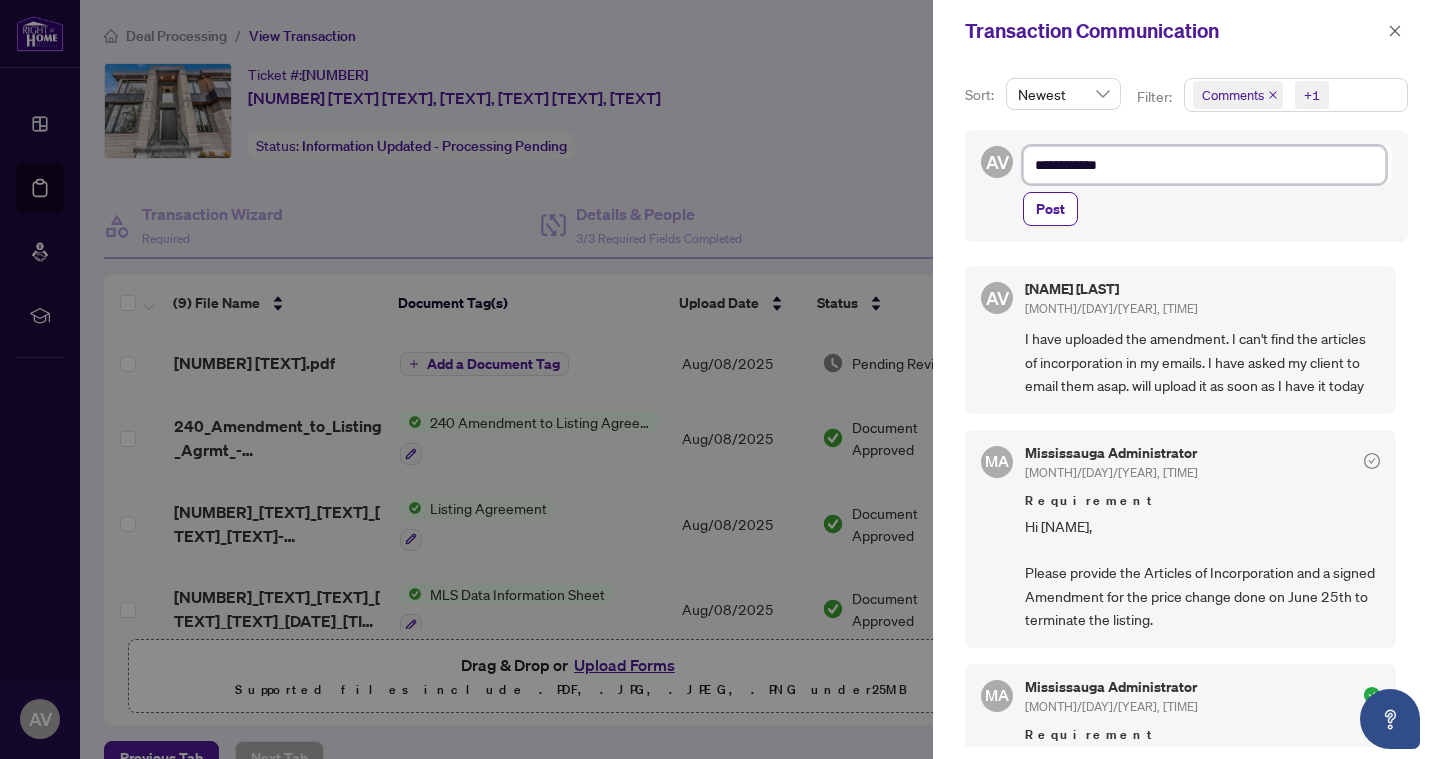 type on "**********" 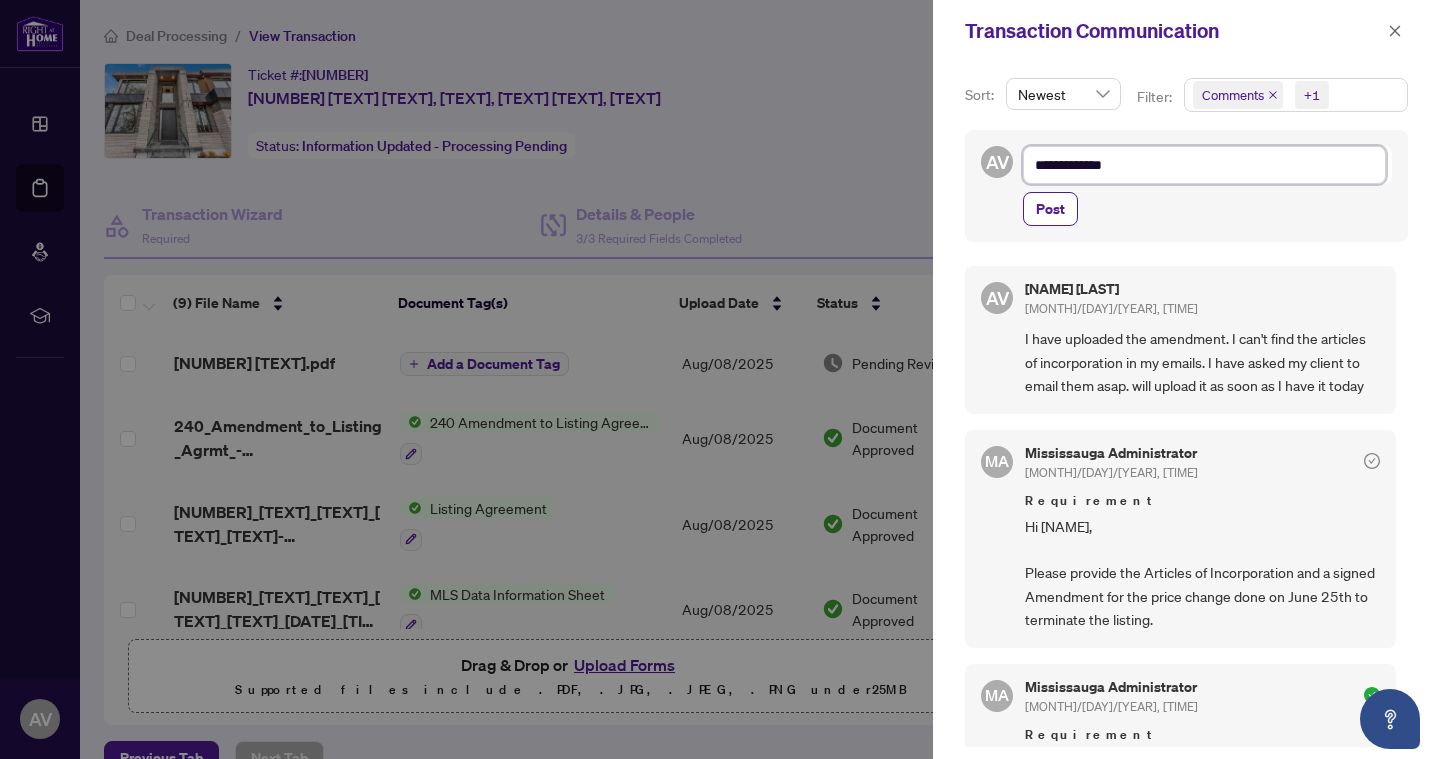 type on "**********" 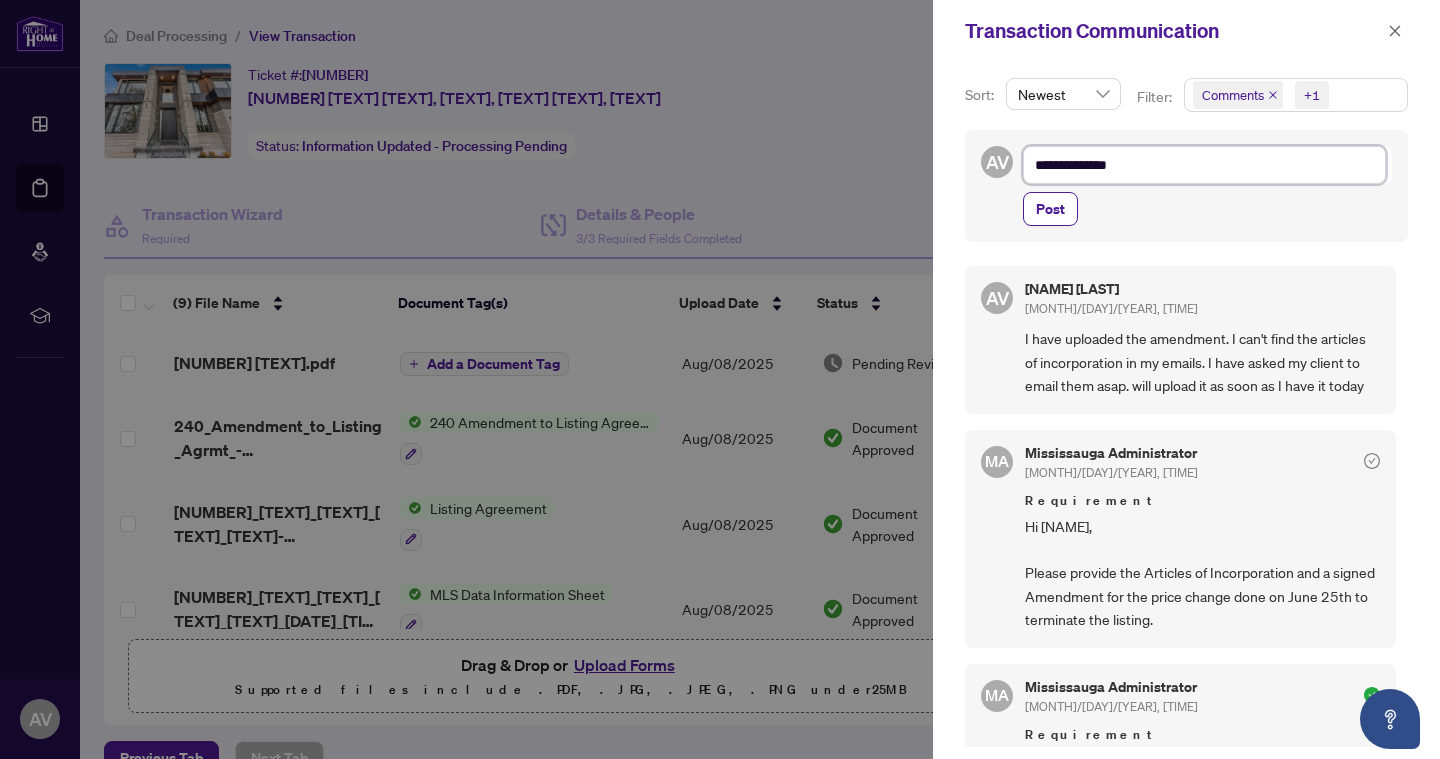 type on "**********" 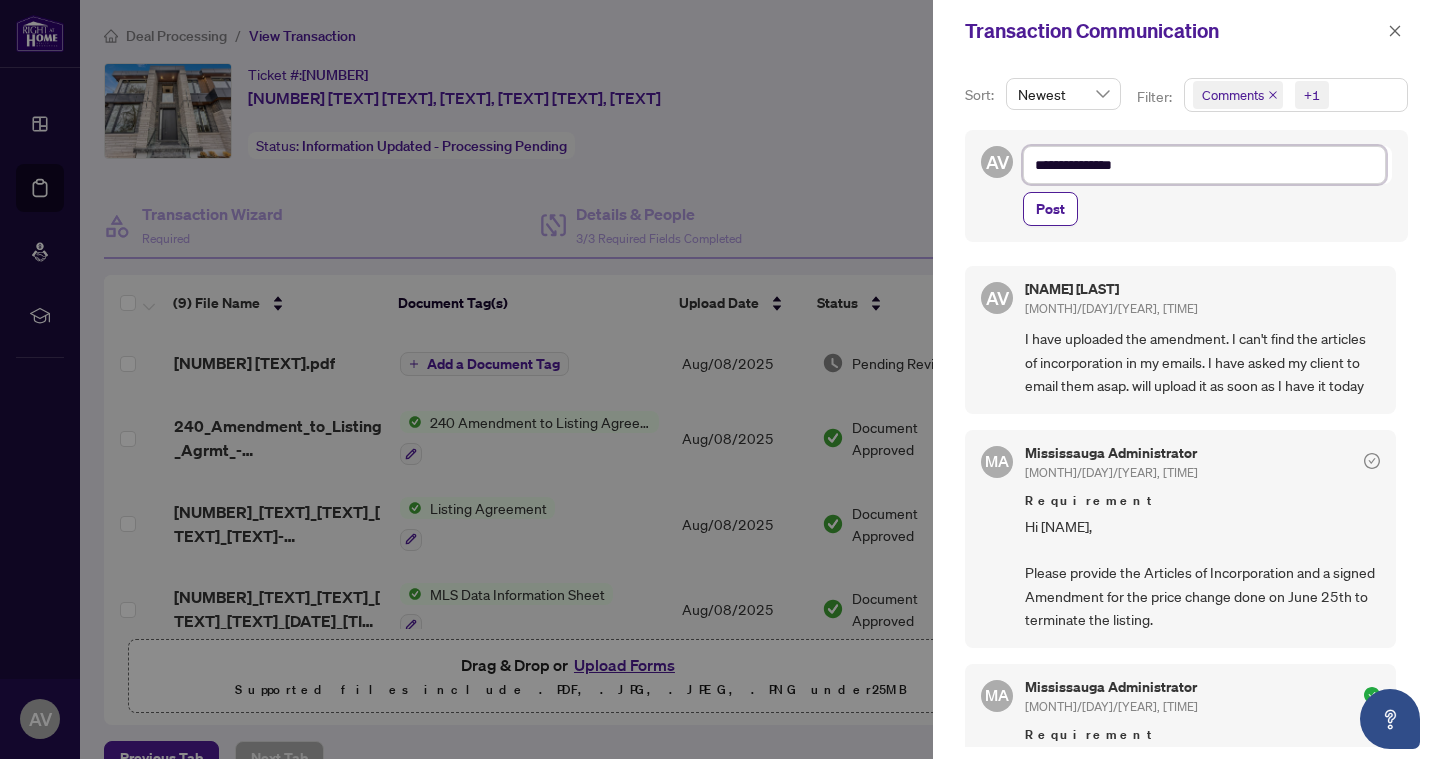 type on "**********" 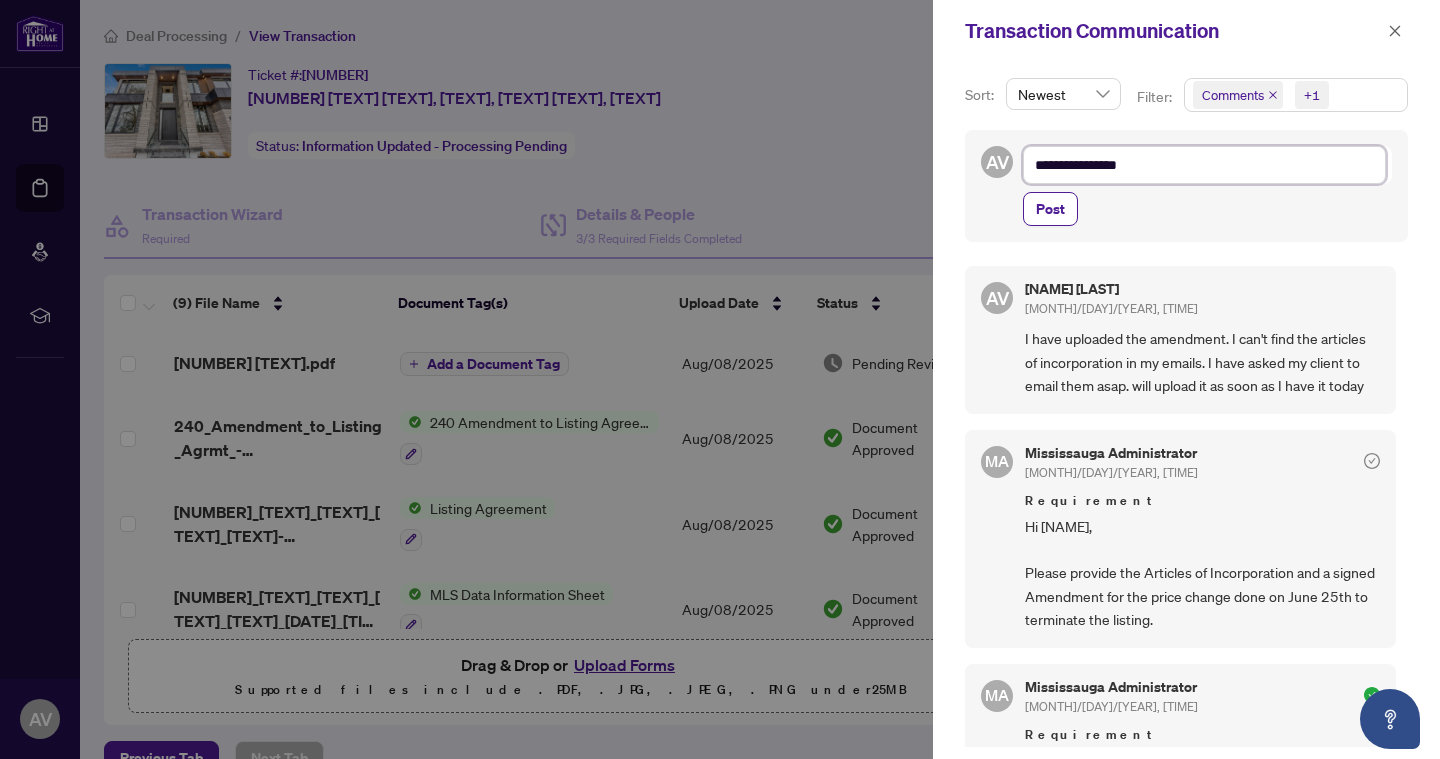 type on "**********" 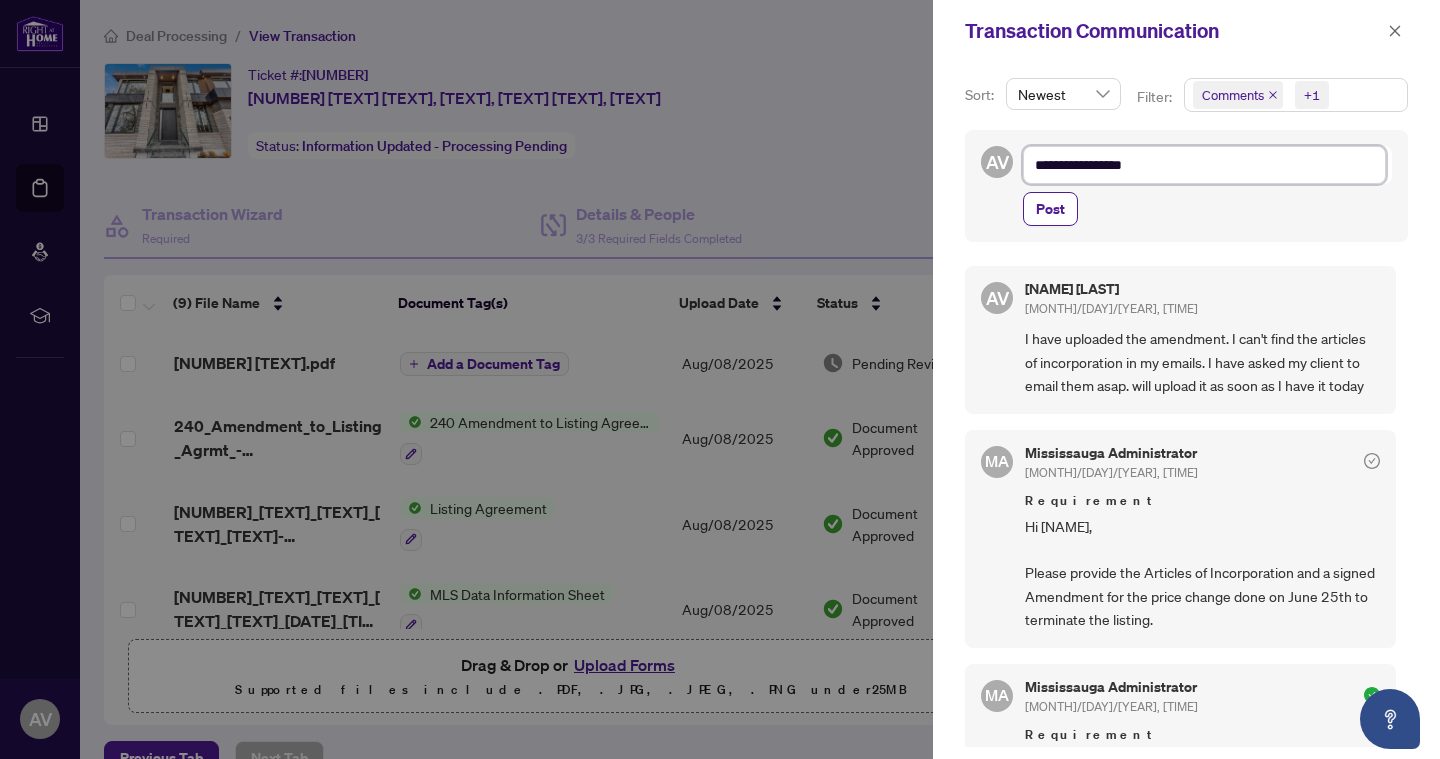 type on "**********" 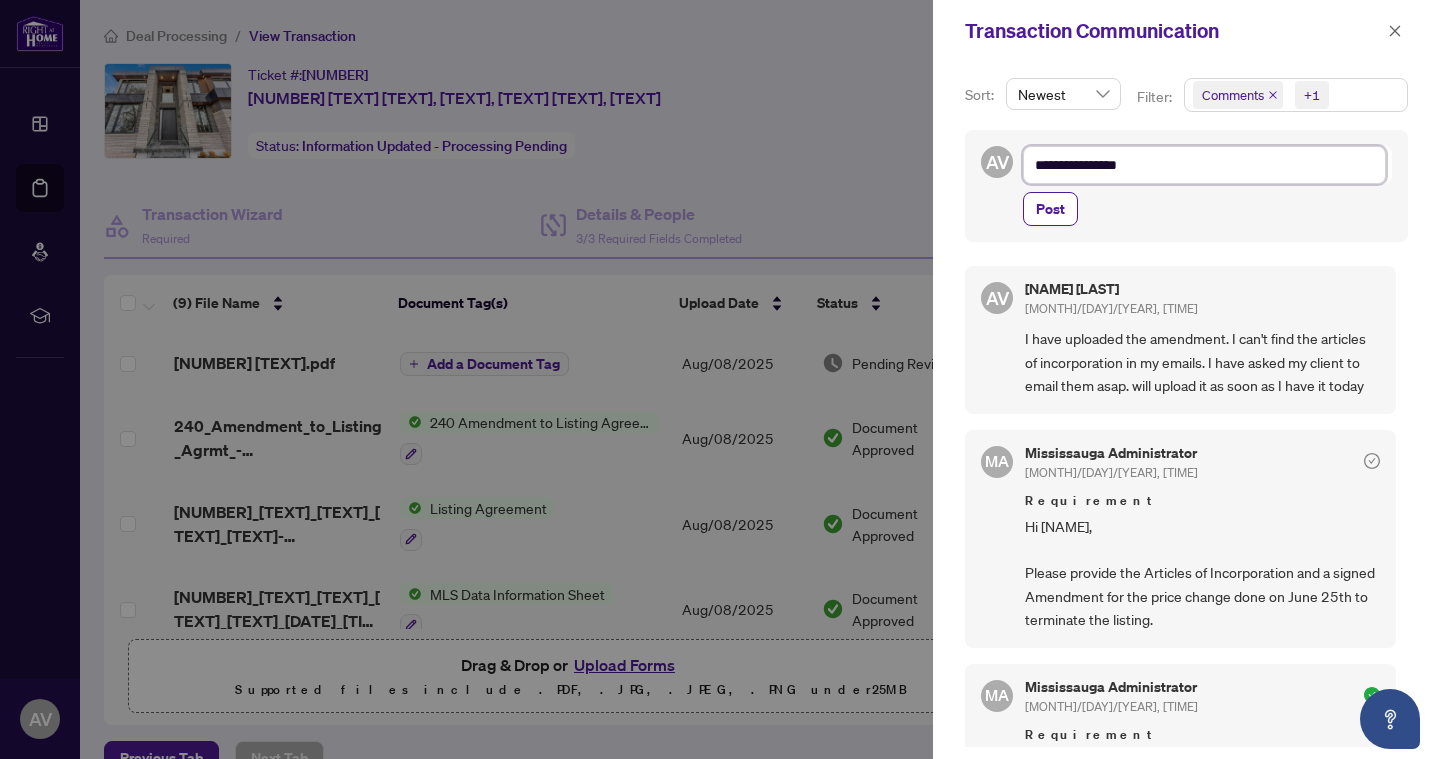 type on "**********" 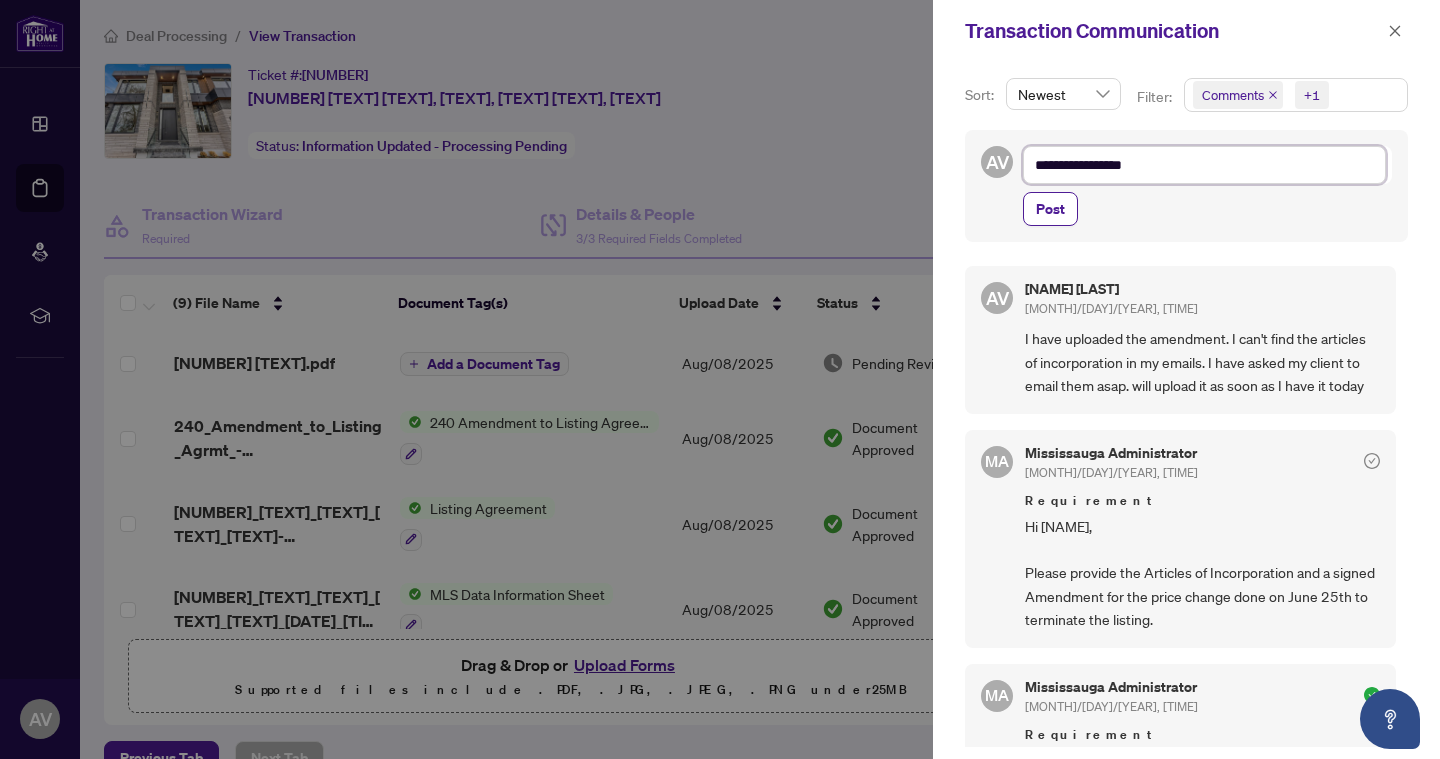 type on "**********" 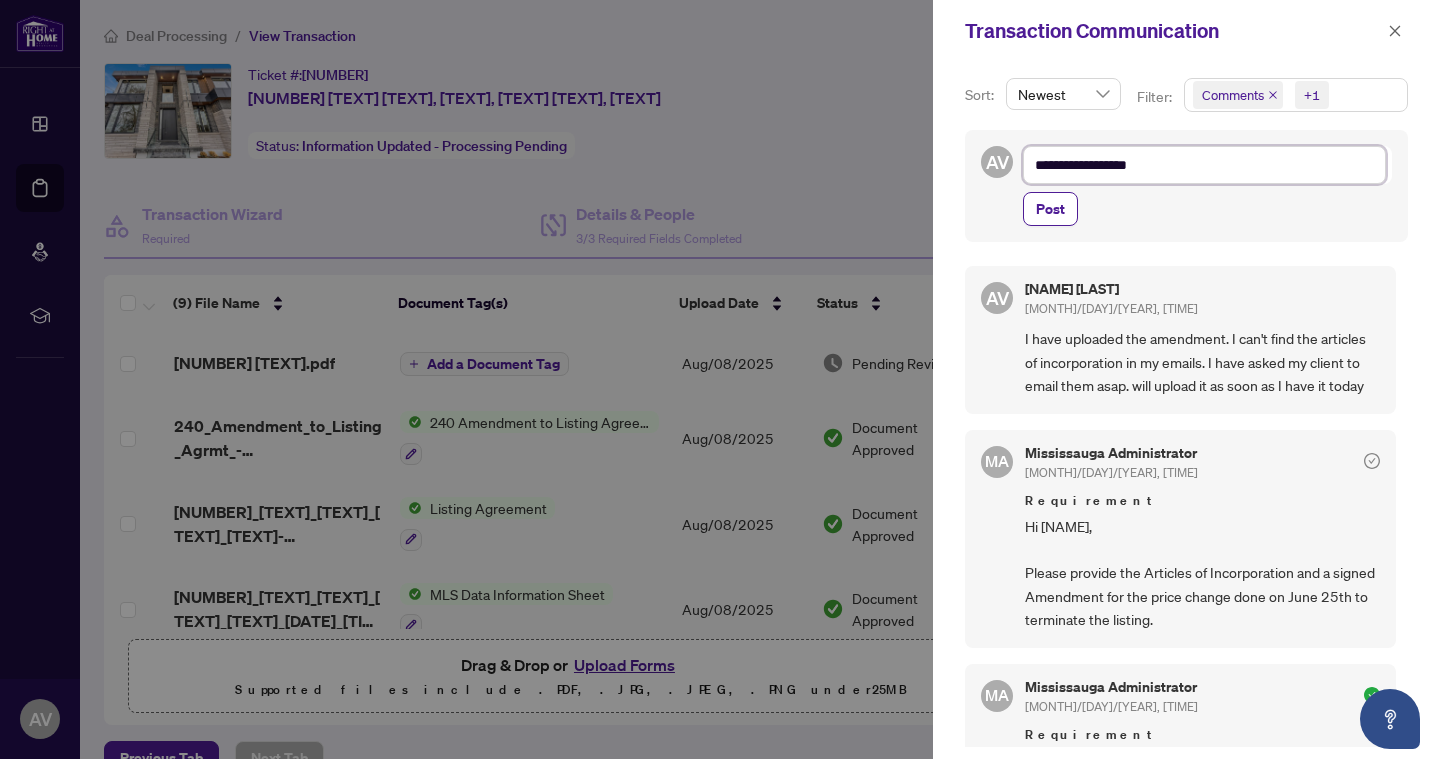 type on "**********" 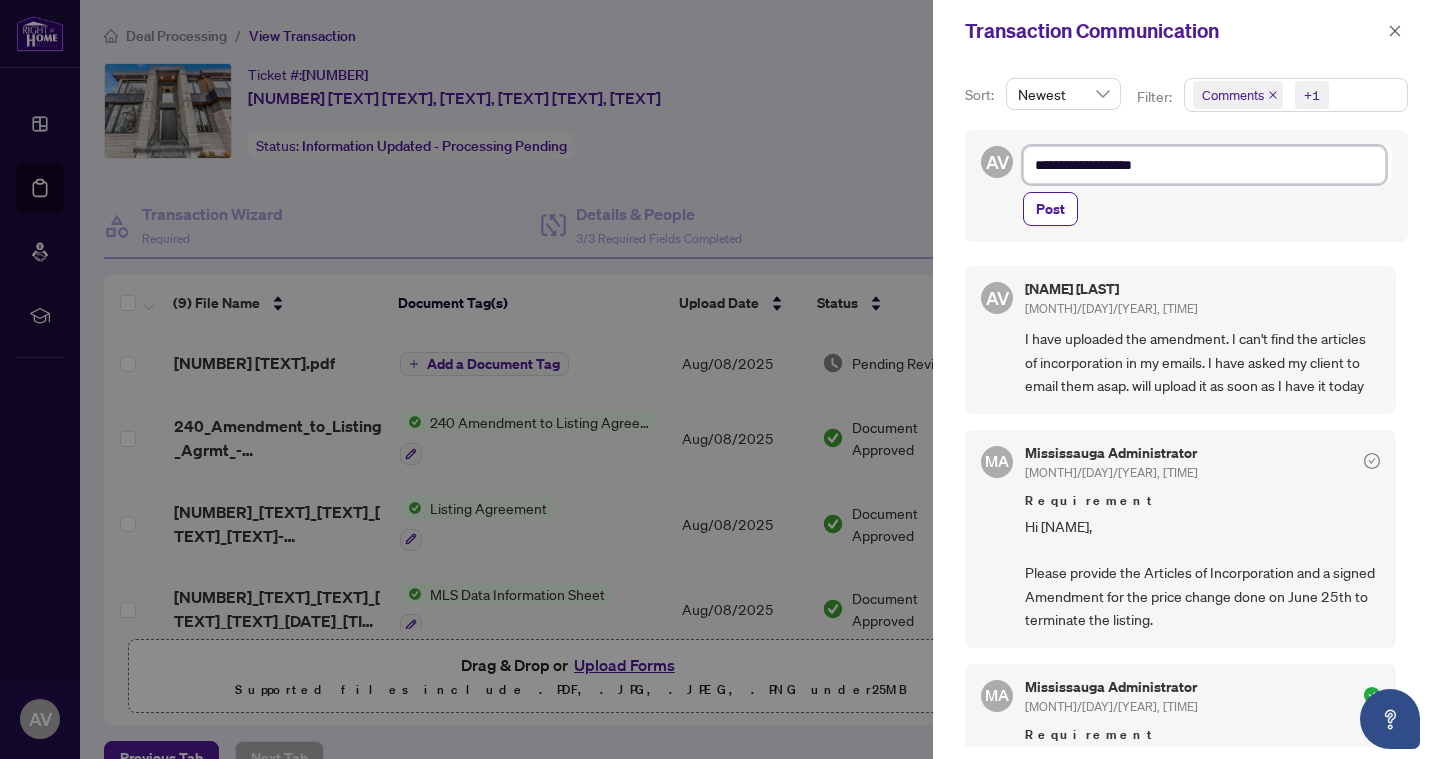 type on "**********" 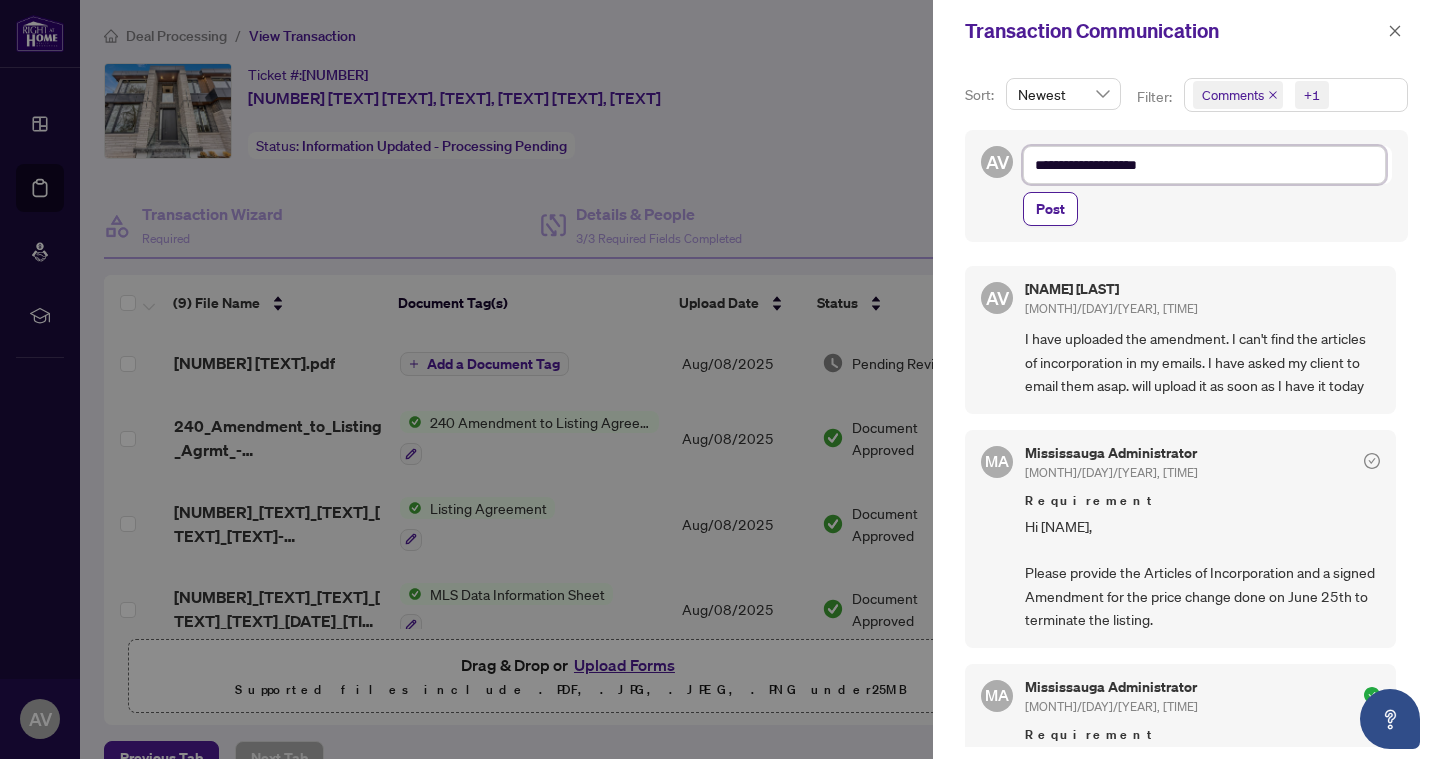 type on "**********" 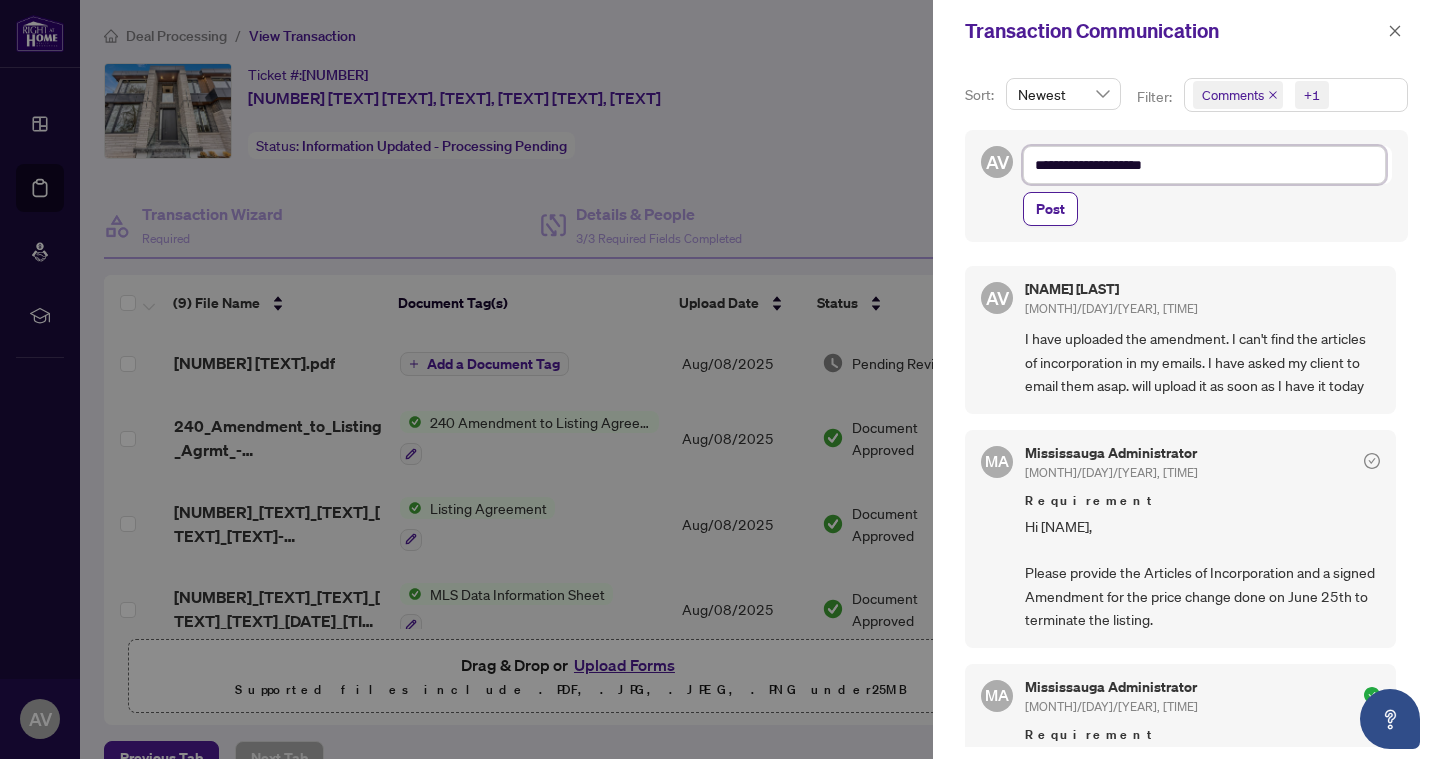 type on "**********" 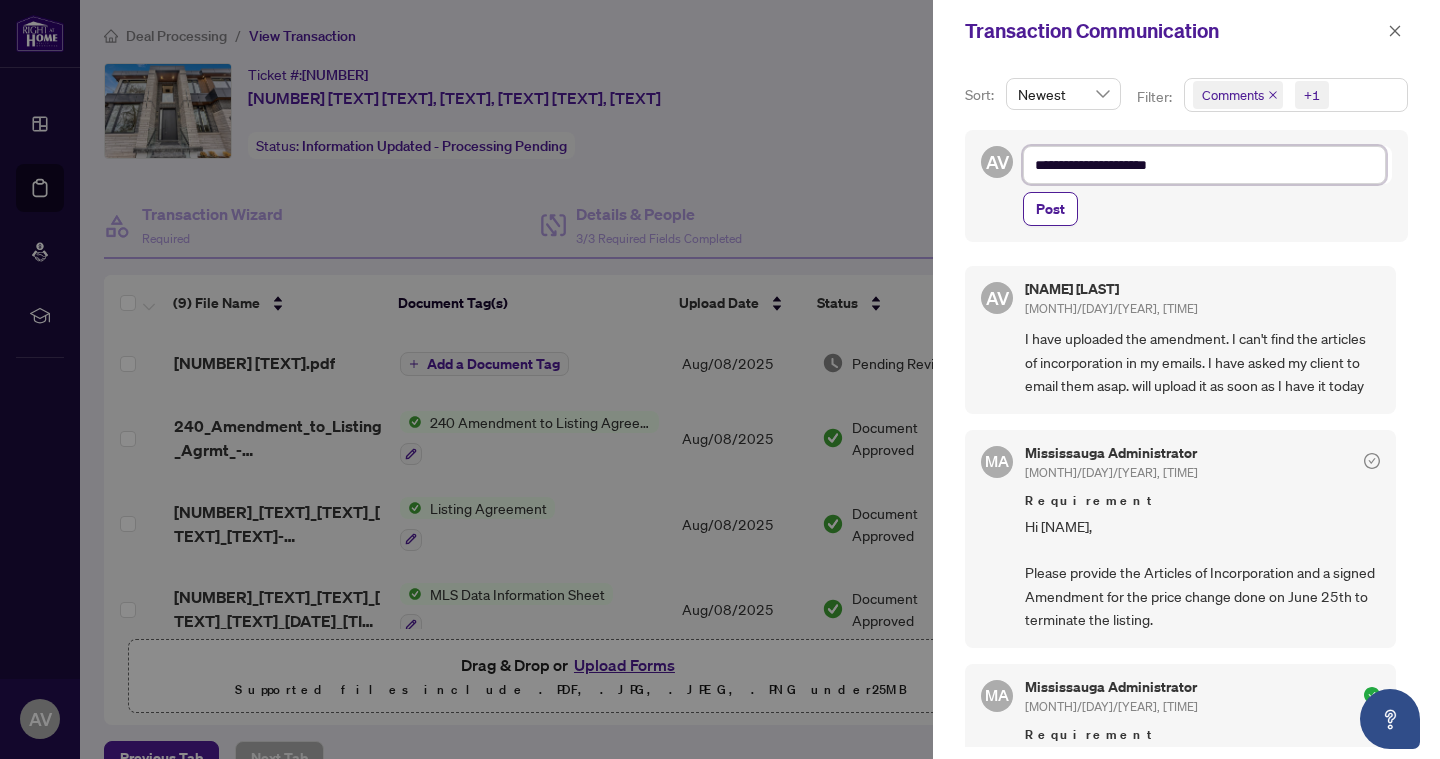 type on "**********" 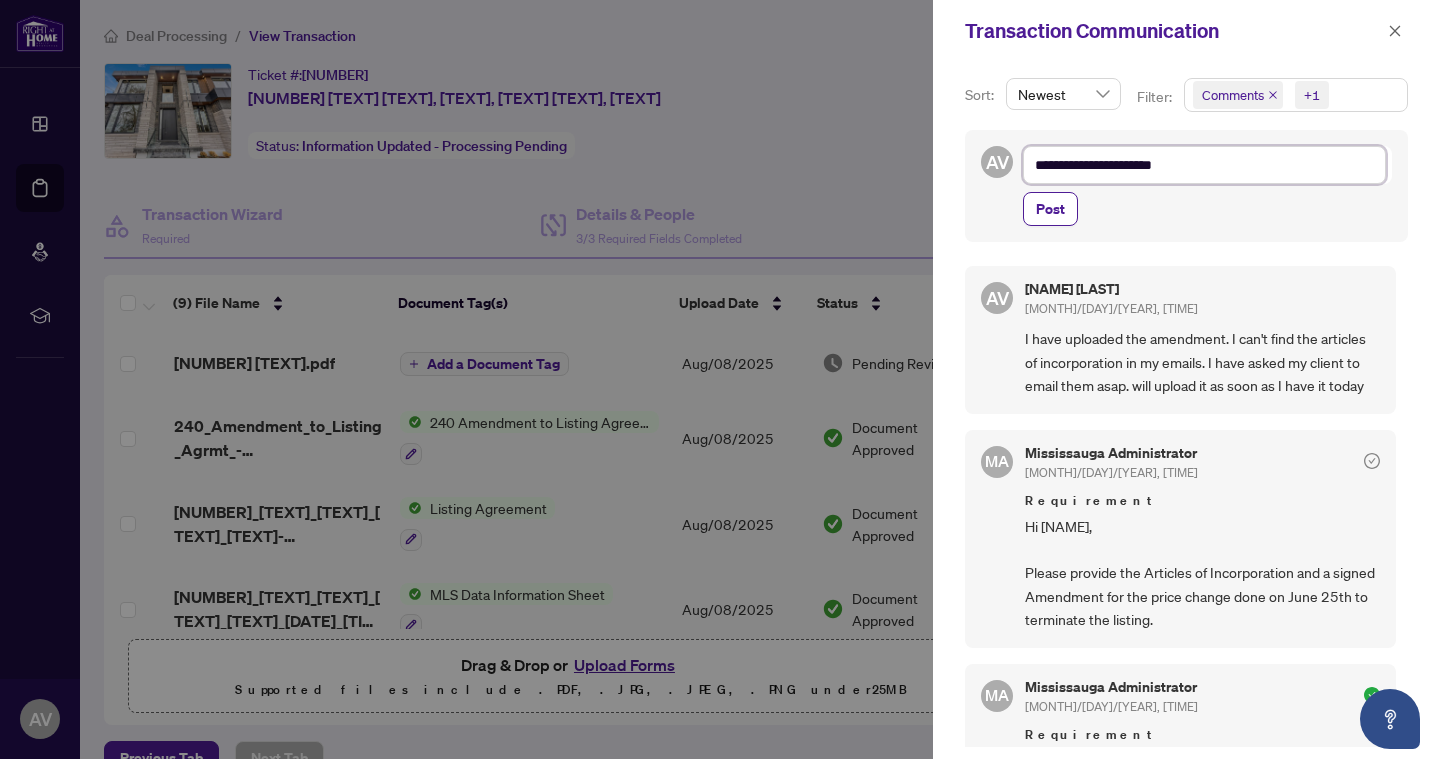 type on "**********" 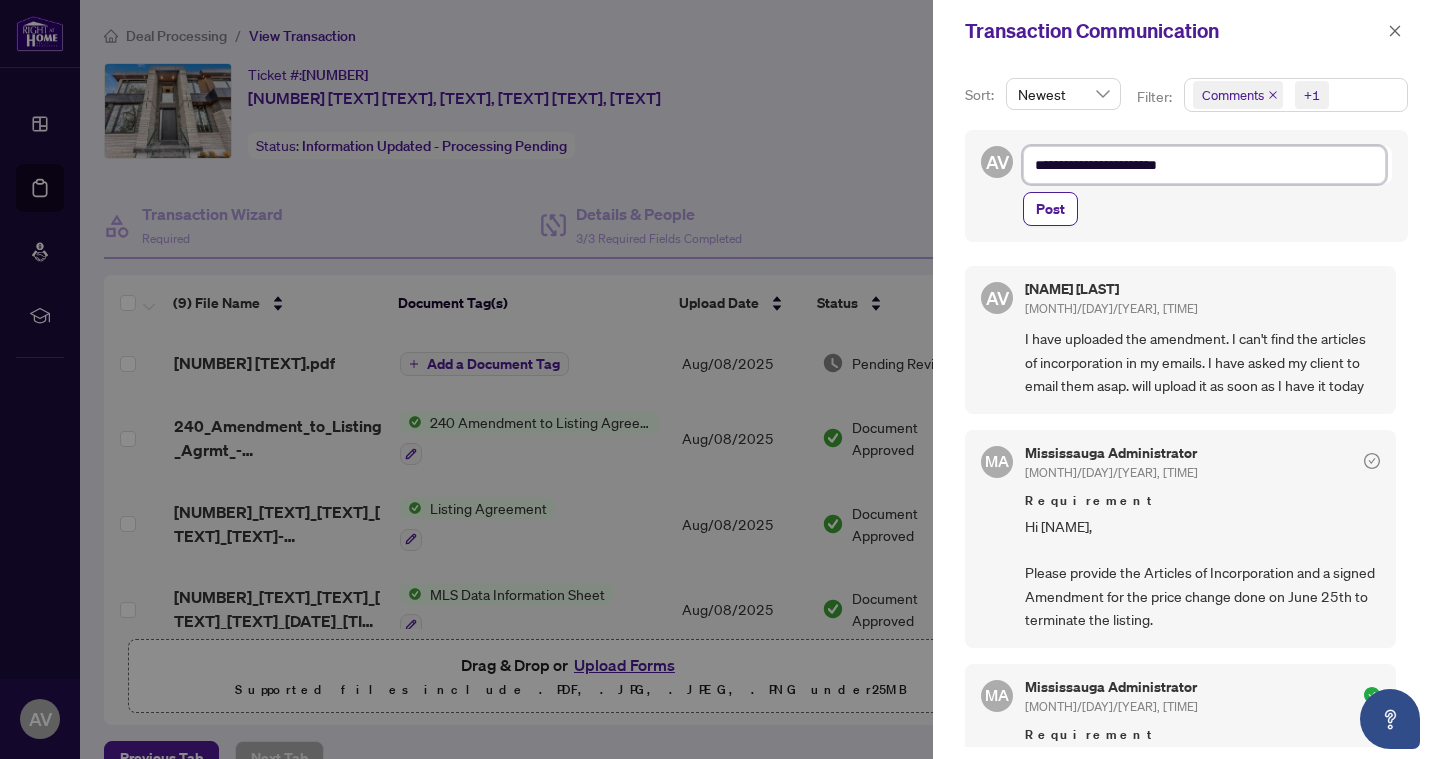 type on "**********" 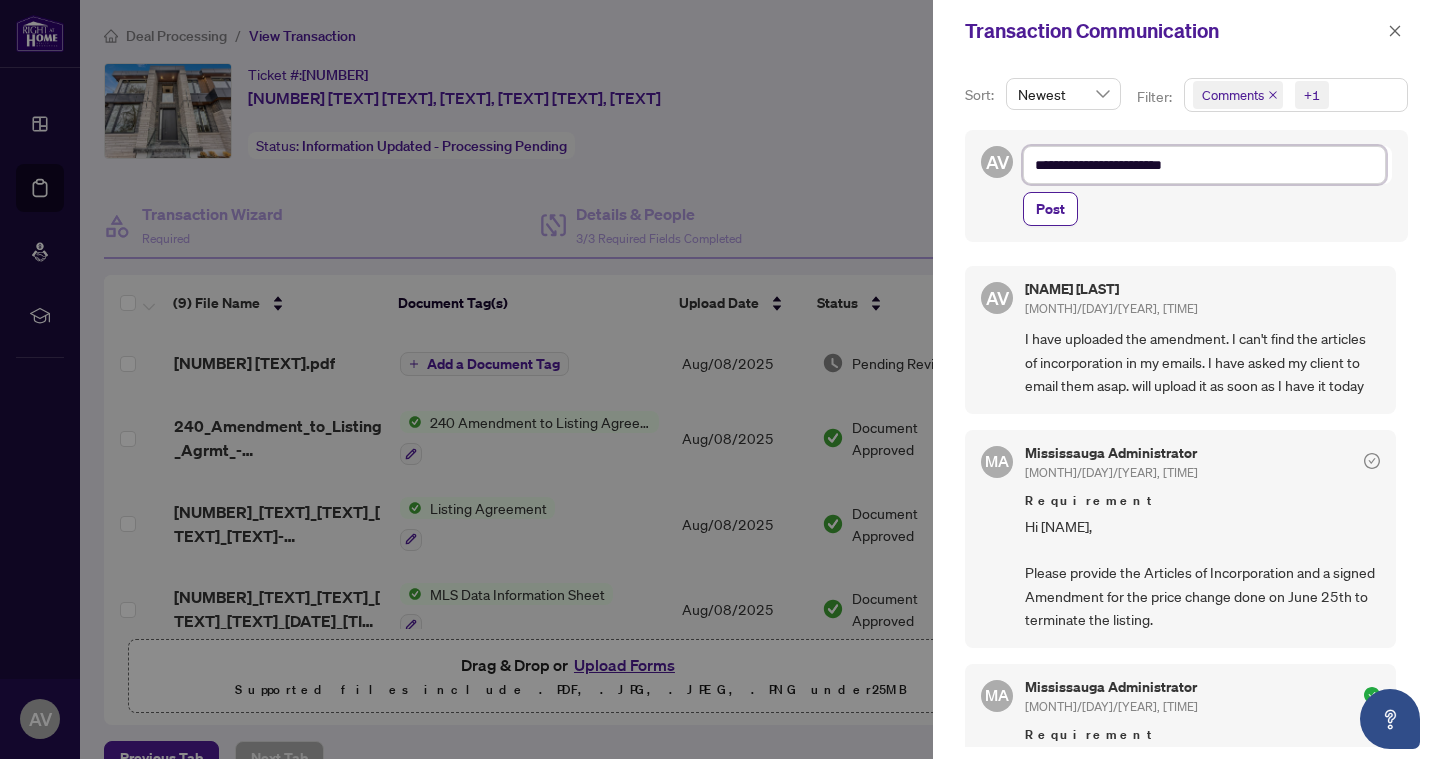 type on "**********" 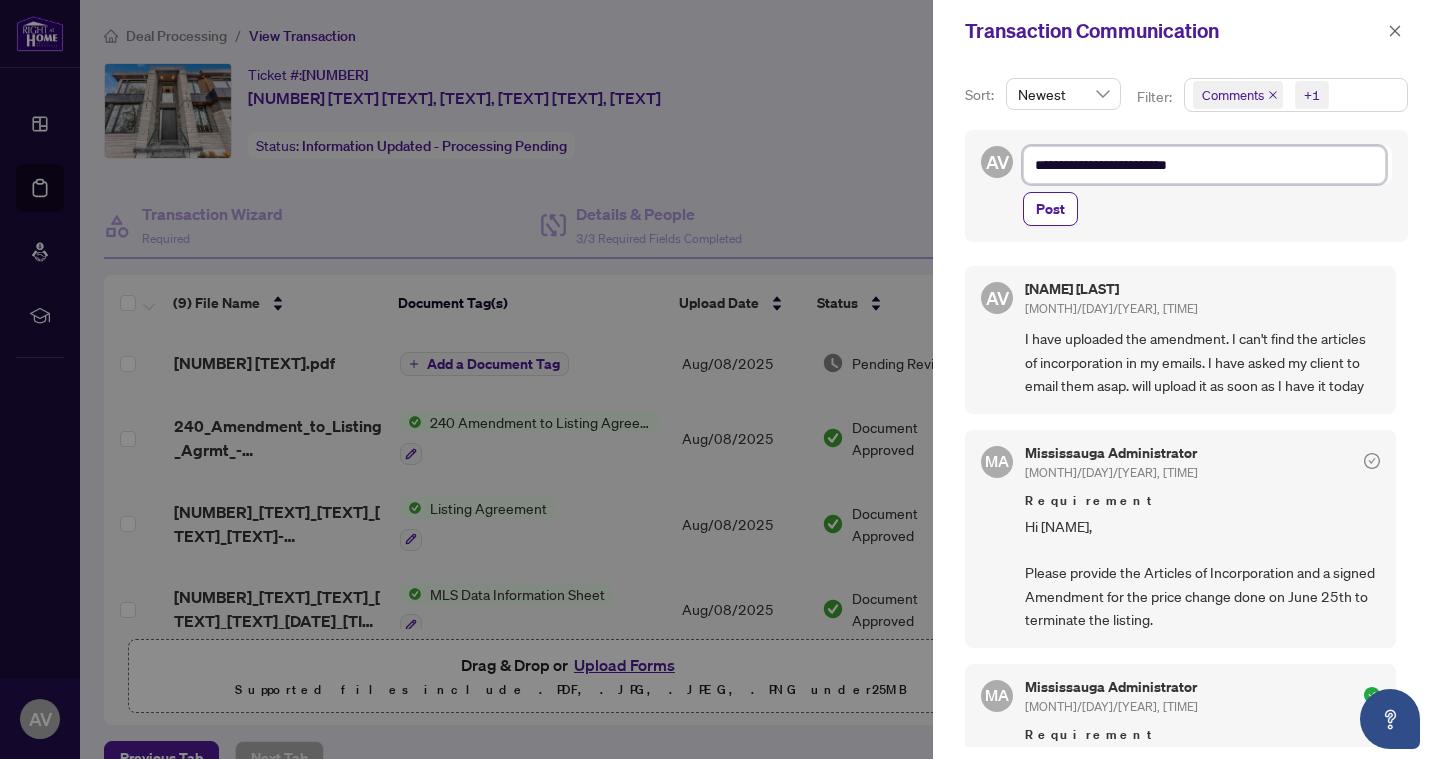 type on "**********" 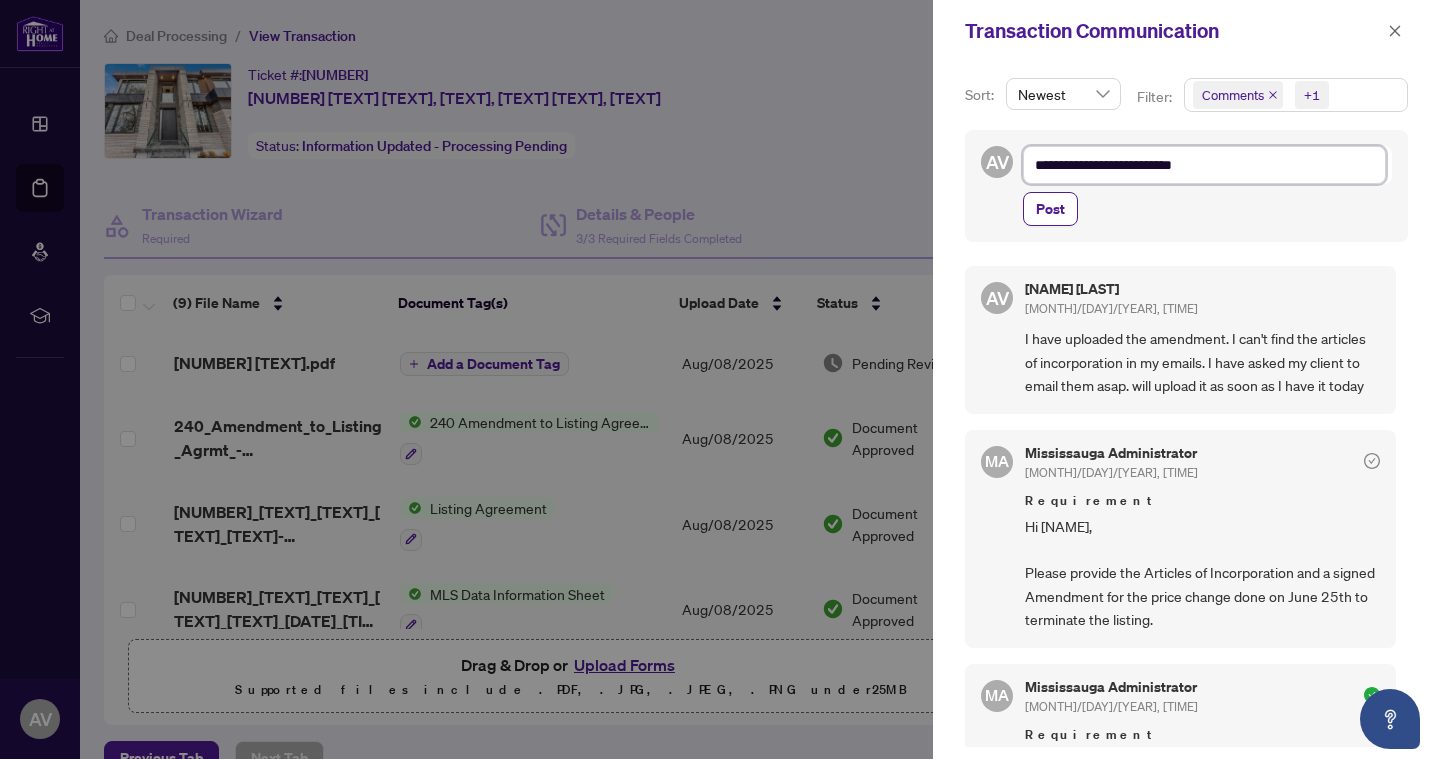 type on "**********" 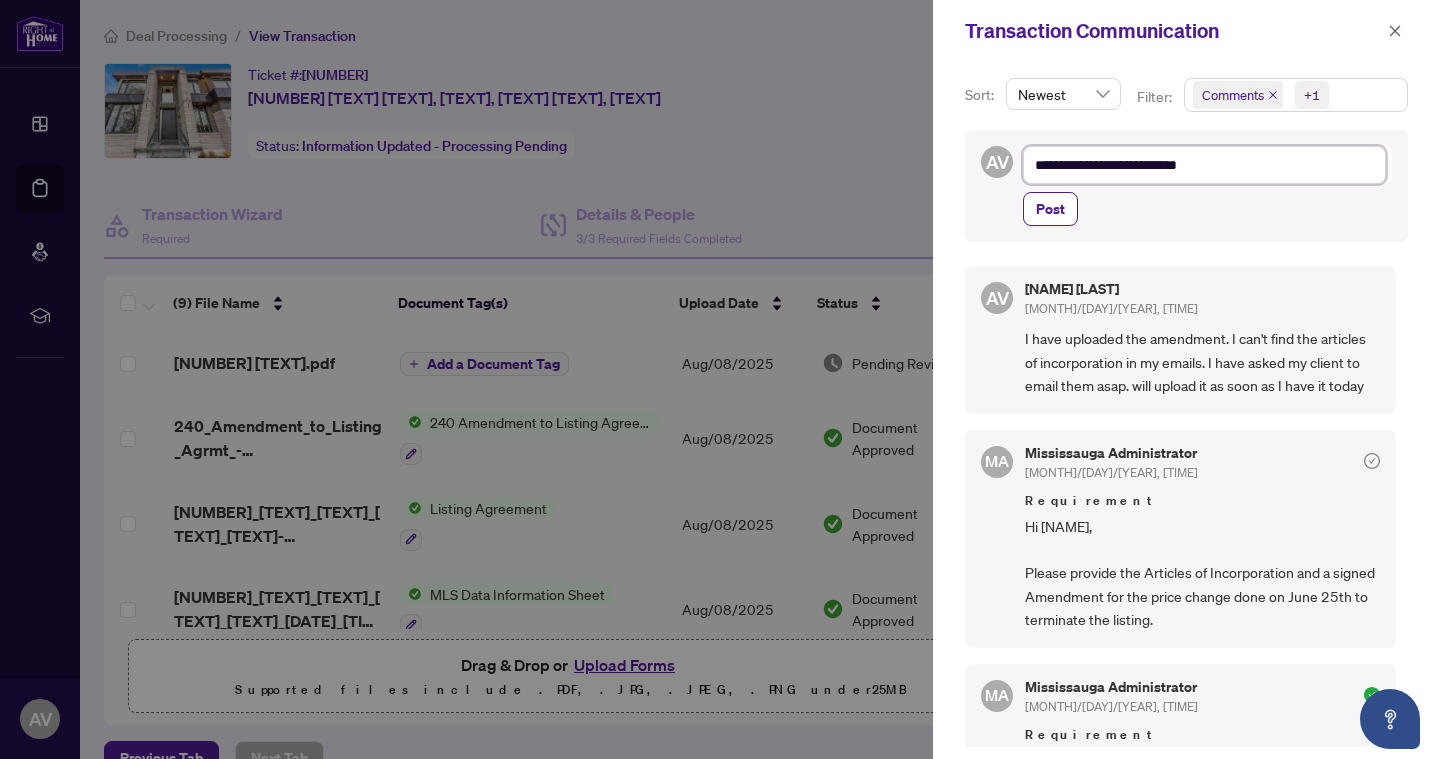 type on "**********" 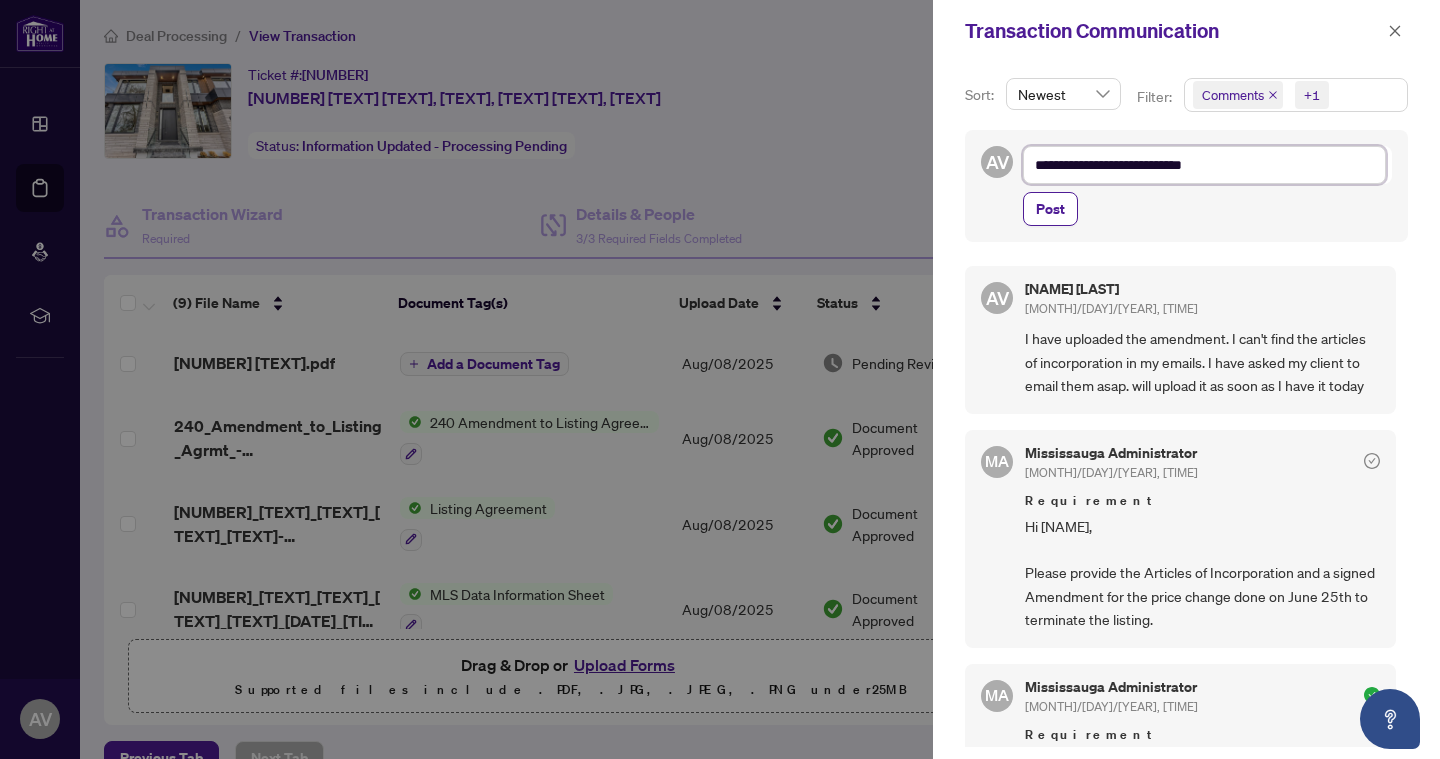 type on "**********" 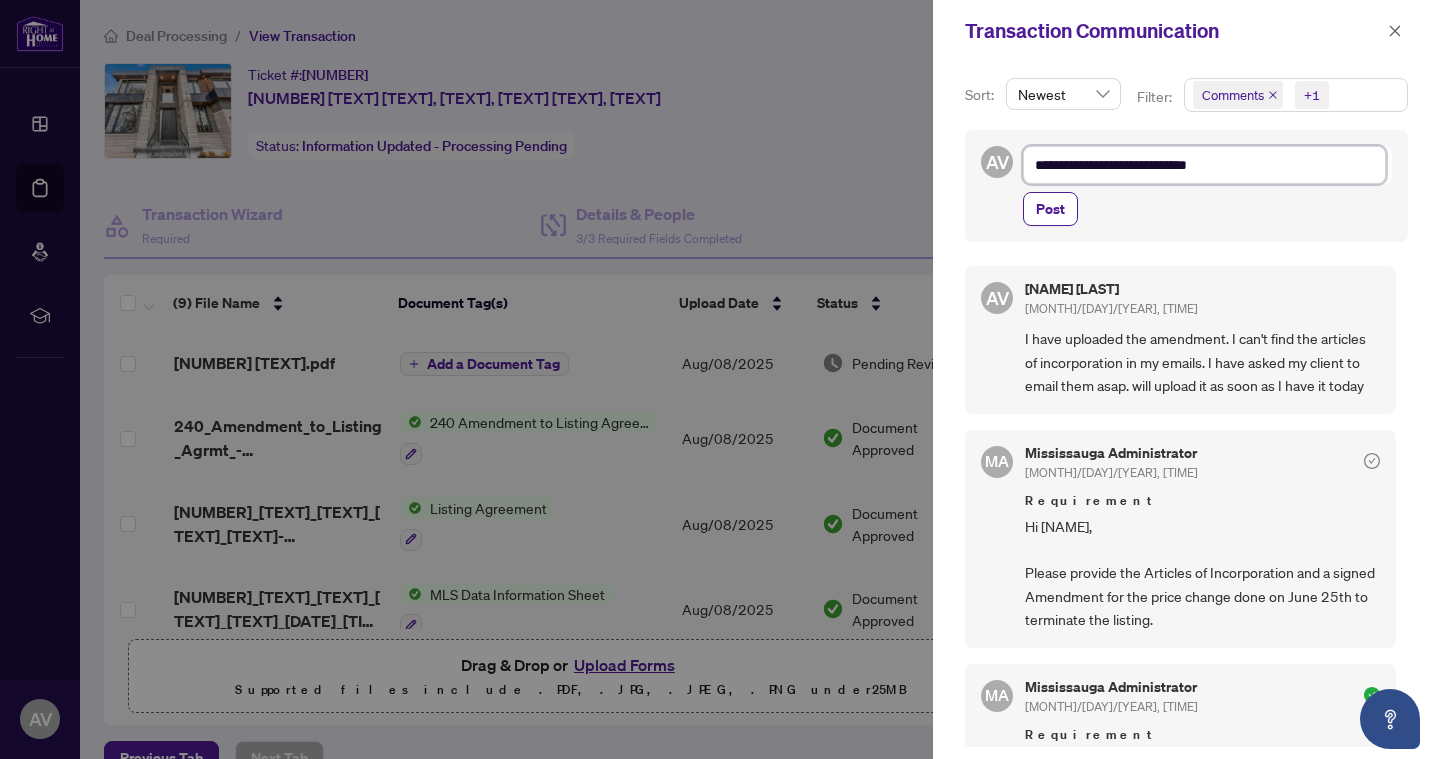 type on "**********" 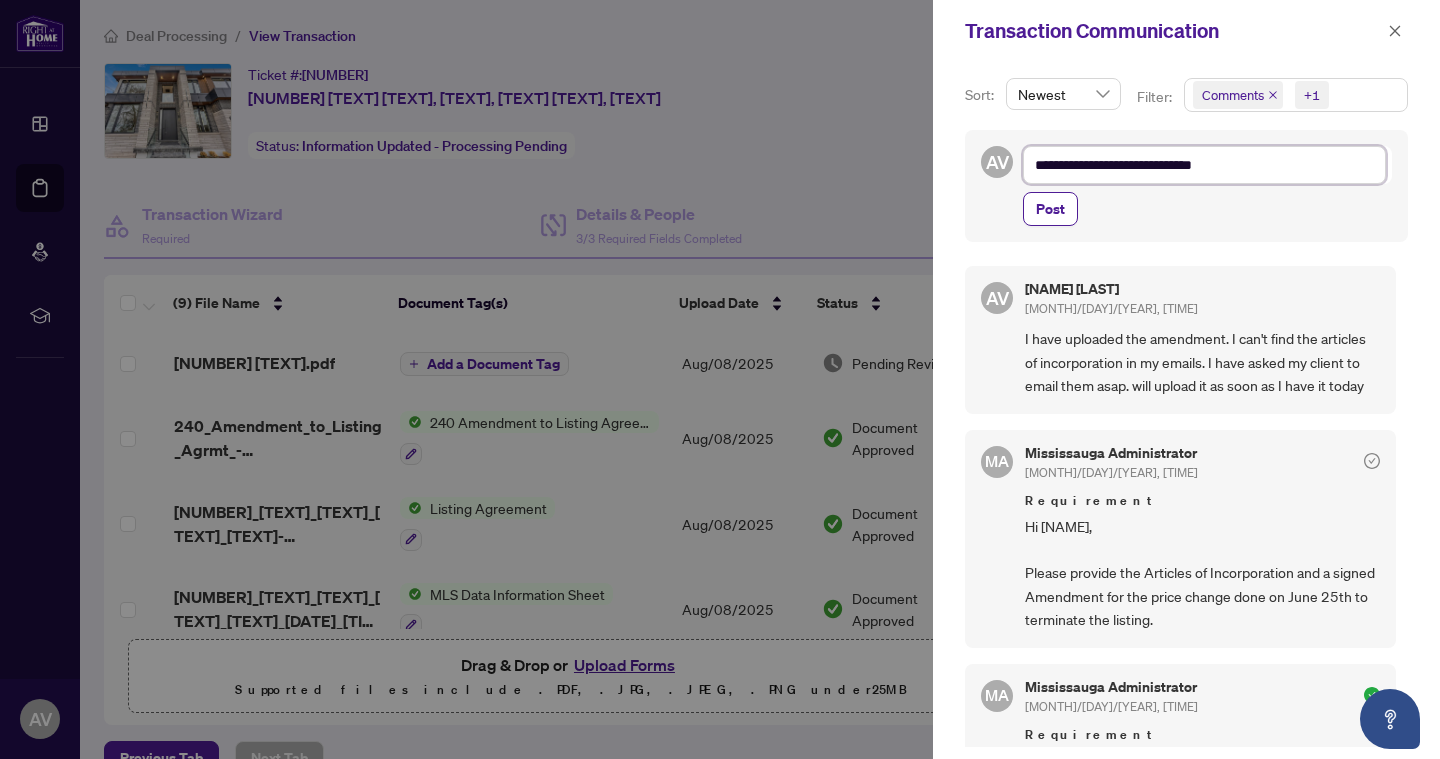 type on "**********" 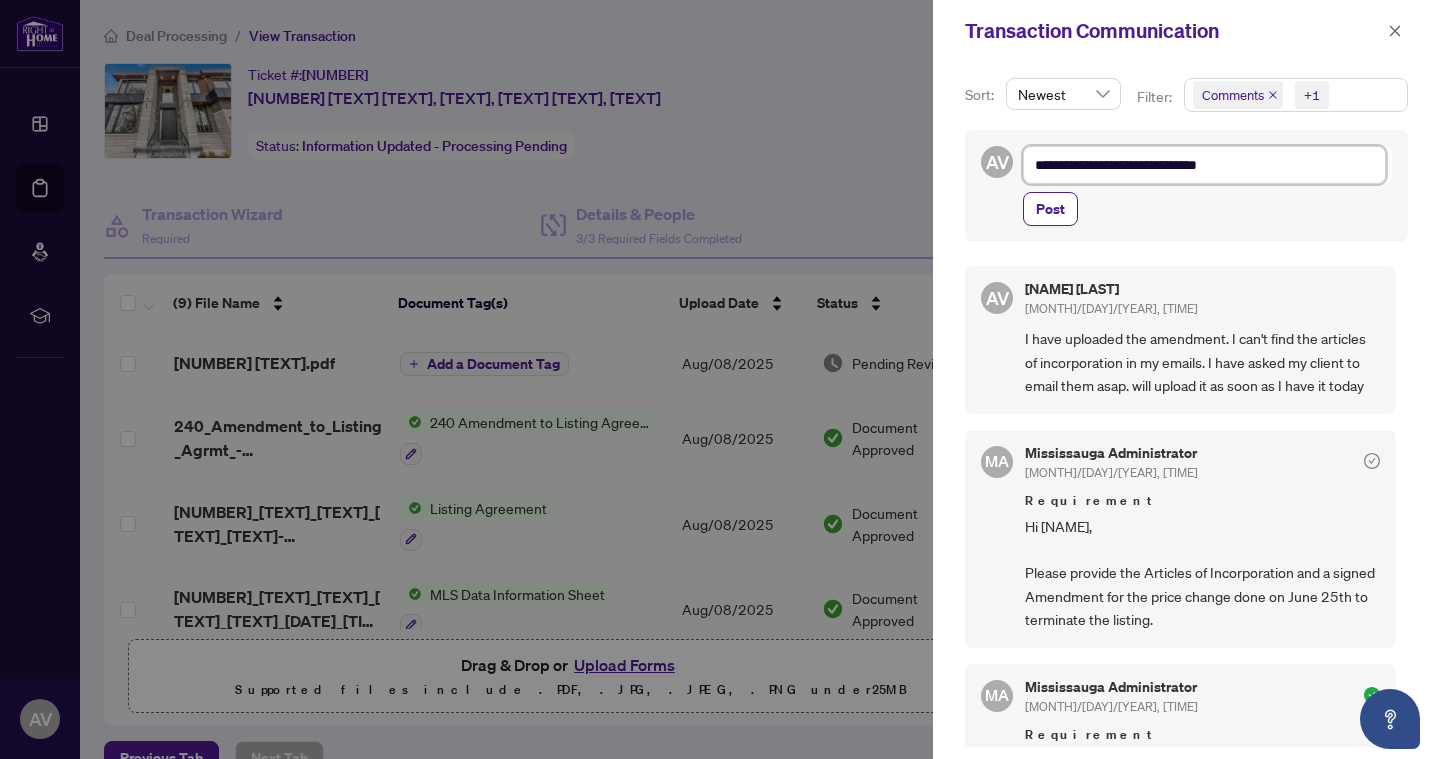 type on "**********" 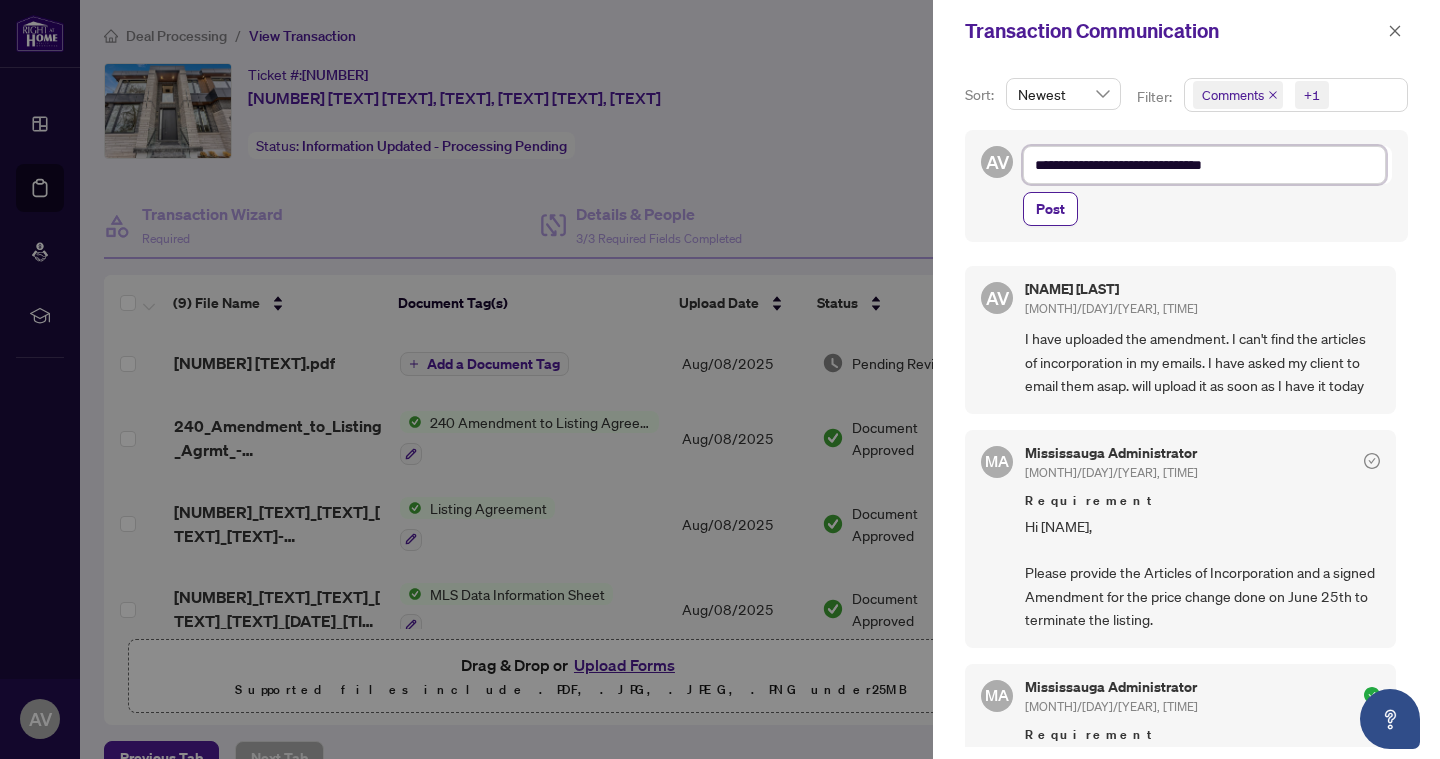 type on "**********" 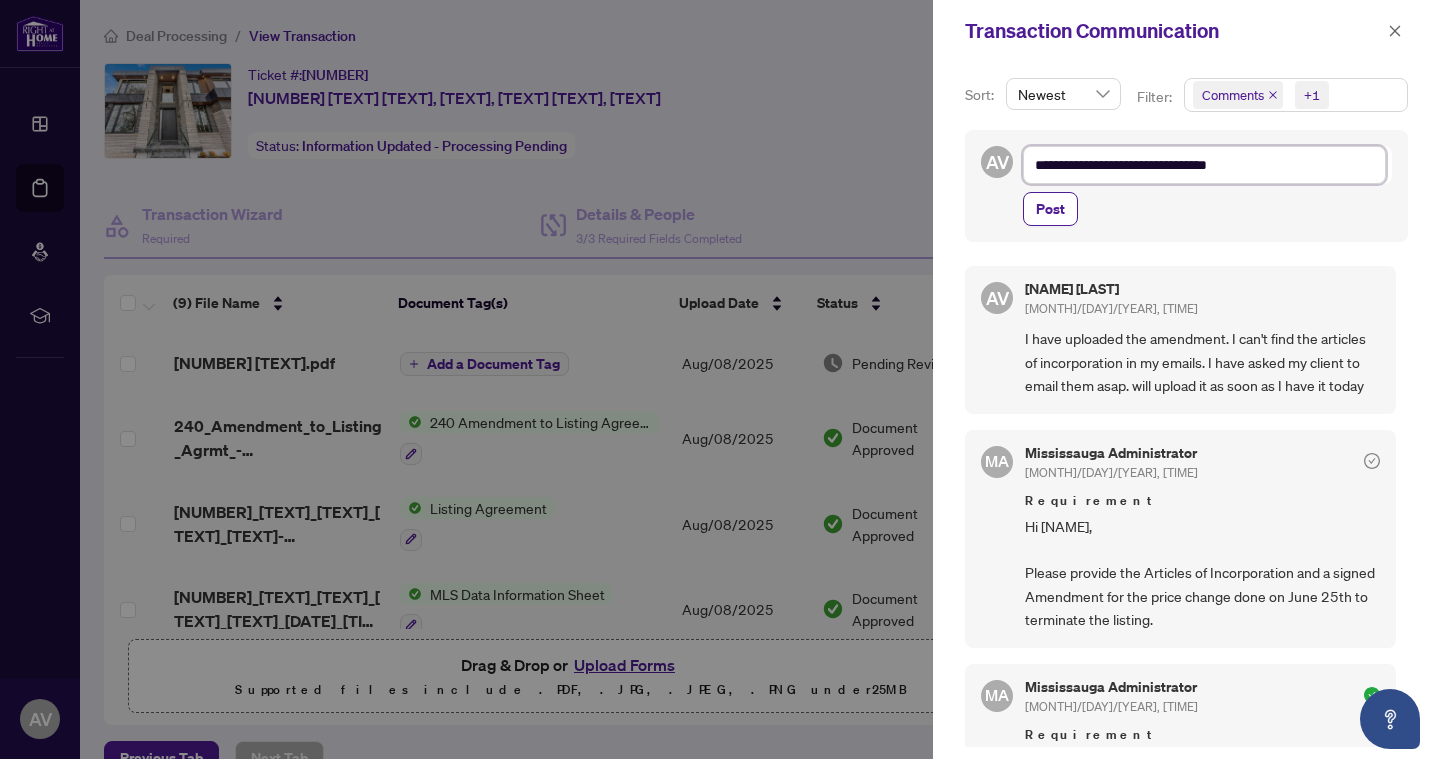type on "**********" 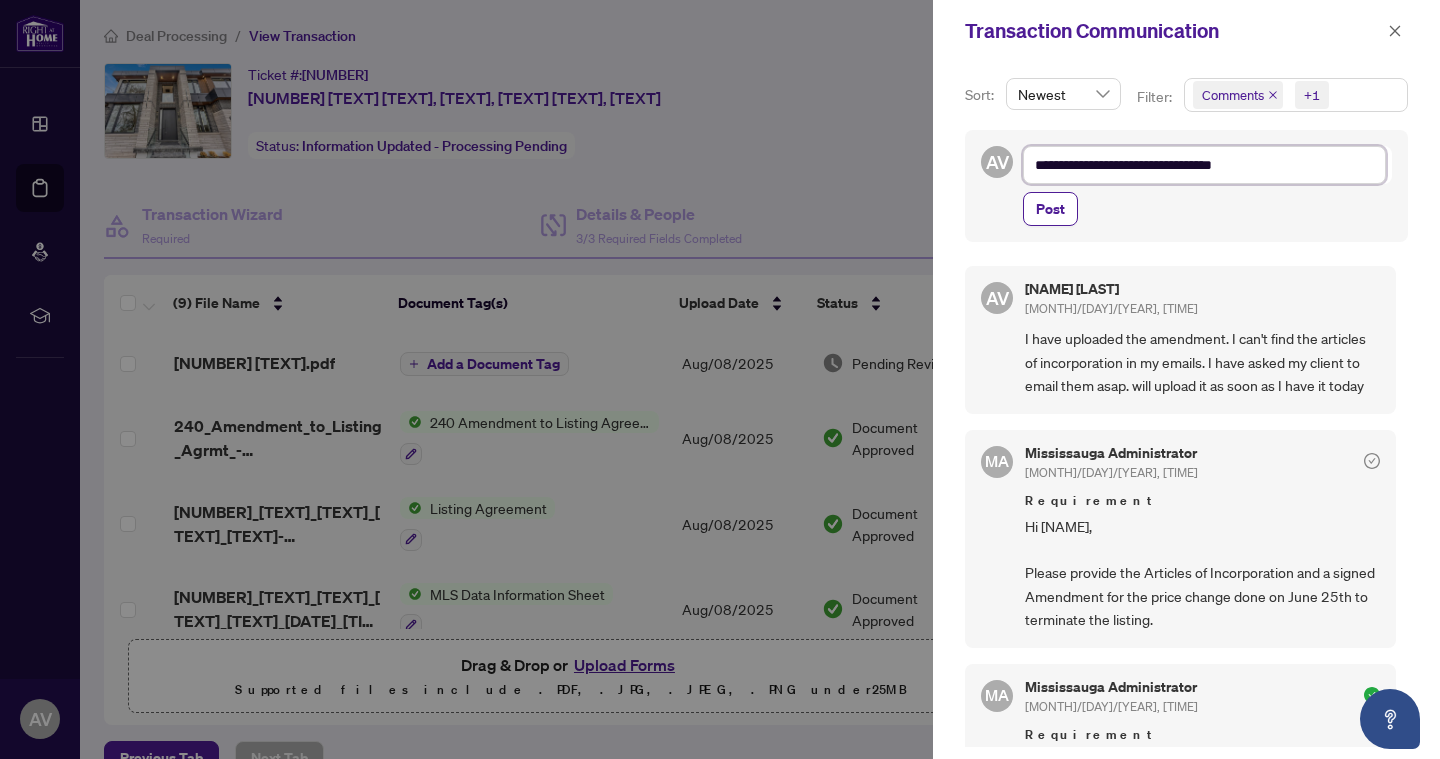 type on "**********" 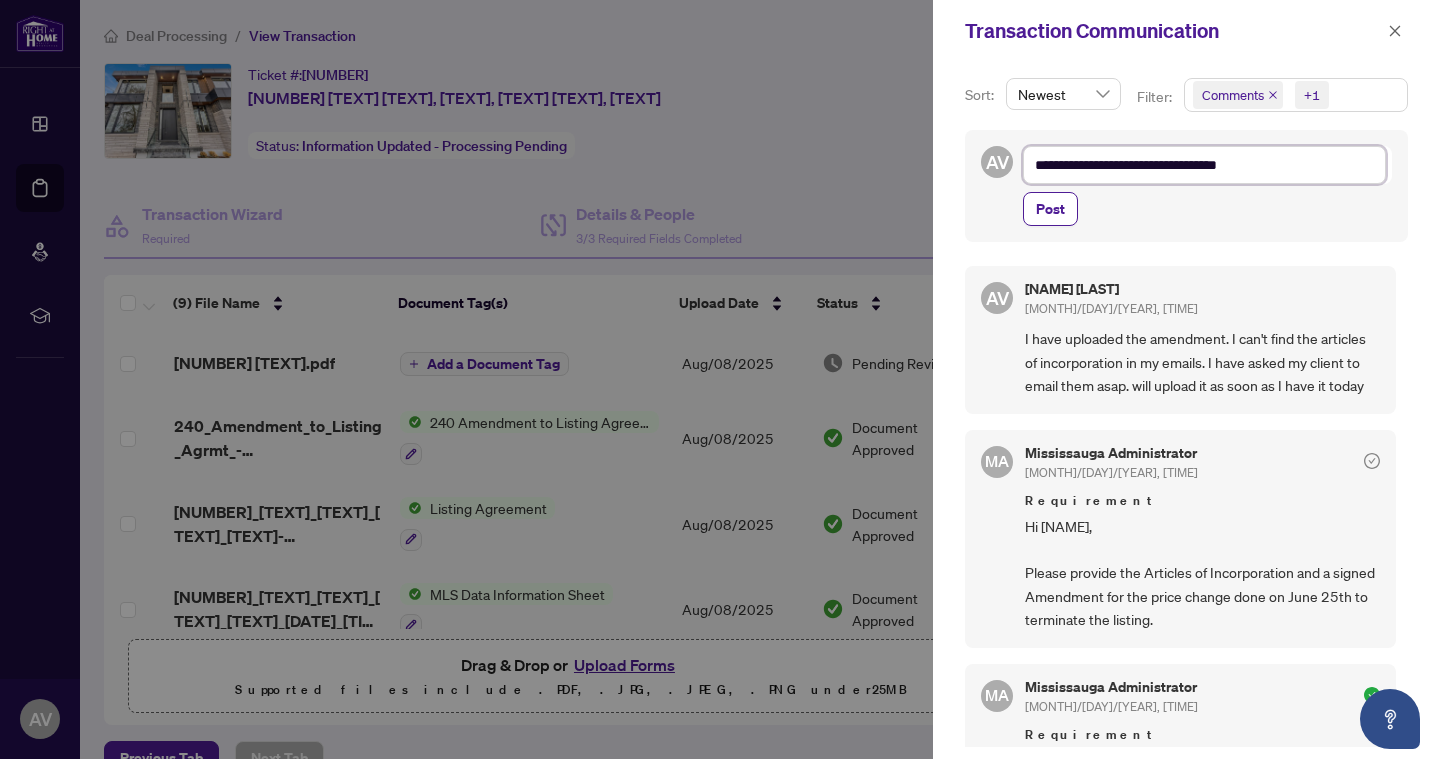 type on "**********" 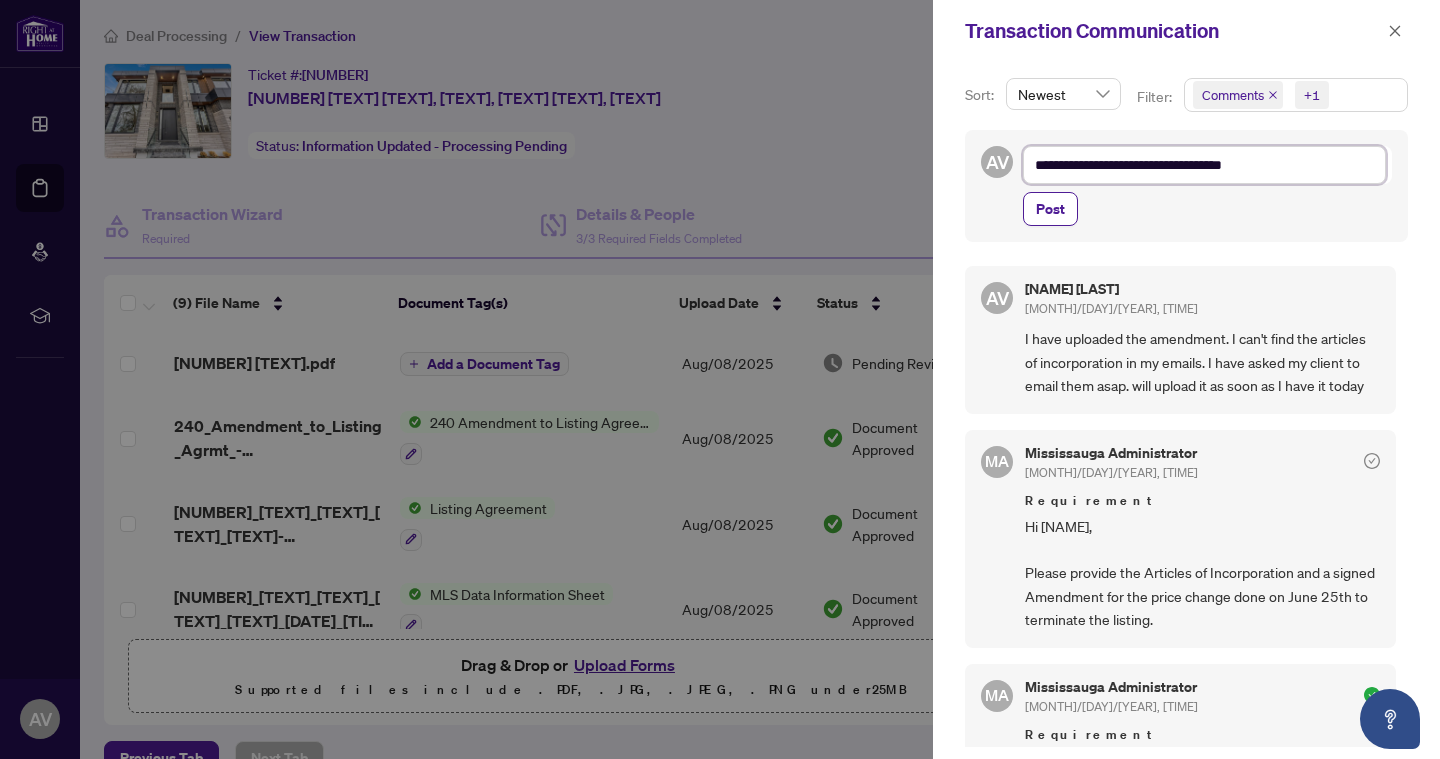 type on "**********" 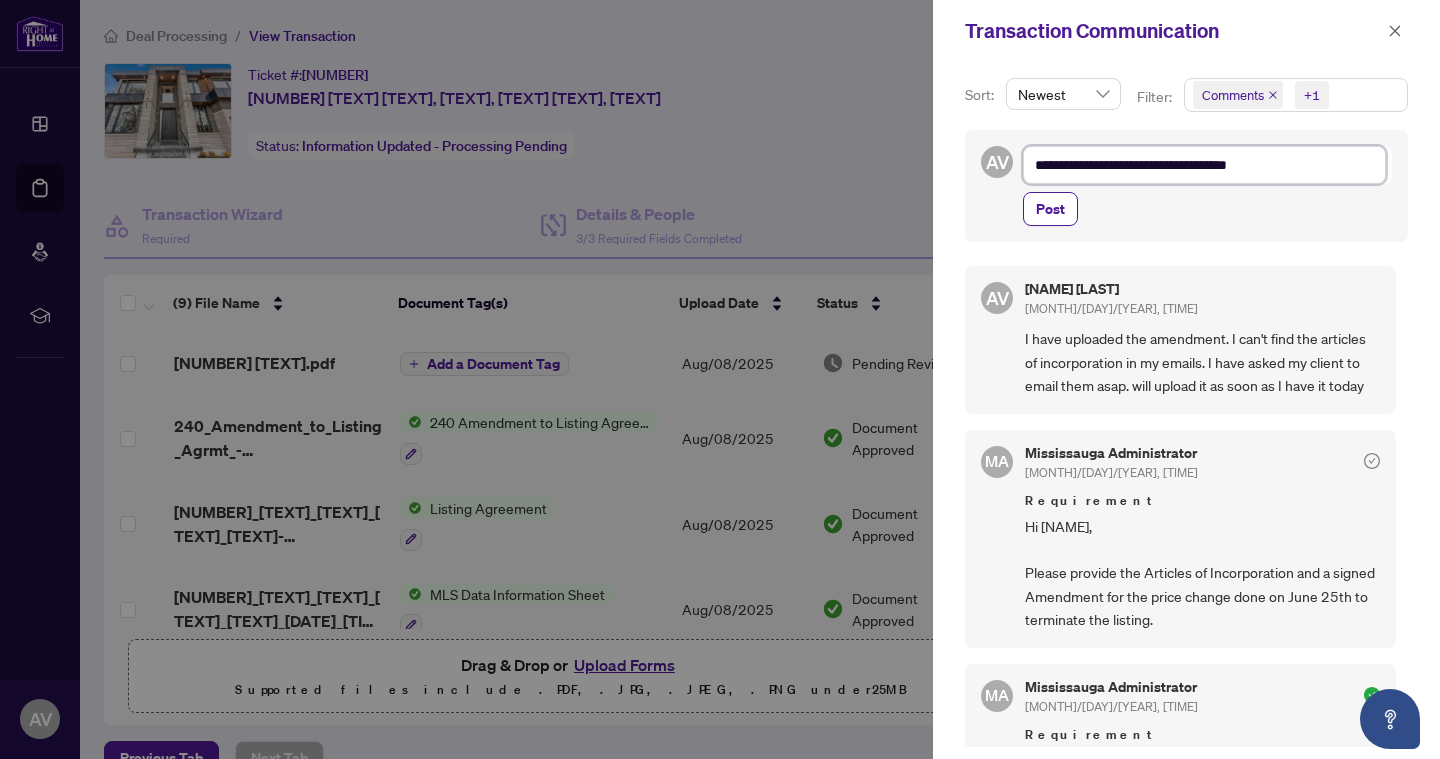 type on "**********" 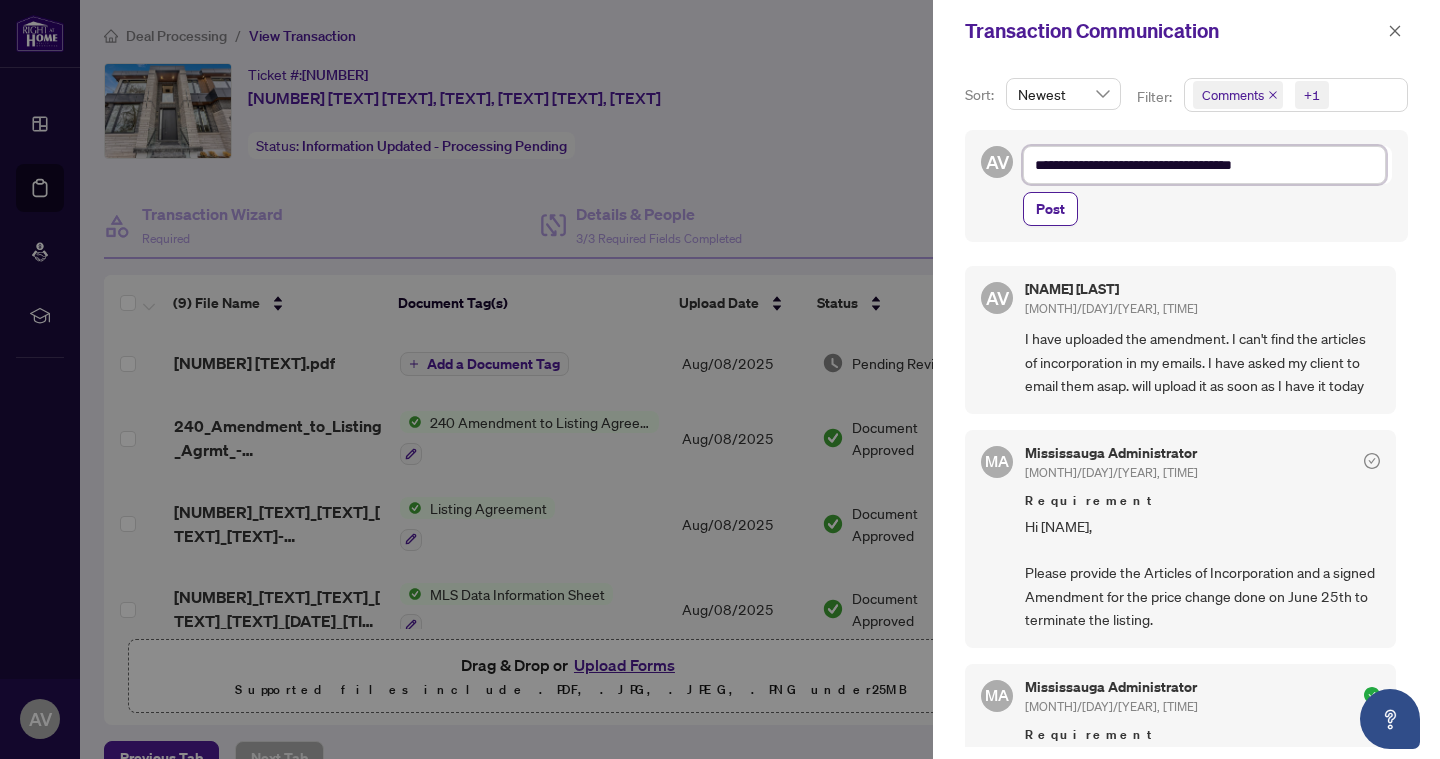 type on "**********" 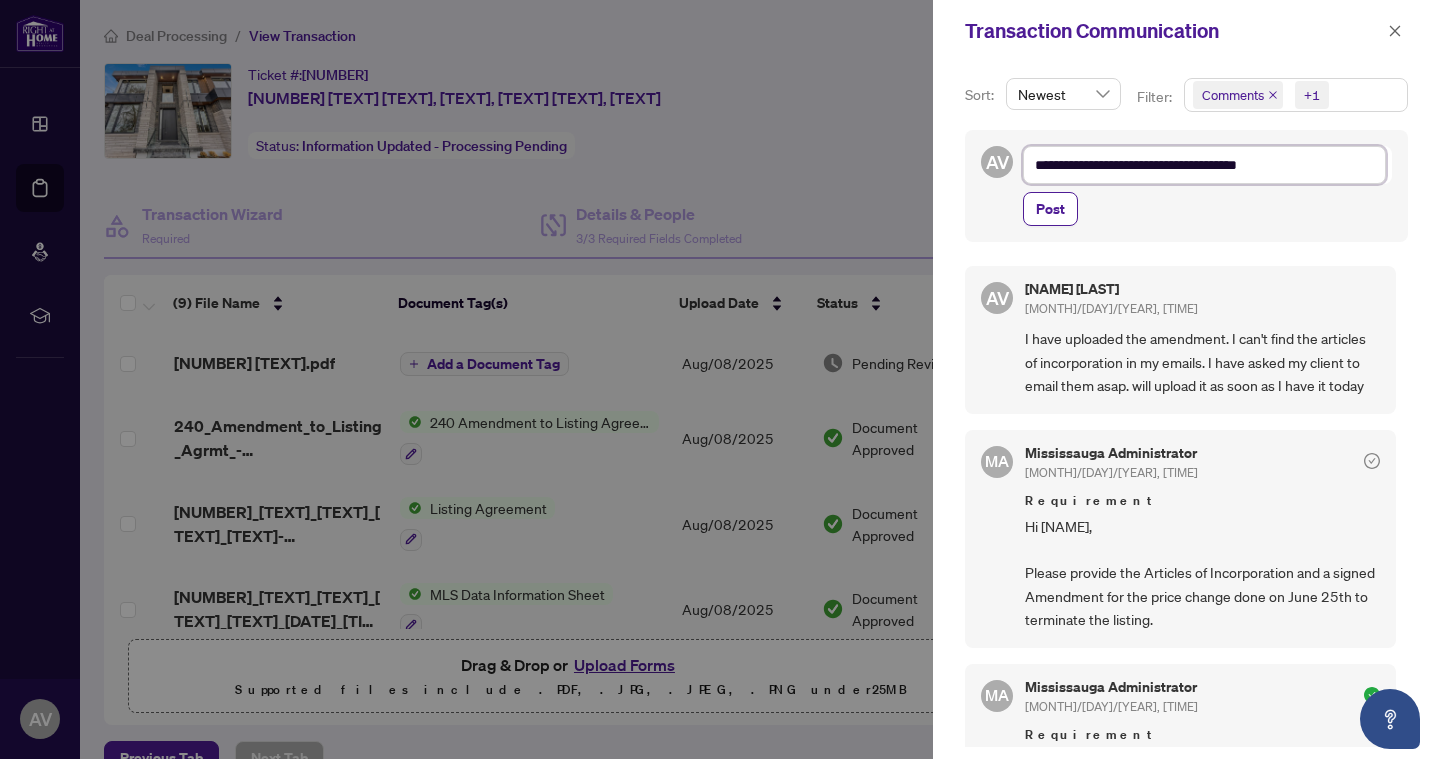 type on "**********" 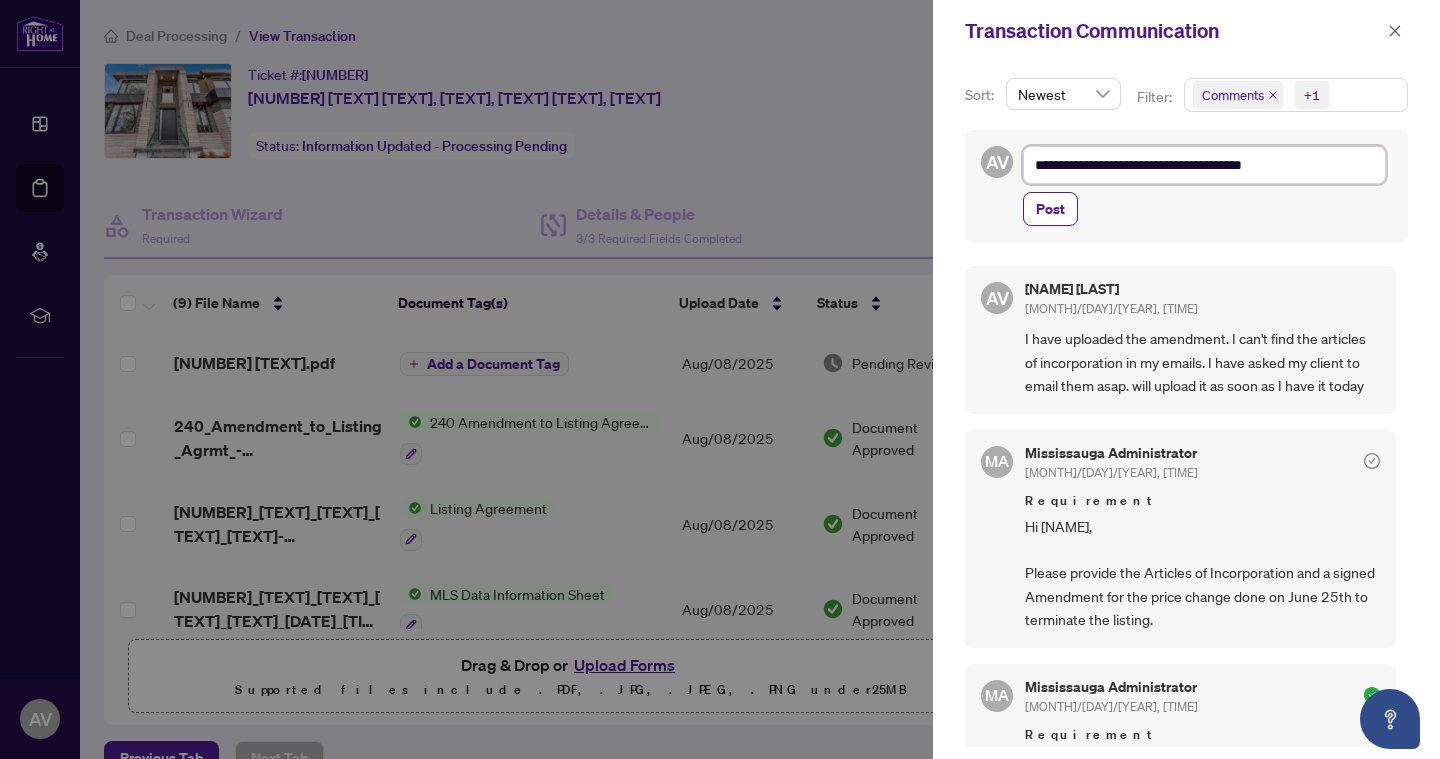 type on "**********" 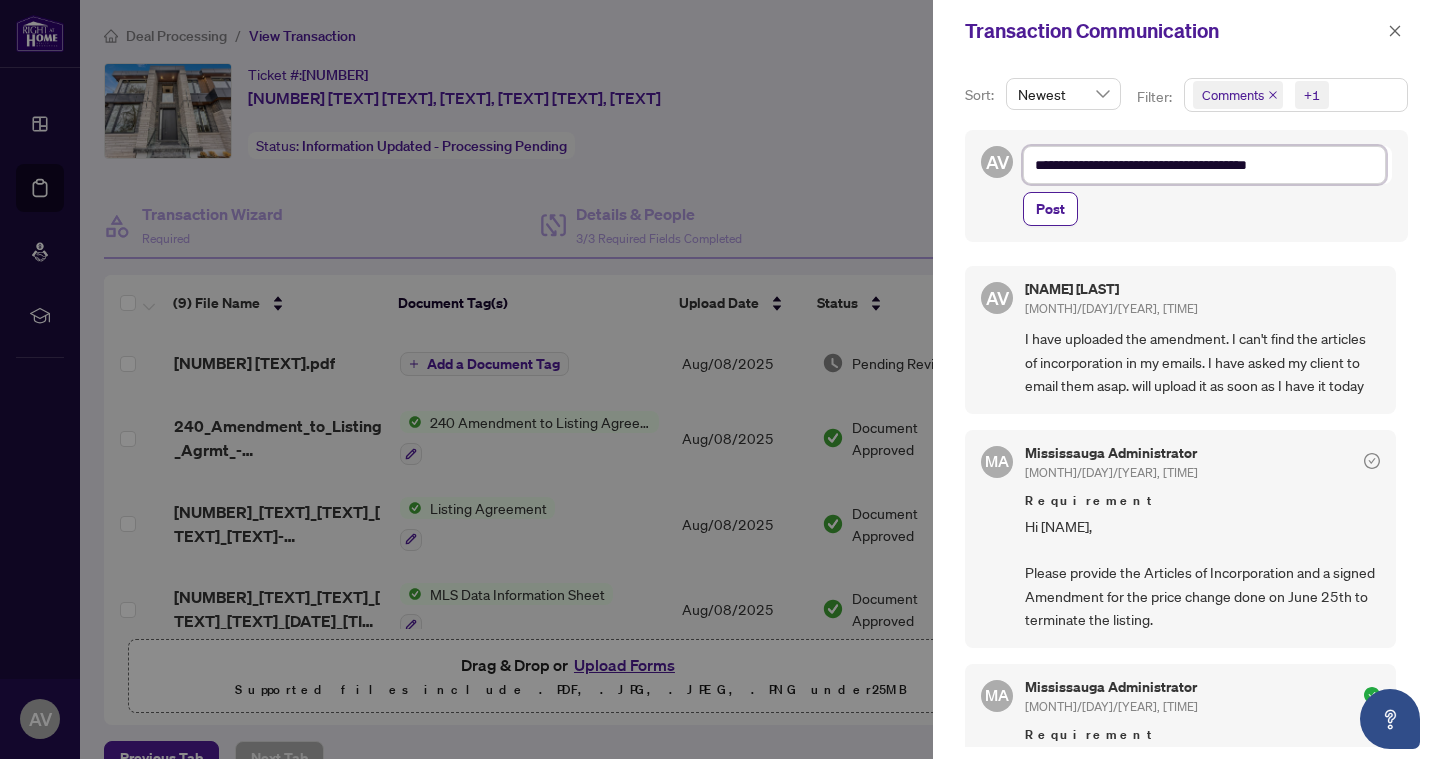 type on "**********" 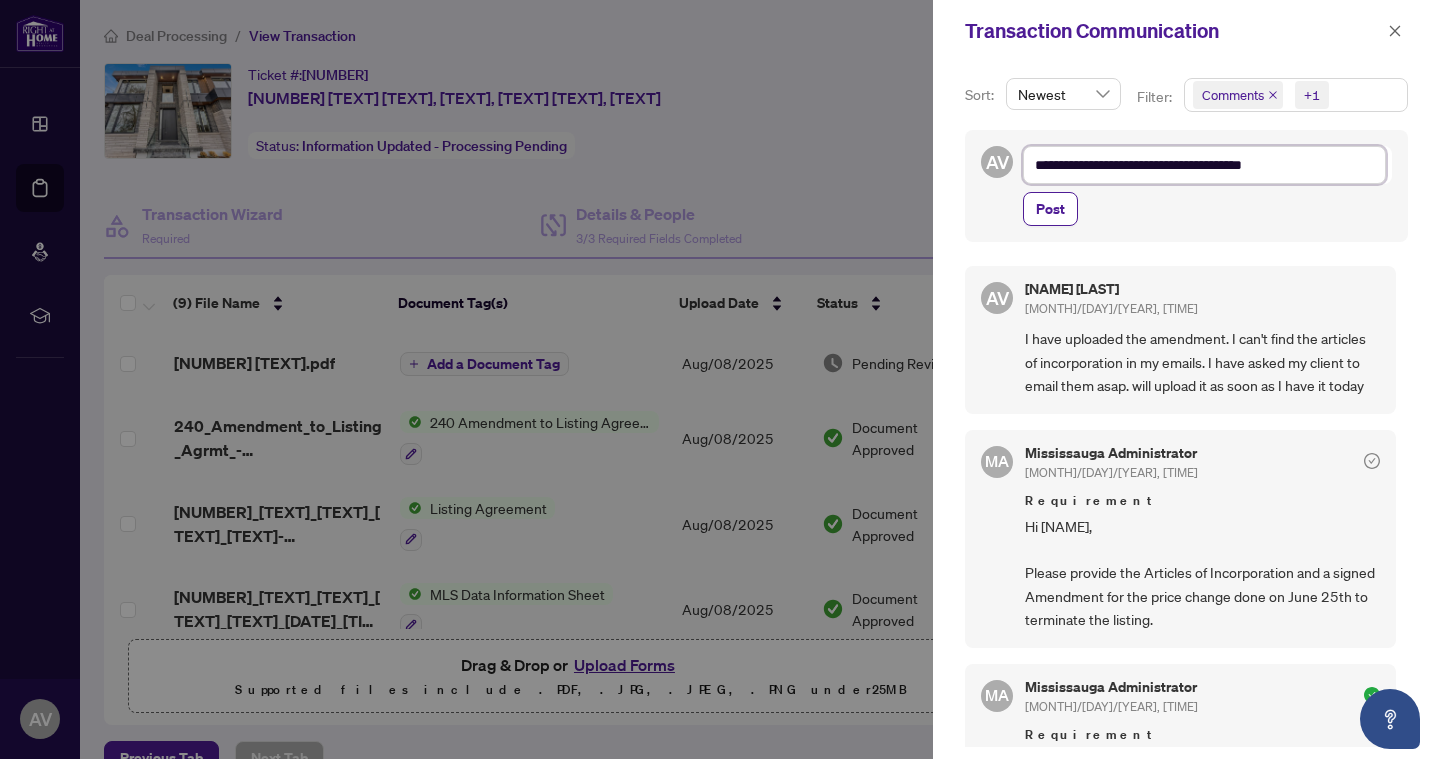 type on "**********" 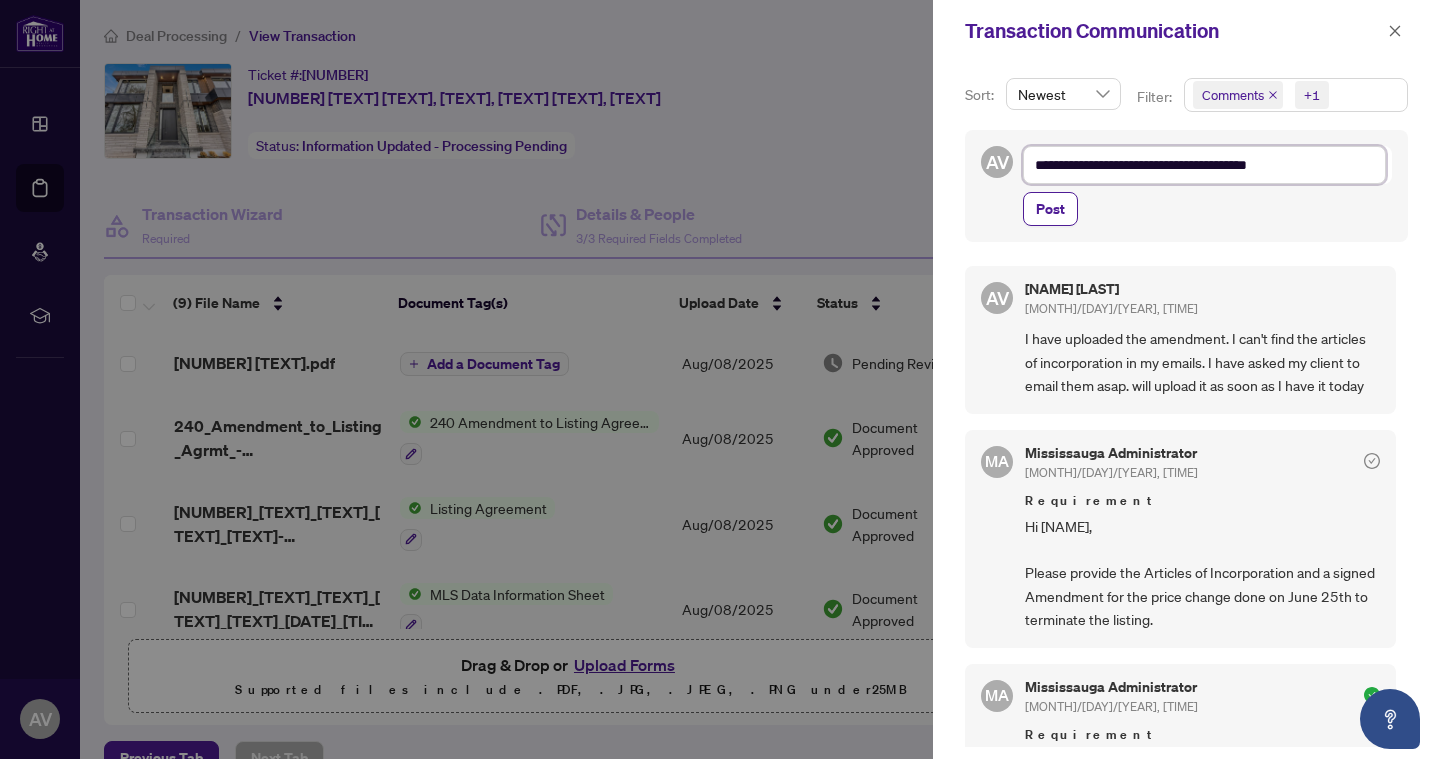 type on "**********" 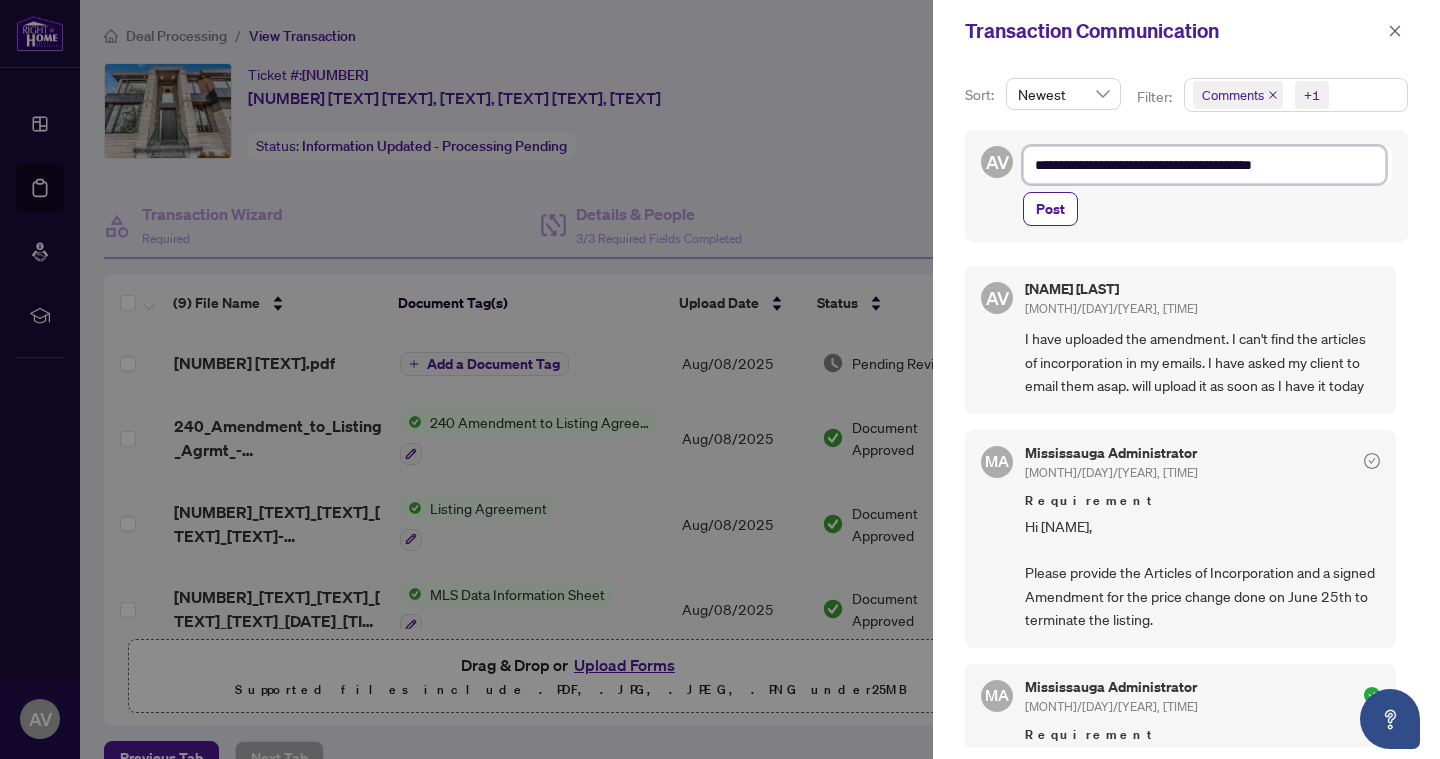 type on "**********" 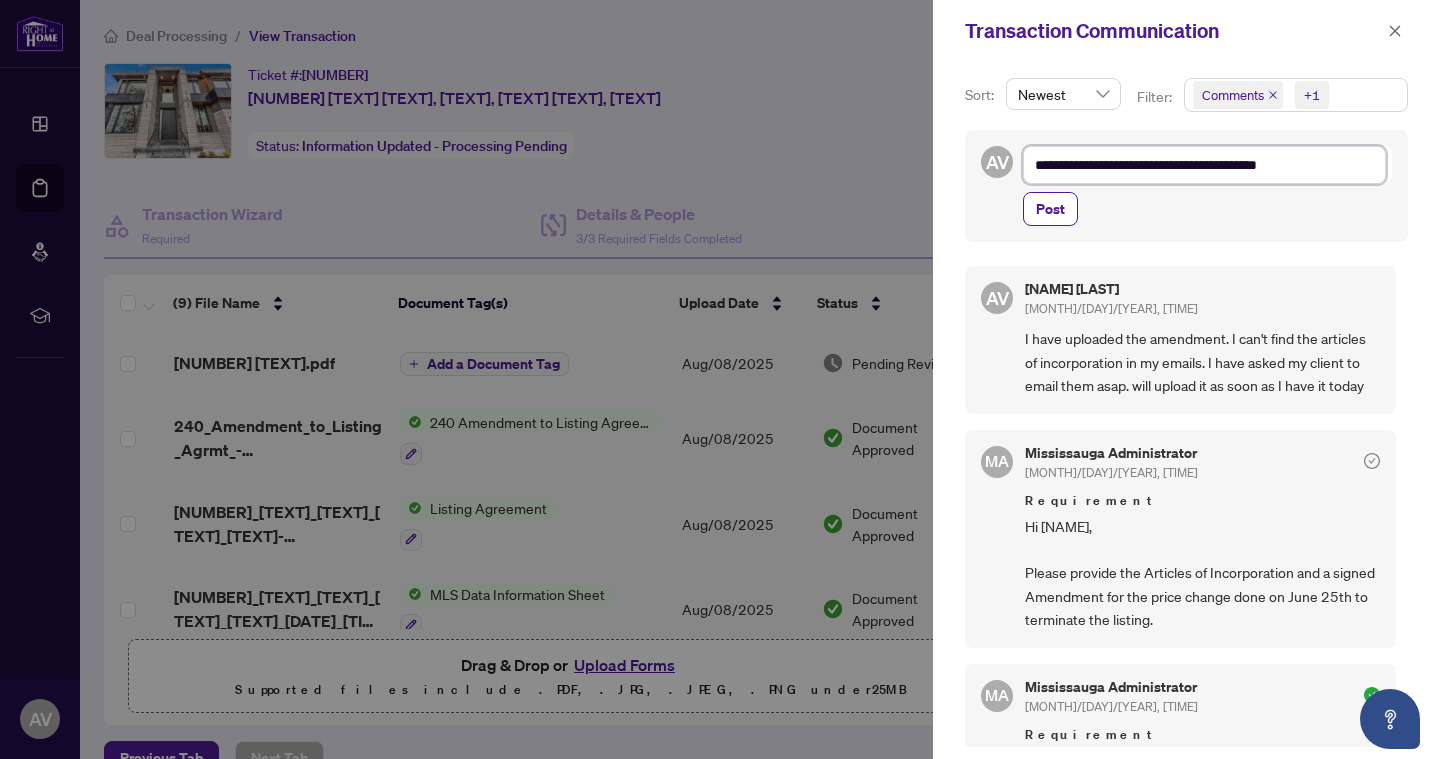 type on "**********" 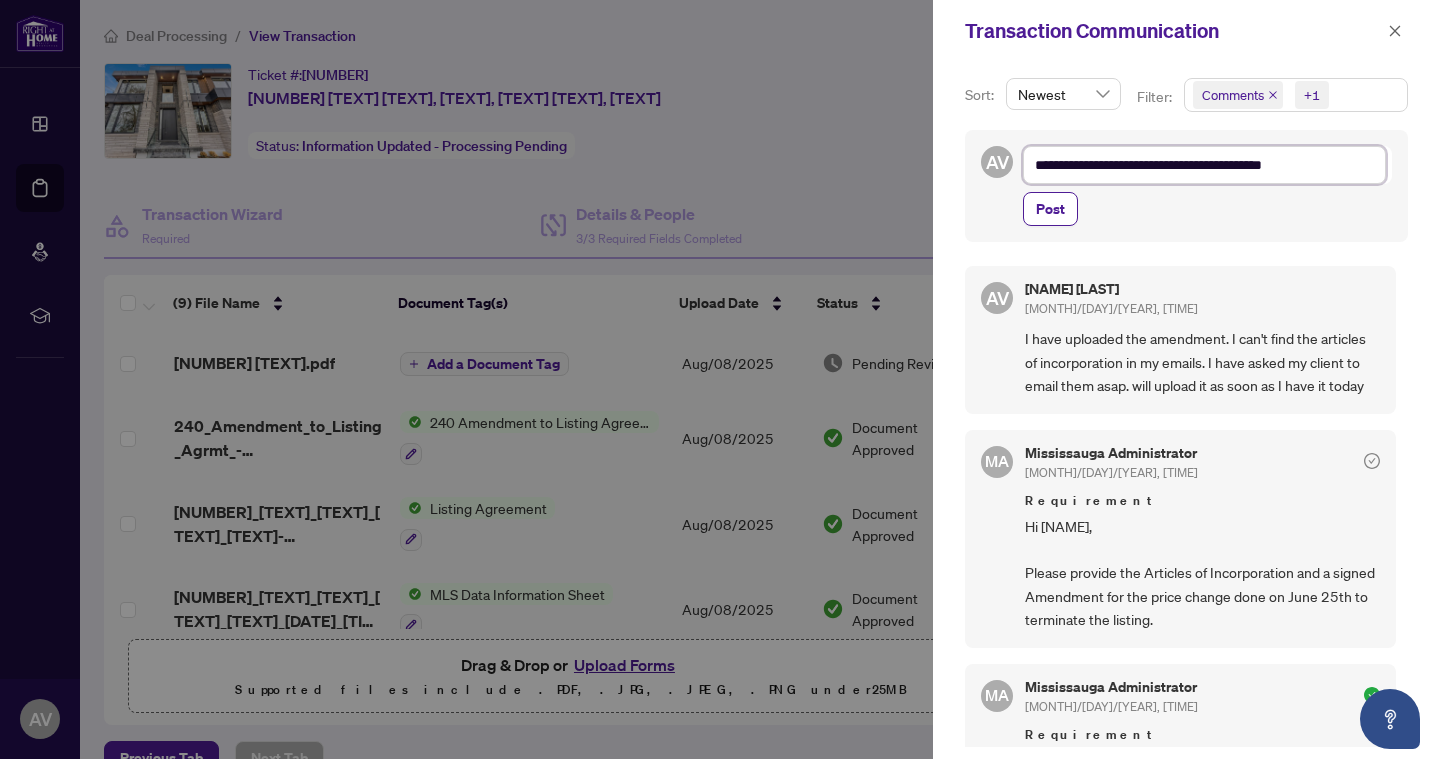 type on "**********" 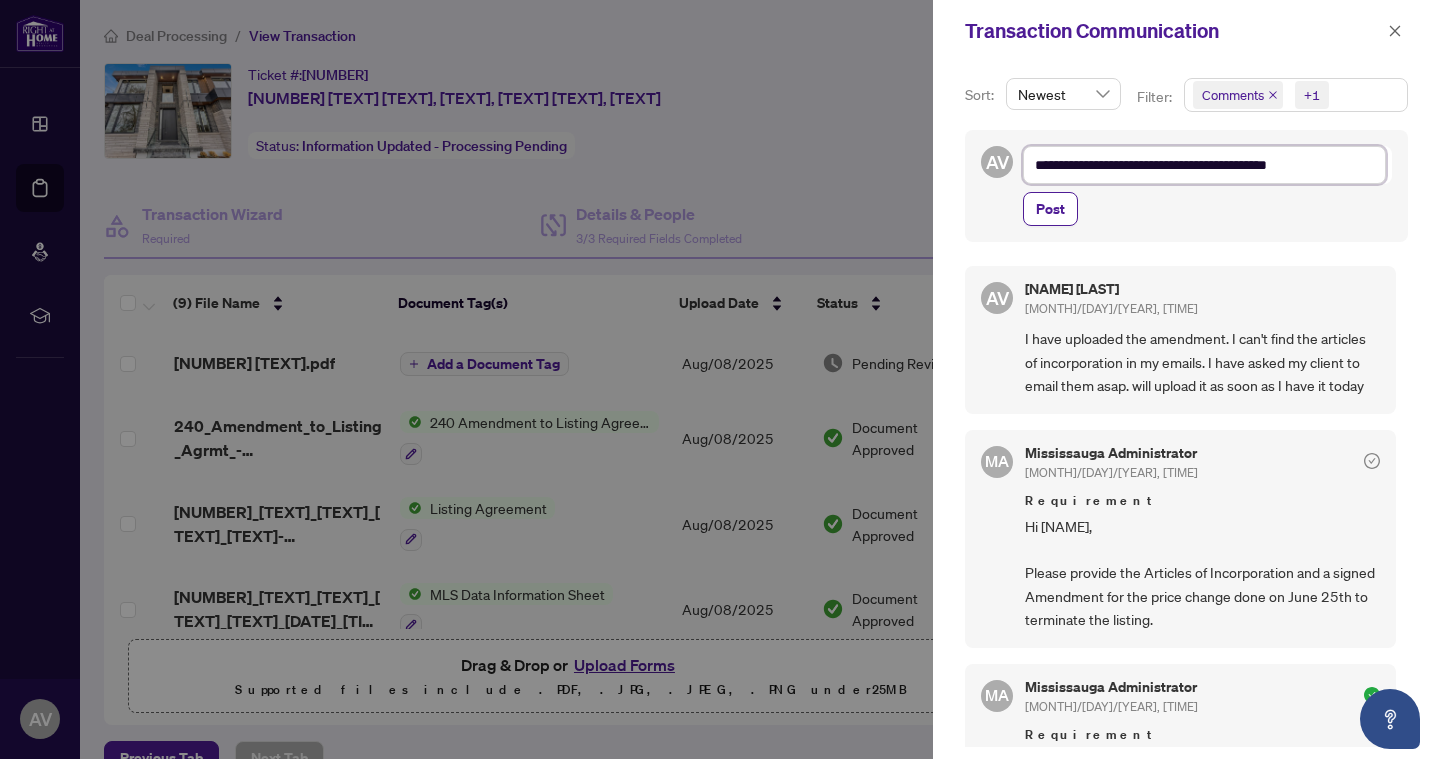 type on "**********" 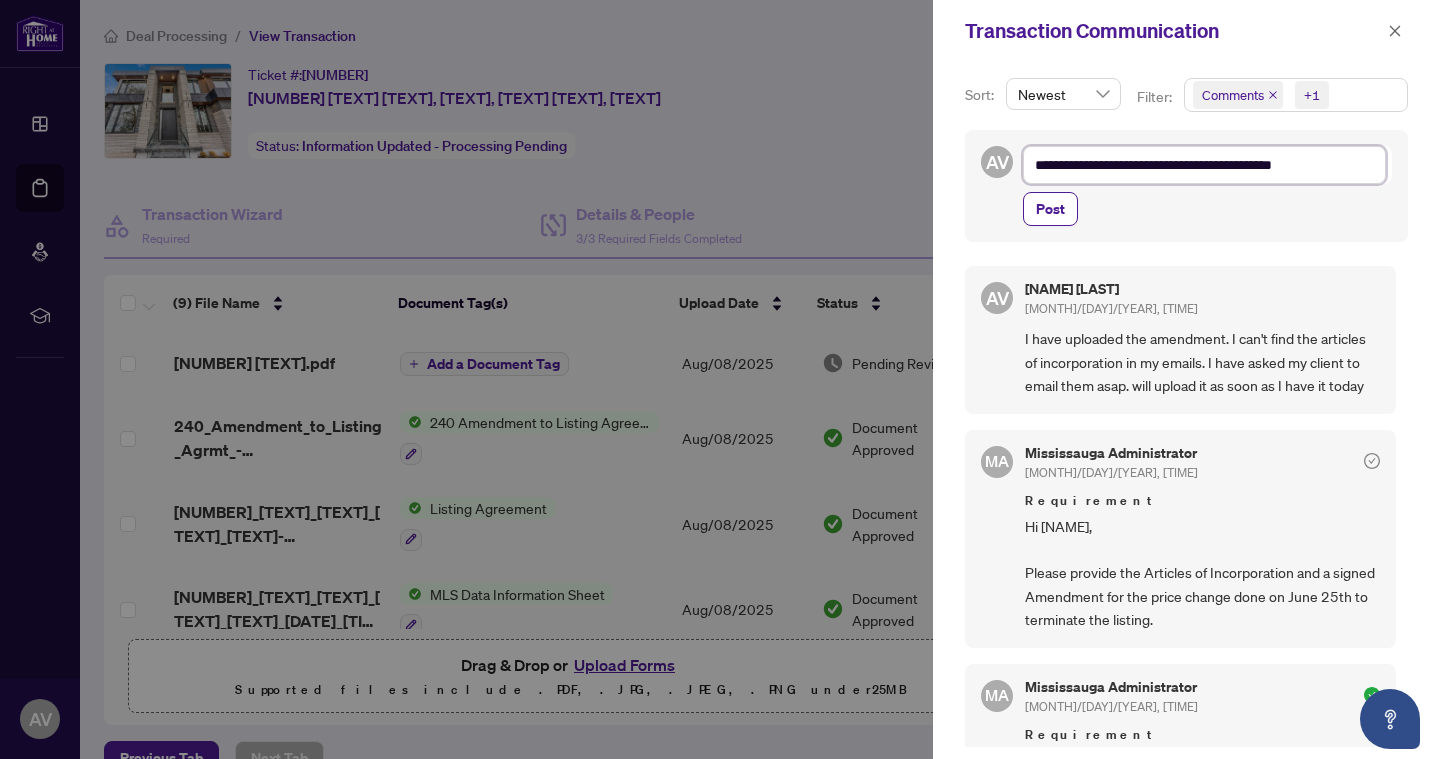 type on "**********" 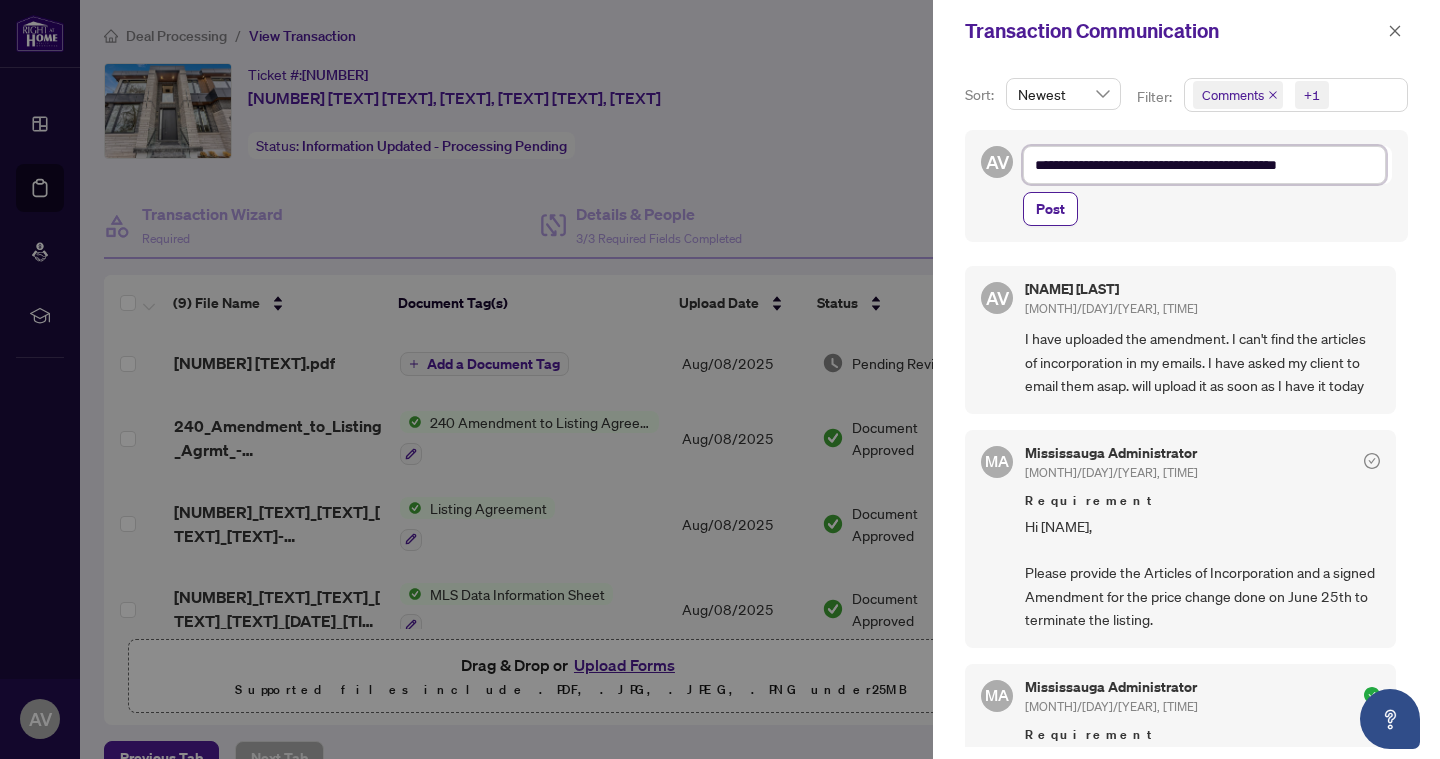 type on "**********" 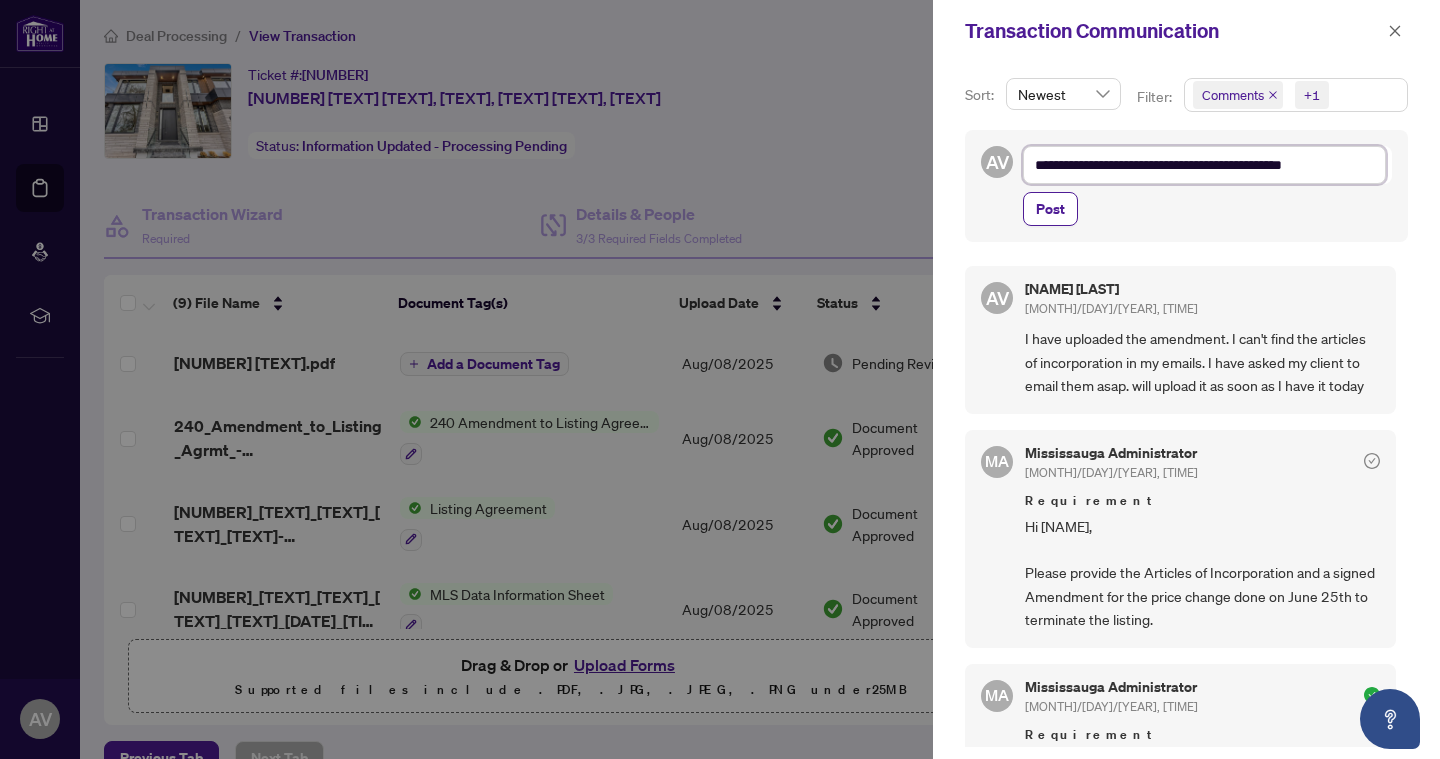 type on "**********" 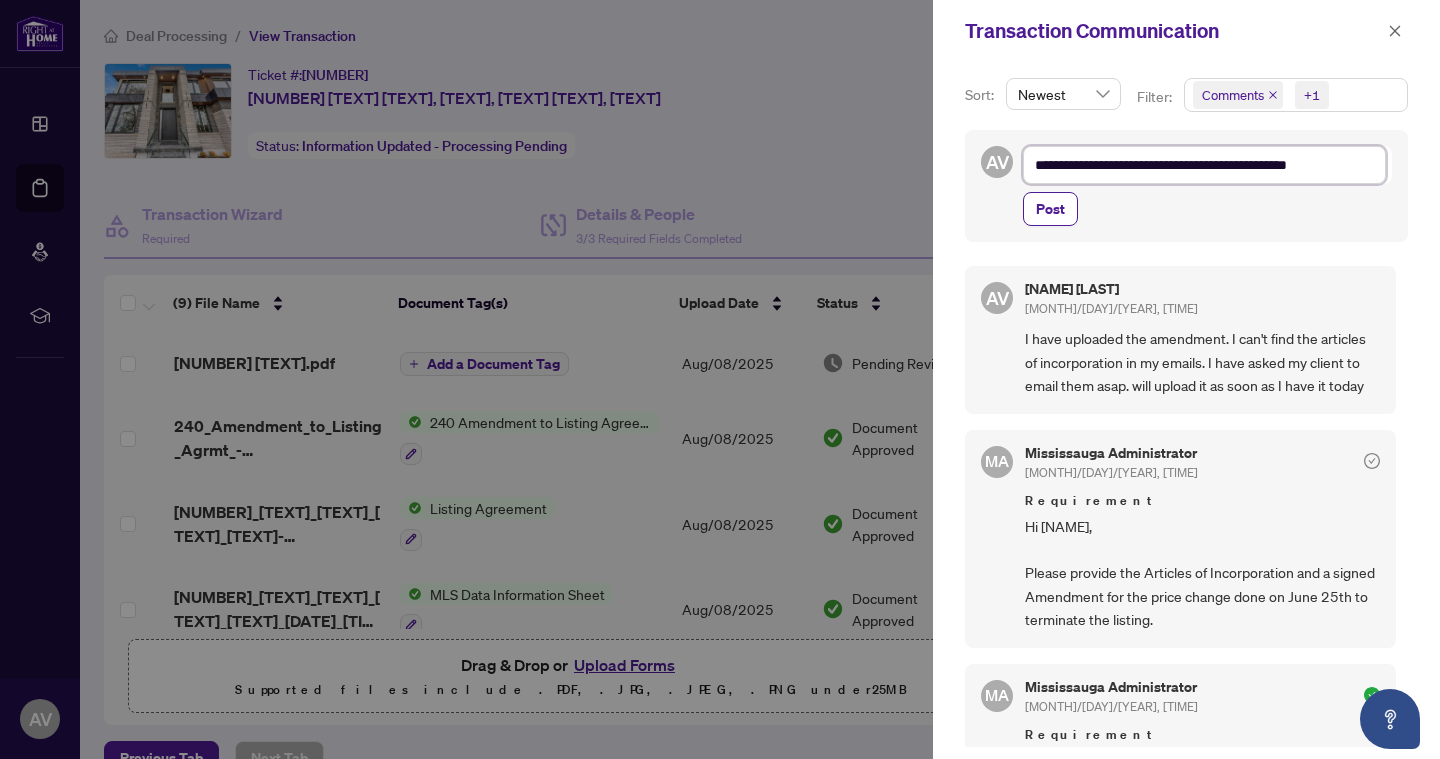 type on "**********" 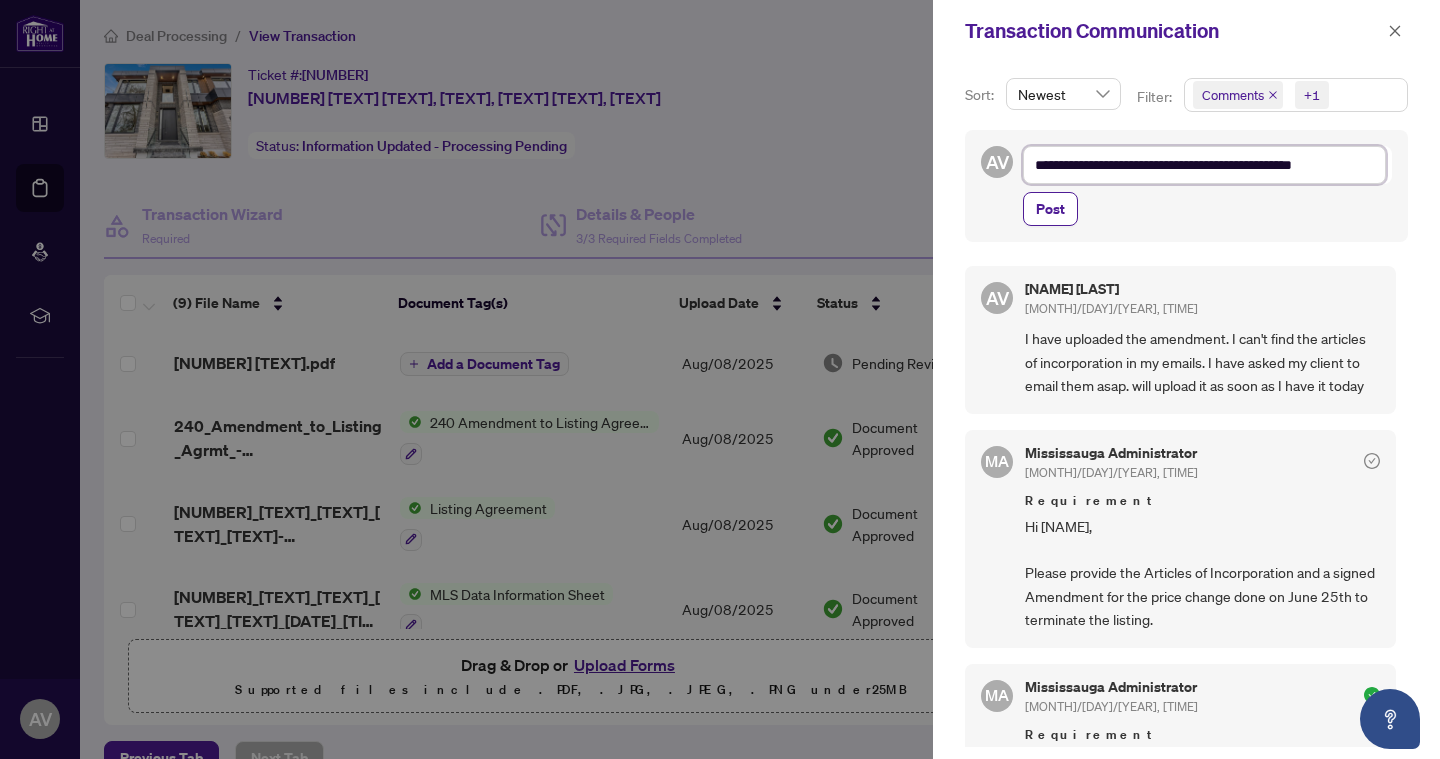 type on "**********" 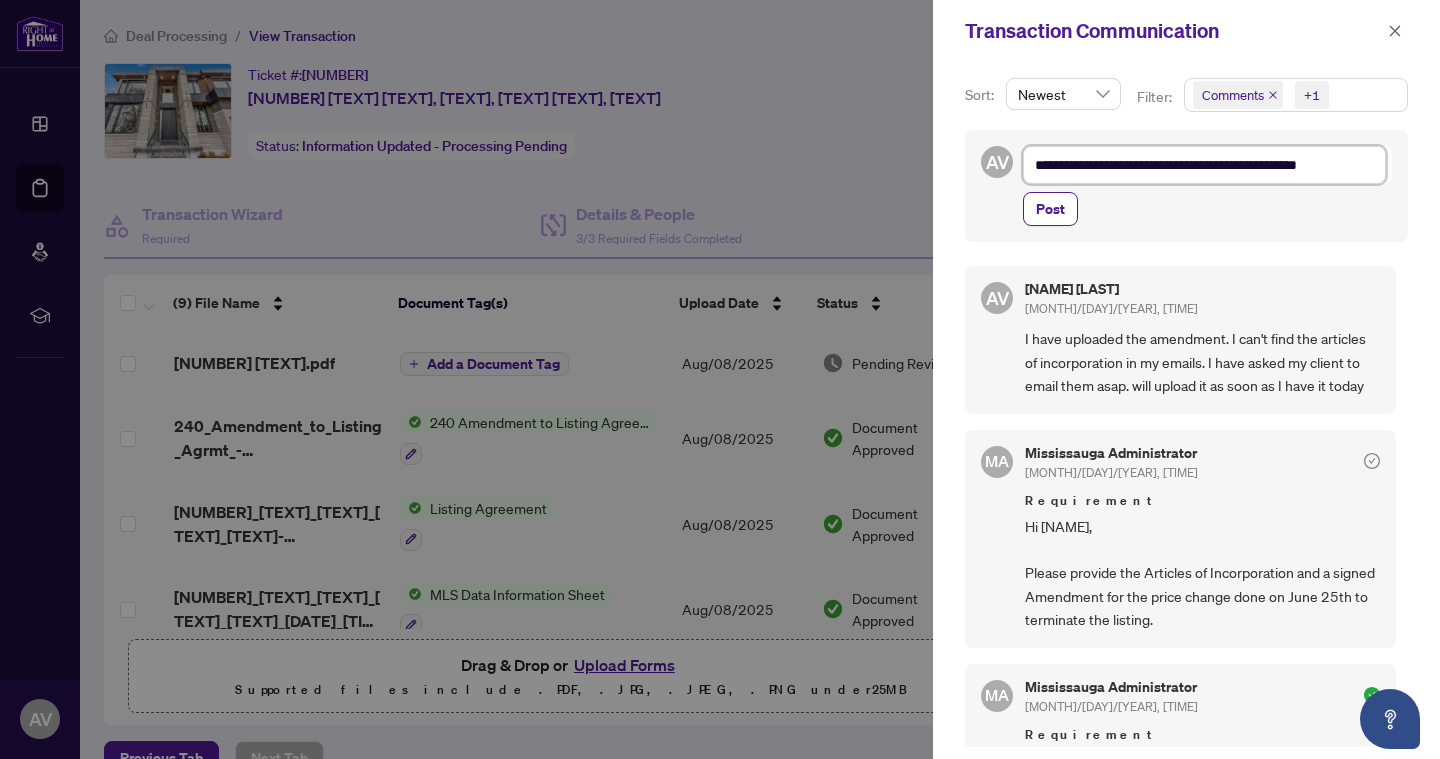 click on "**********" at bounding box center (1204, 165) 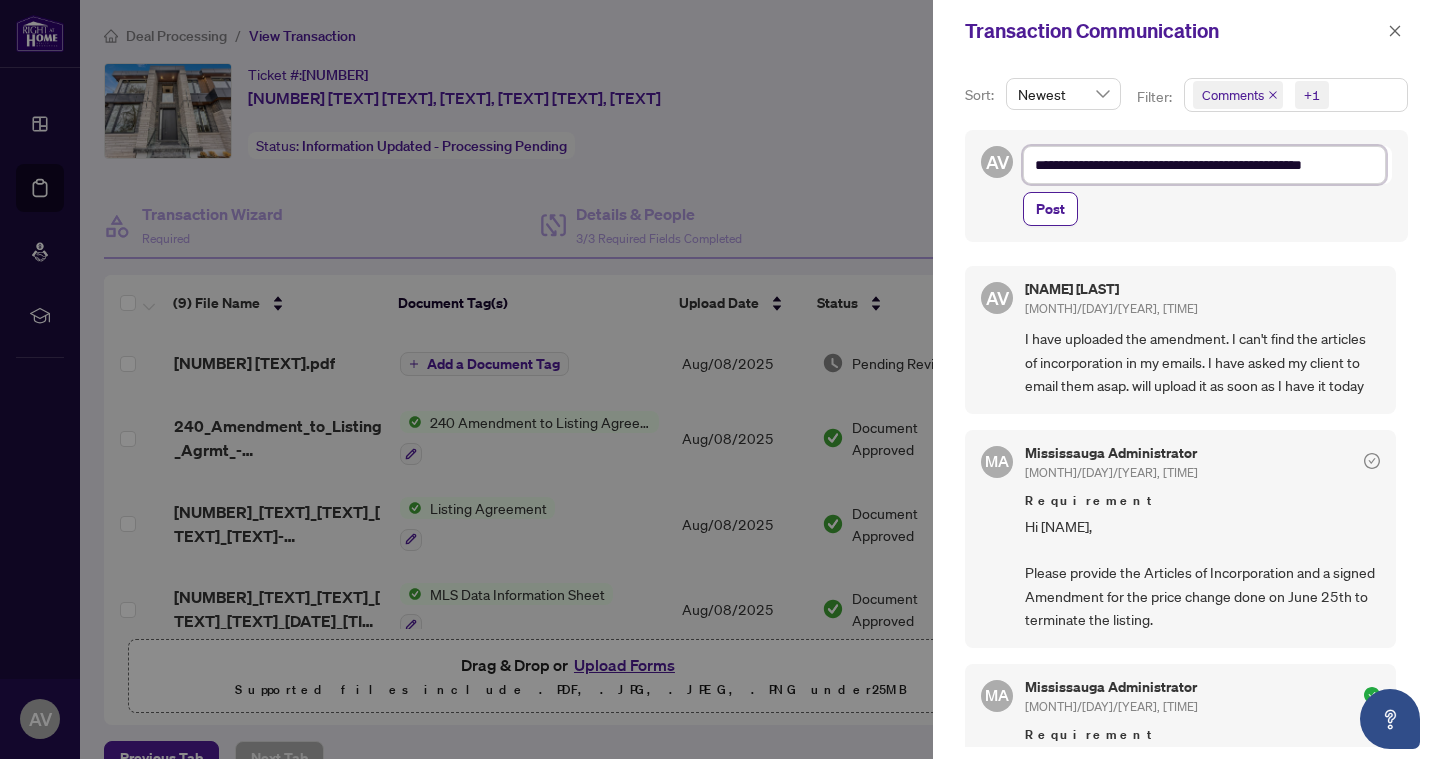 type on "**********" 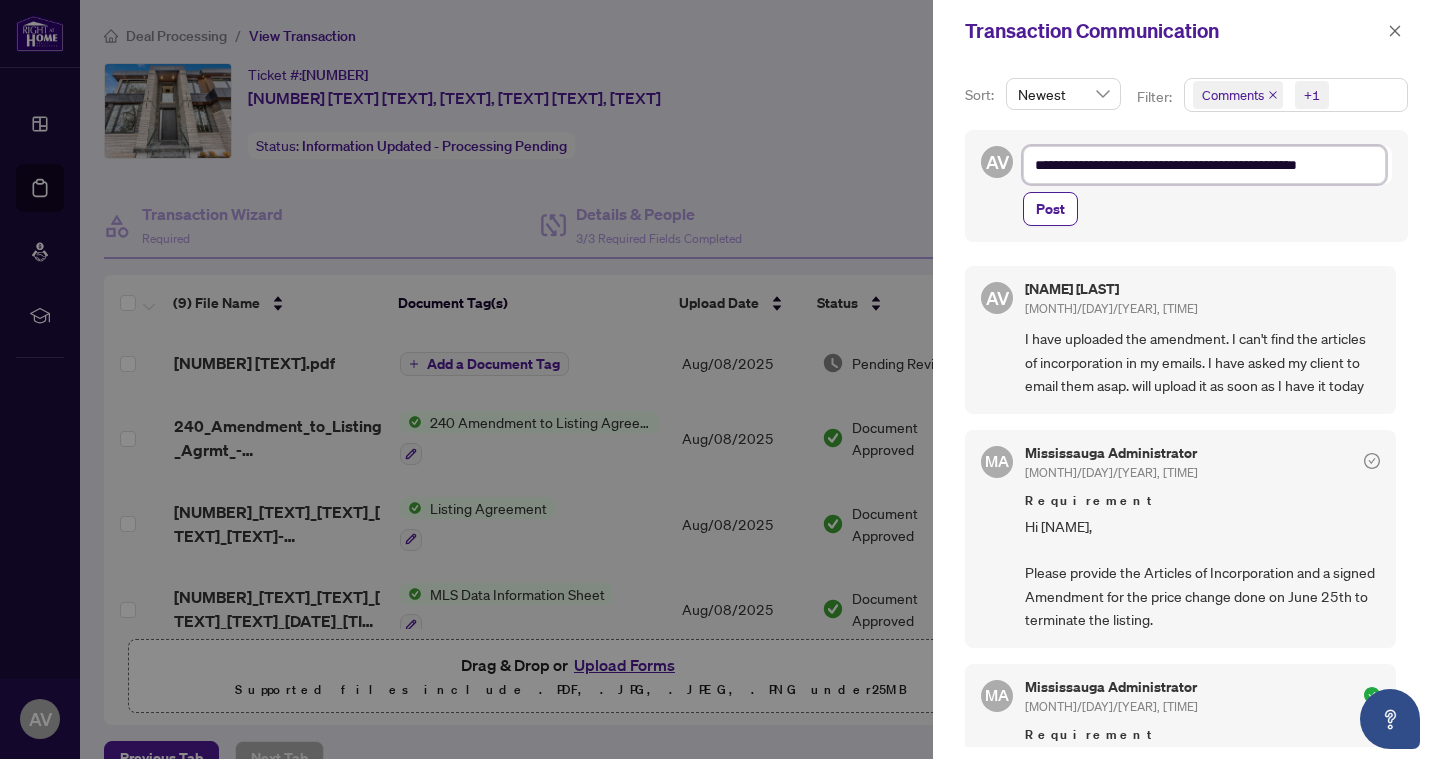 type on "**********" 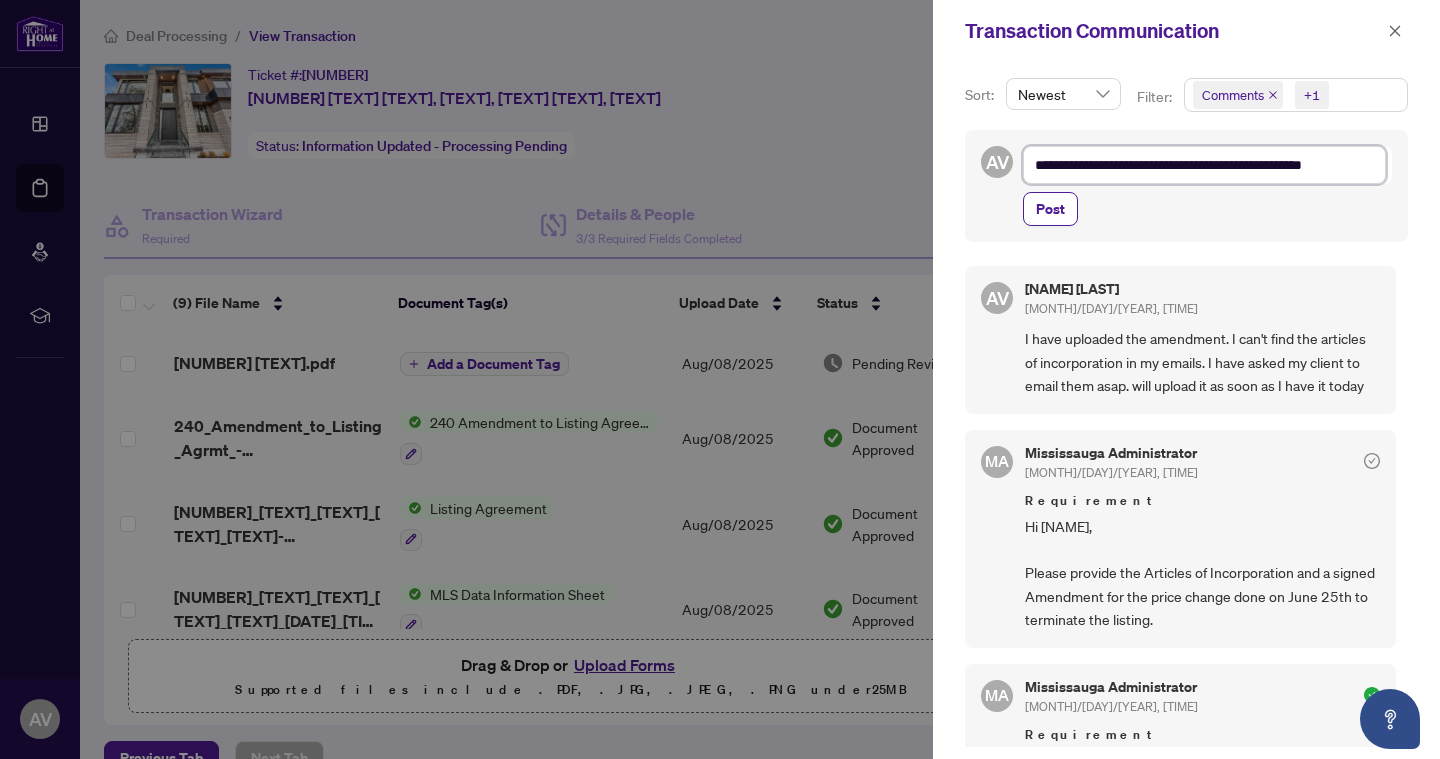 type on "**********" 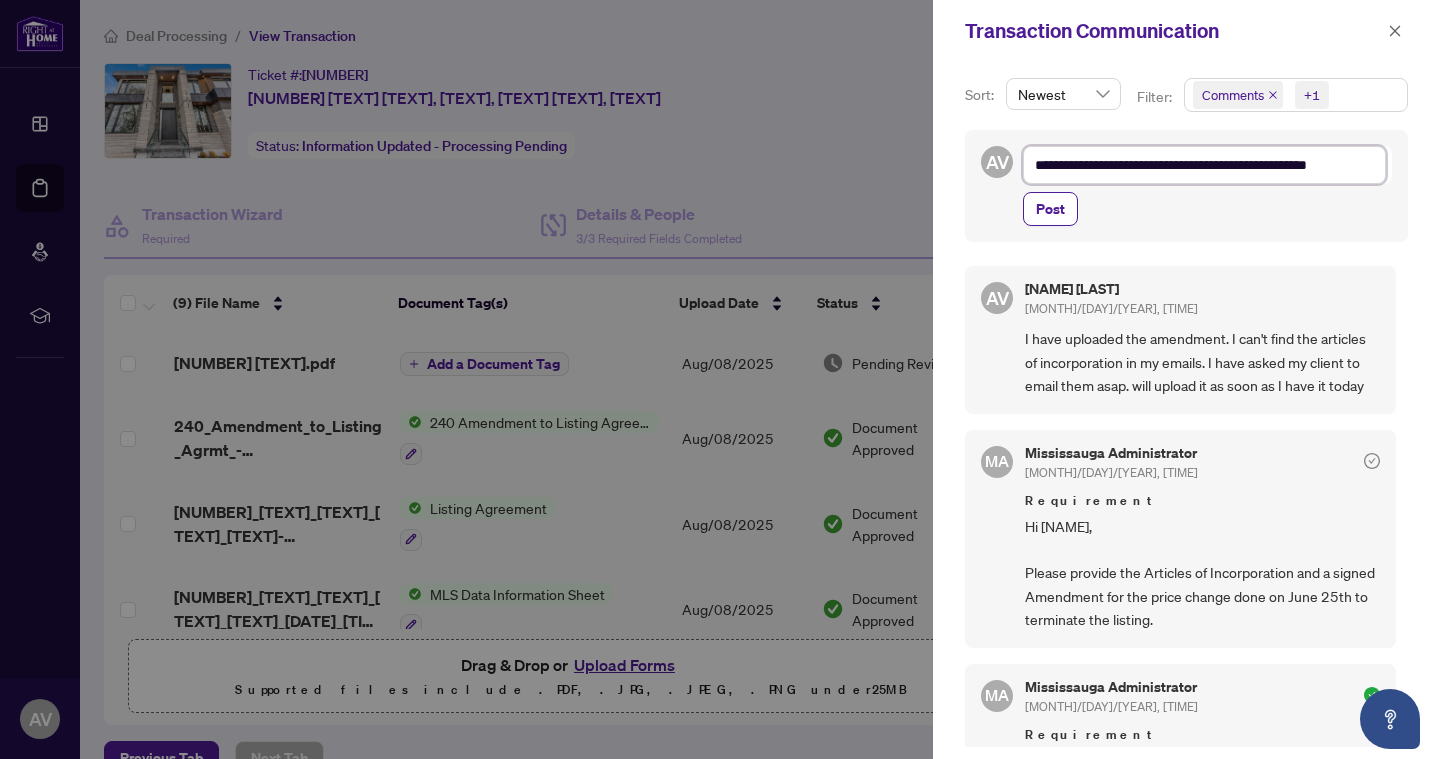 type on "**********" 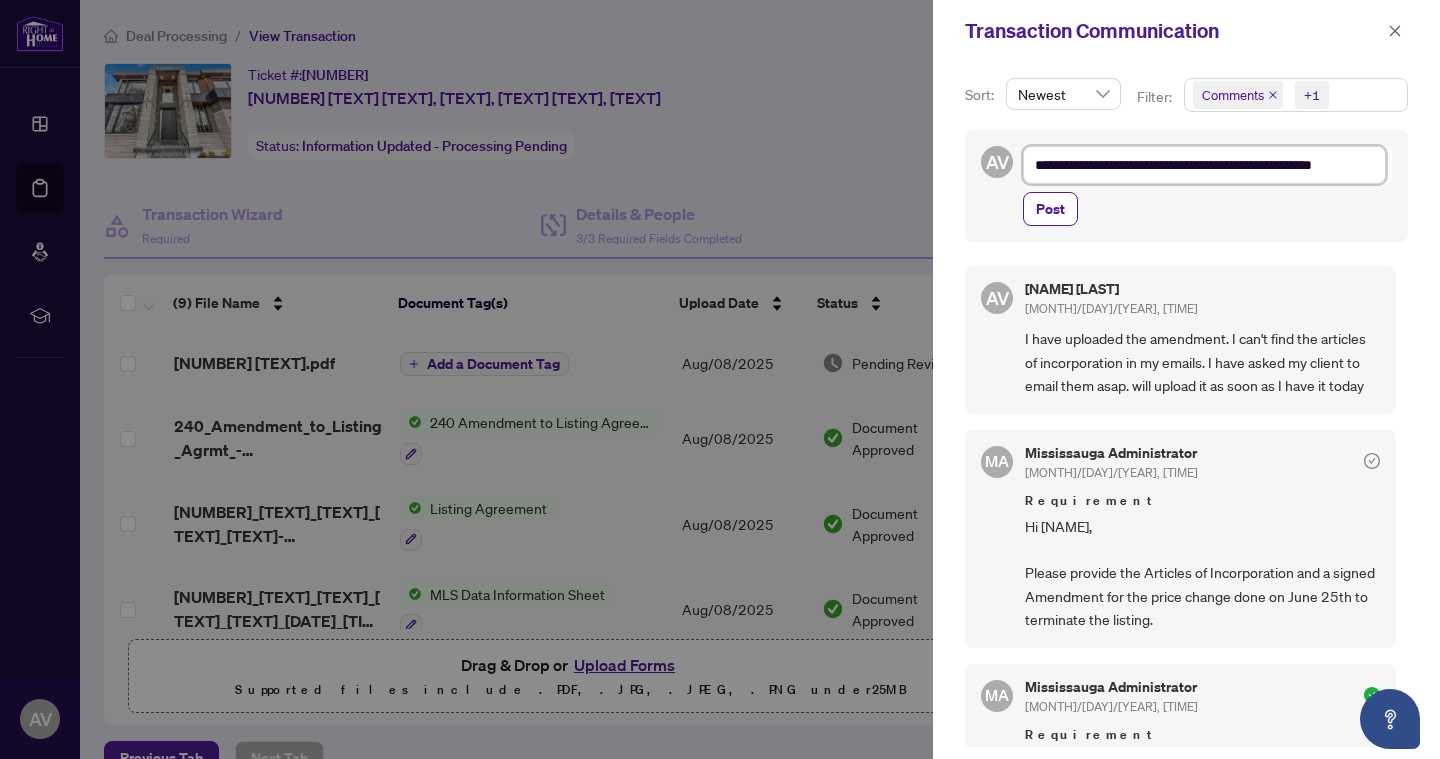 type on "**********" 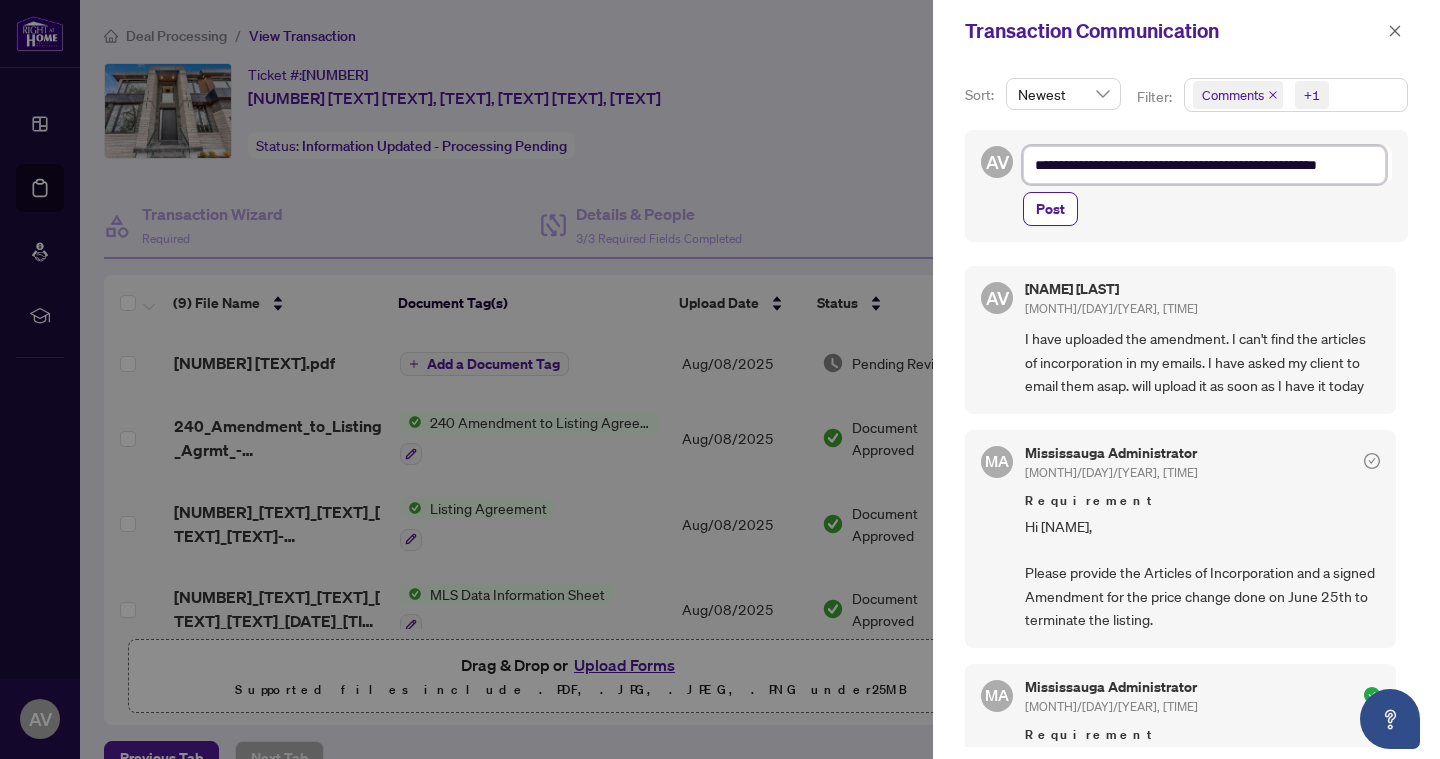 type on "**********" 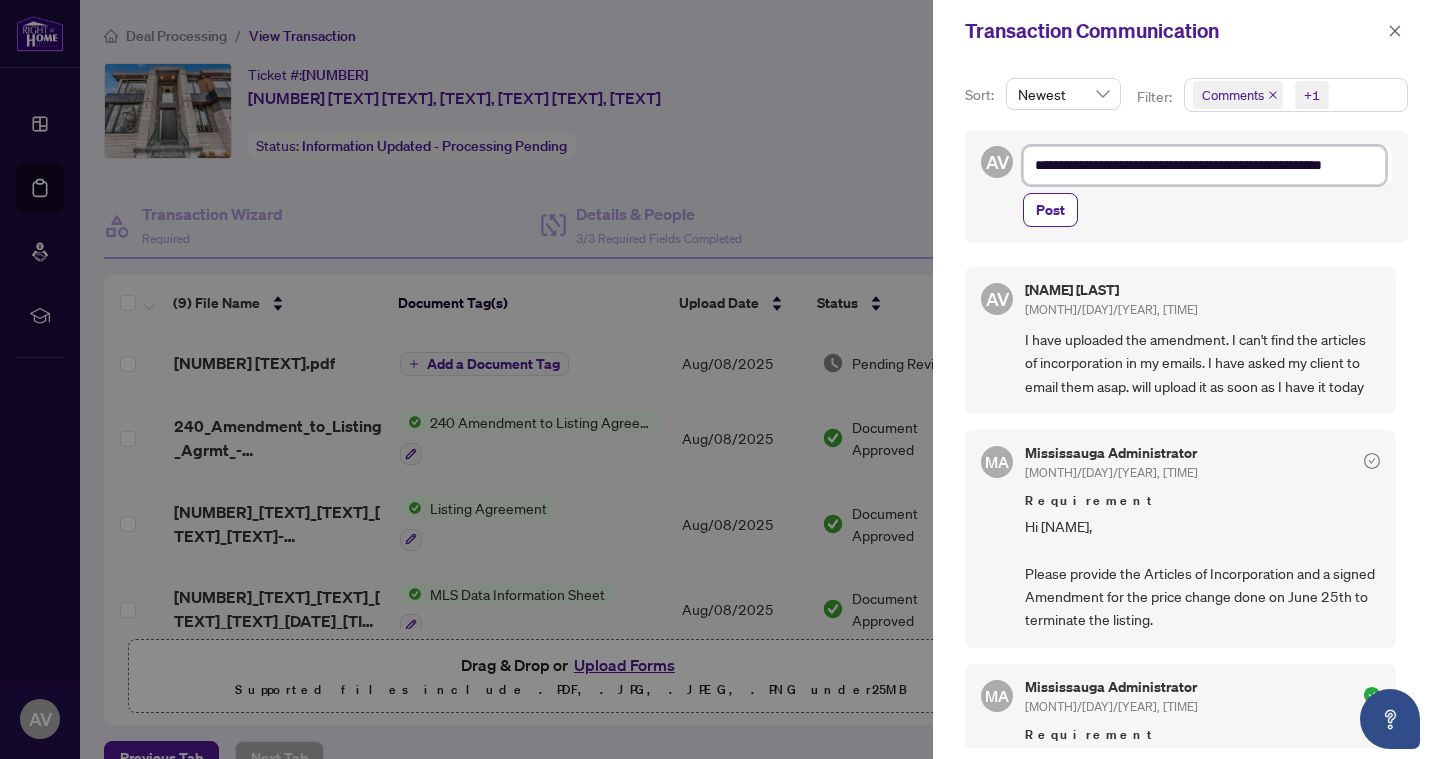 type on "**********" 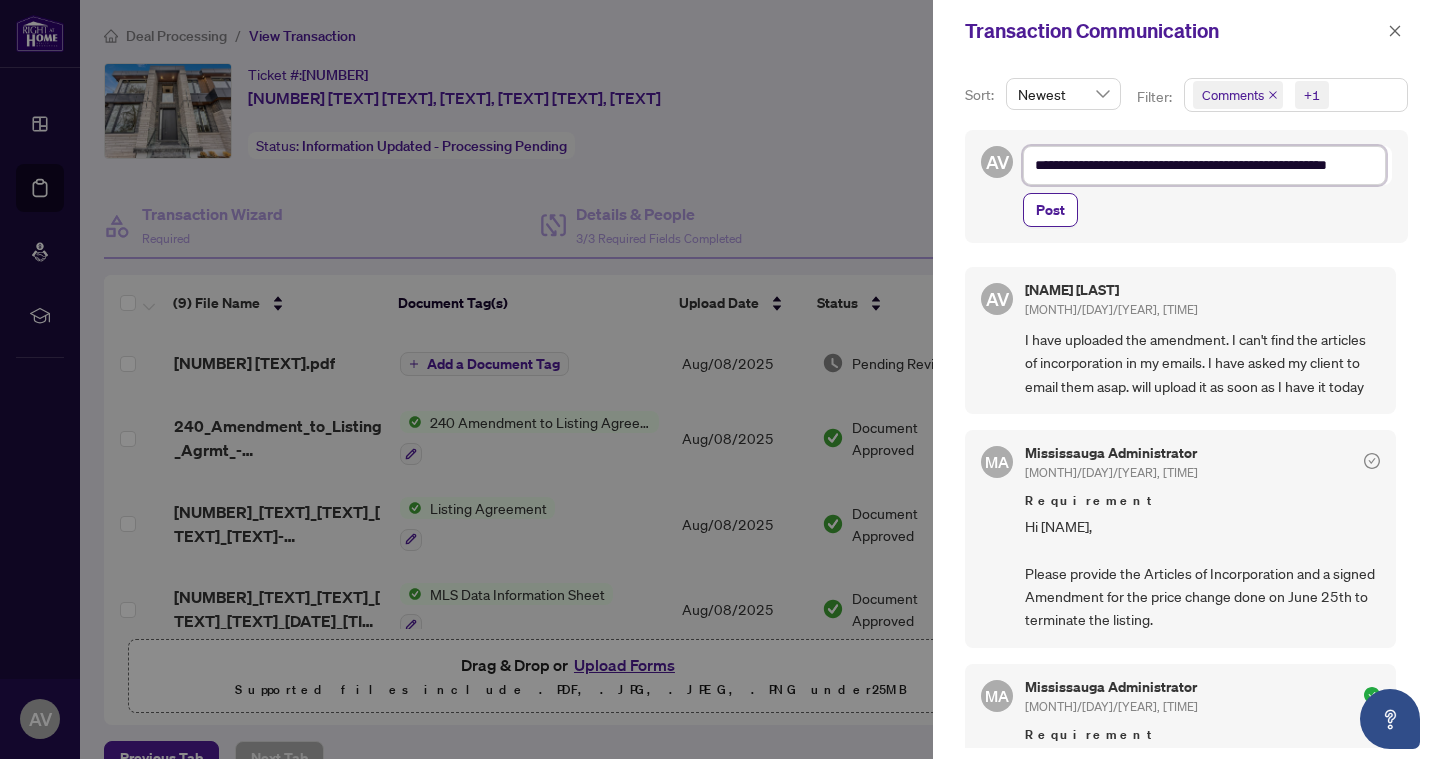 type on "**********" 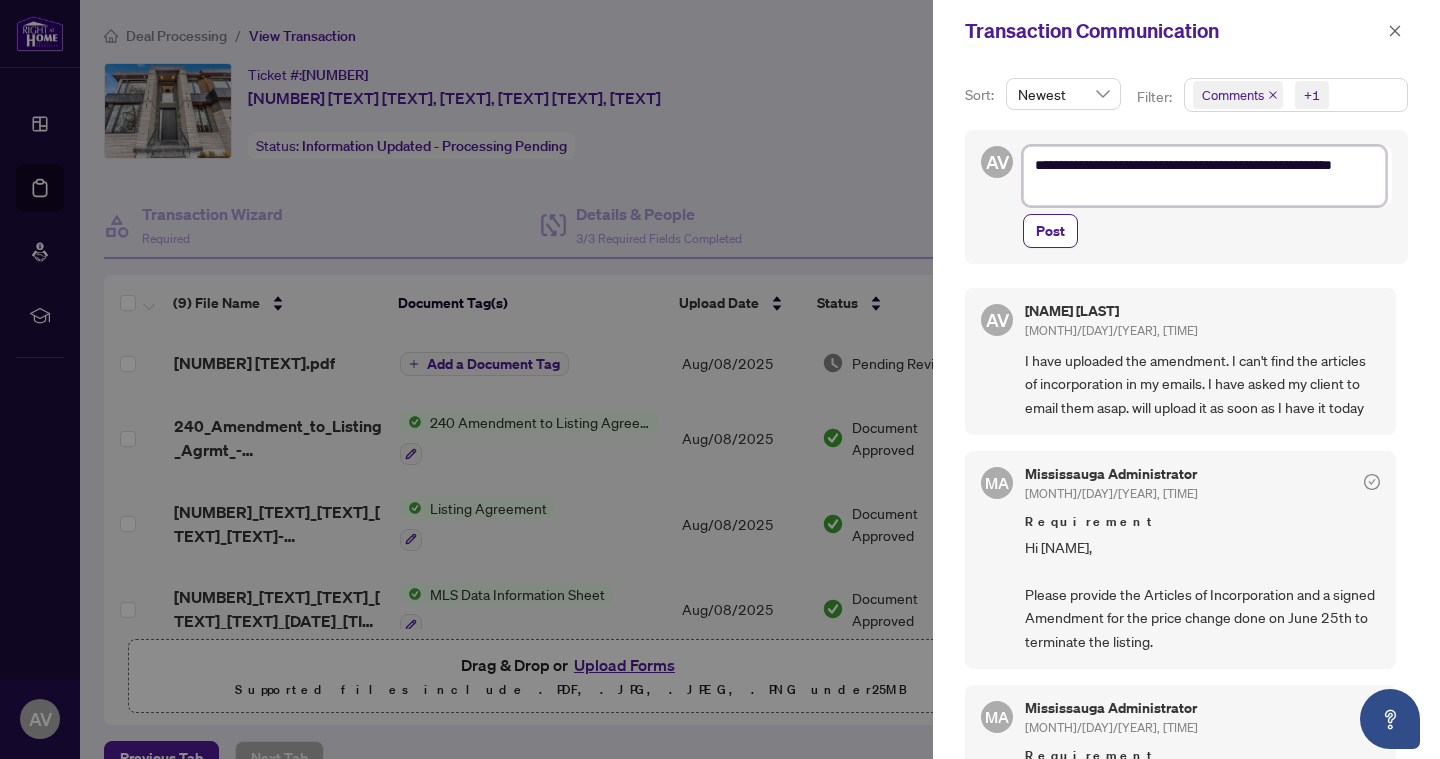 type on "**********" 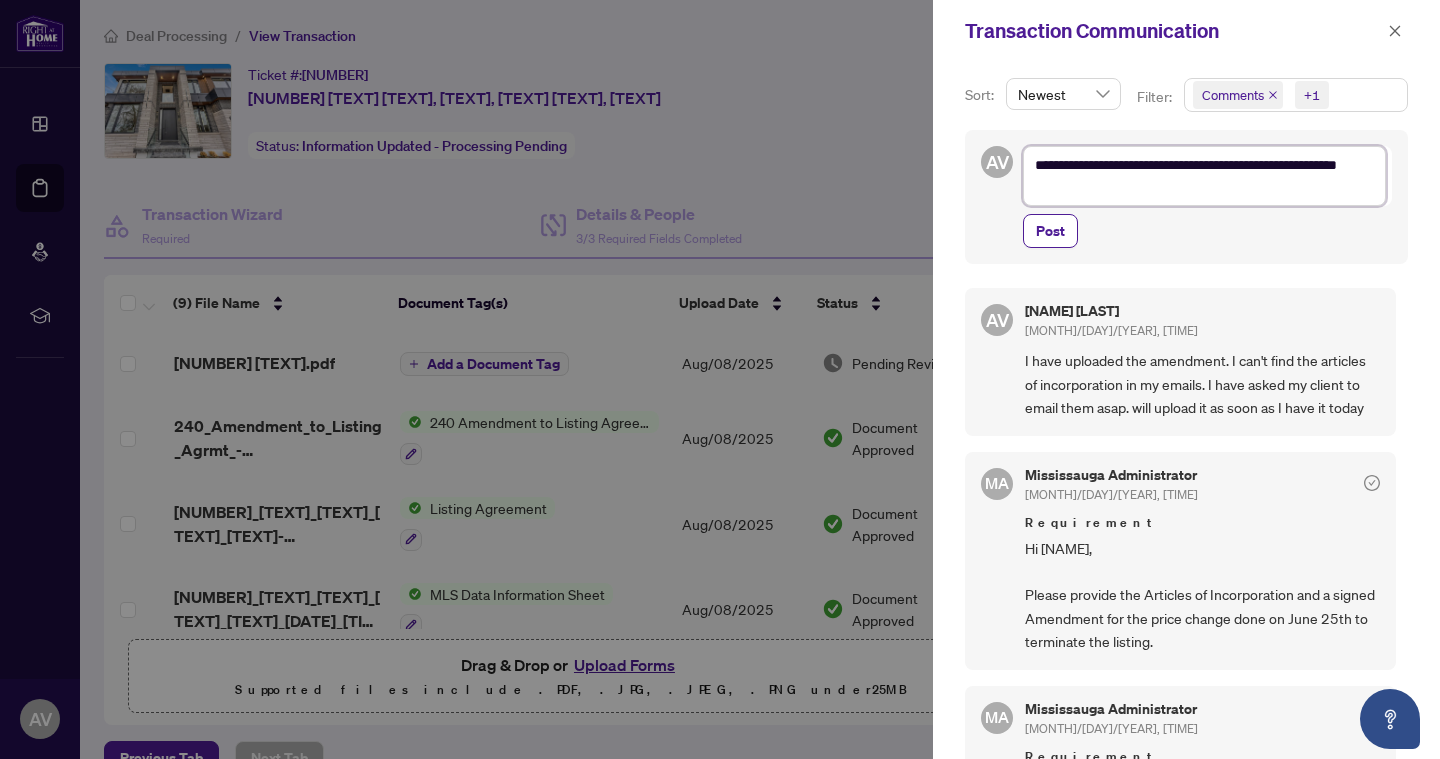 type on "**********" 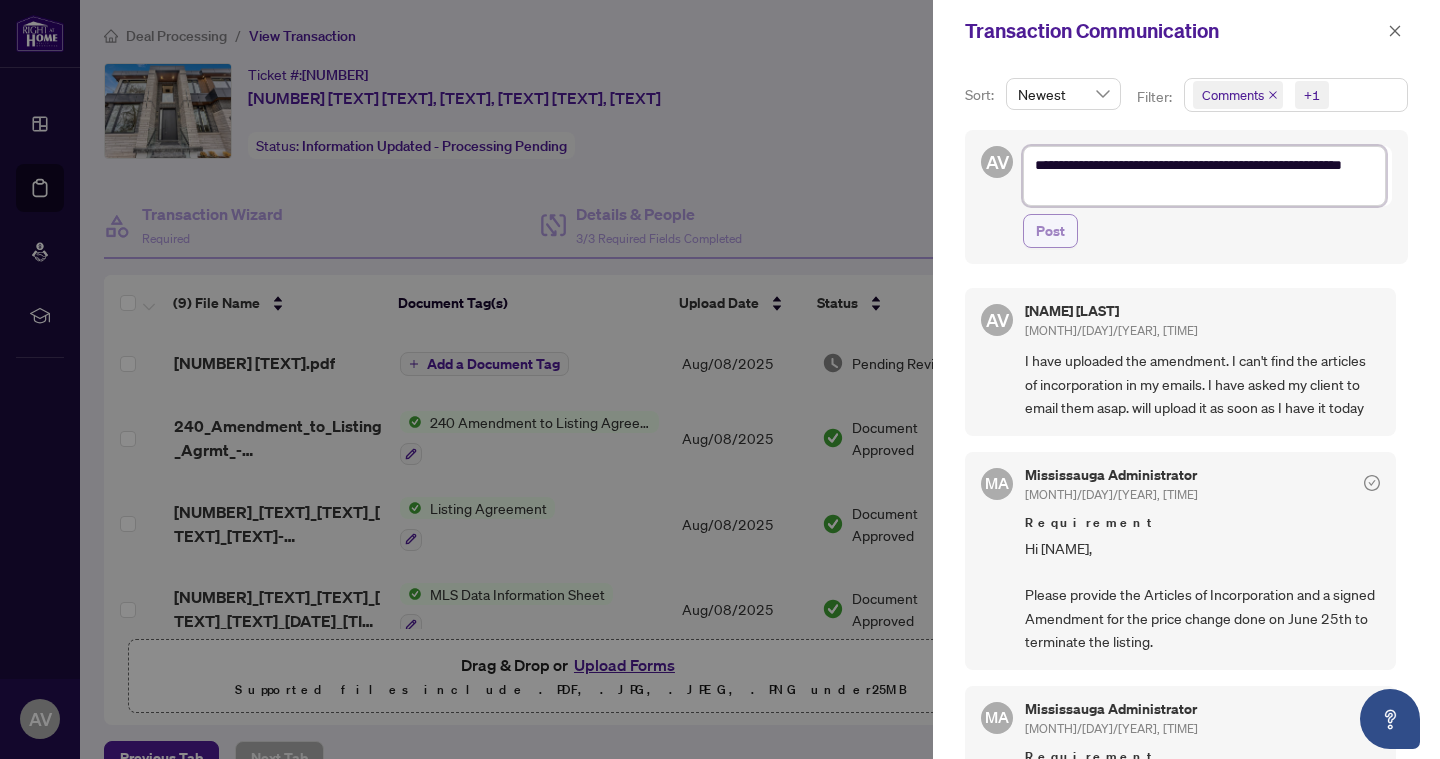 type on "**********" 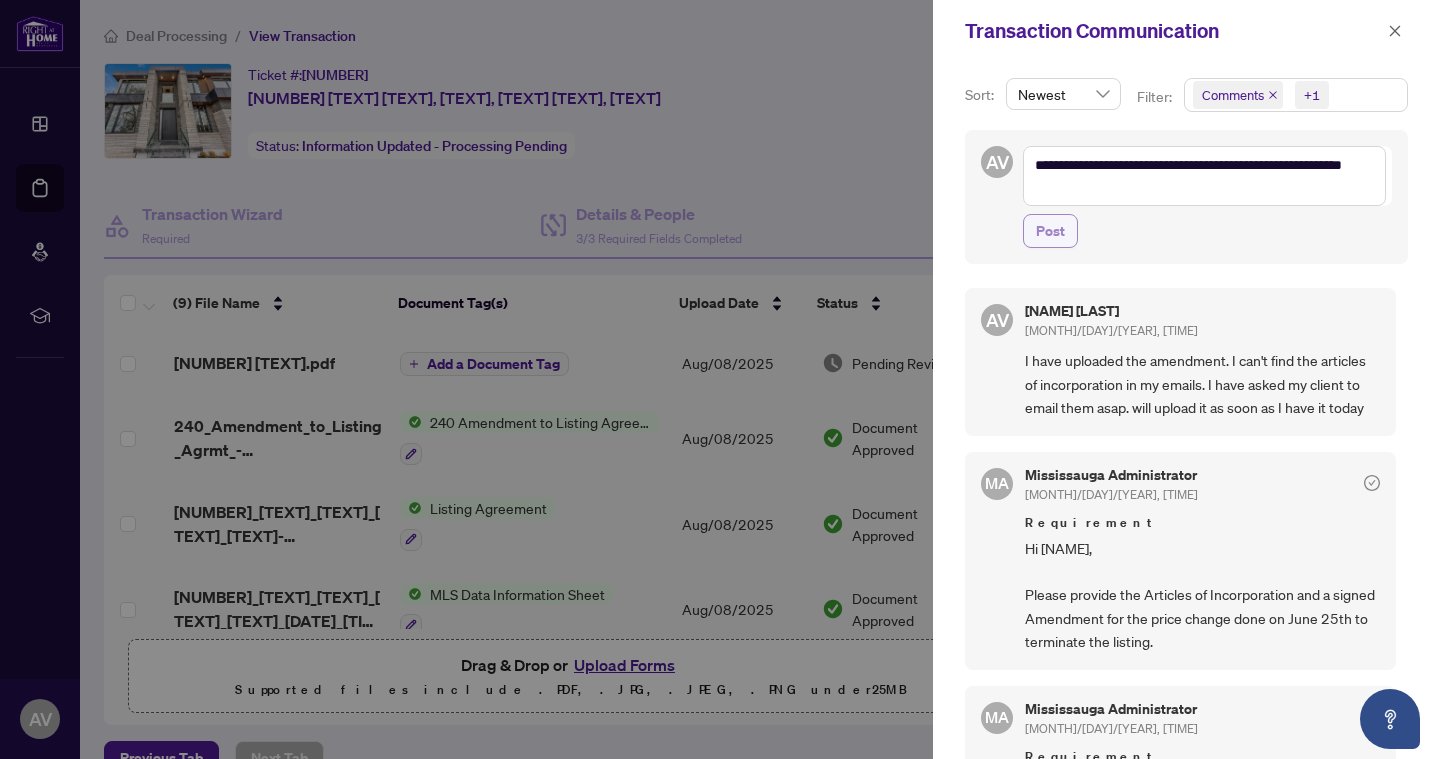 click on "Post" at bounding box center [1050, 231] 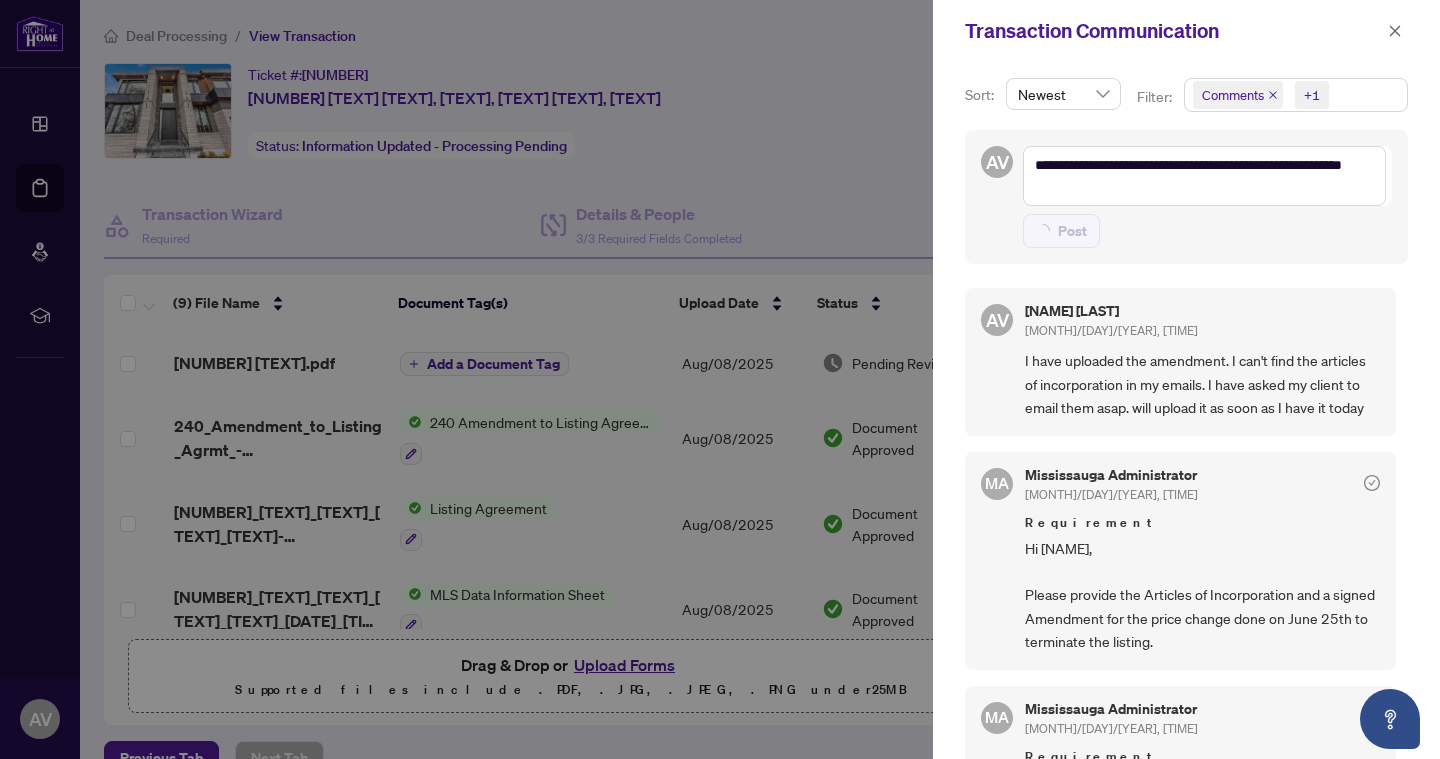 type 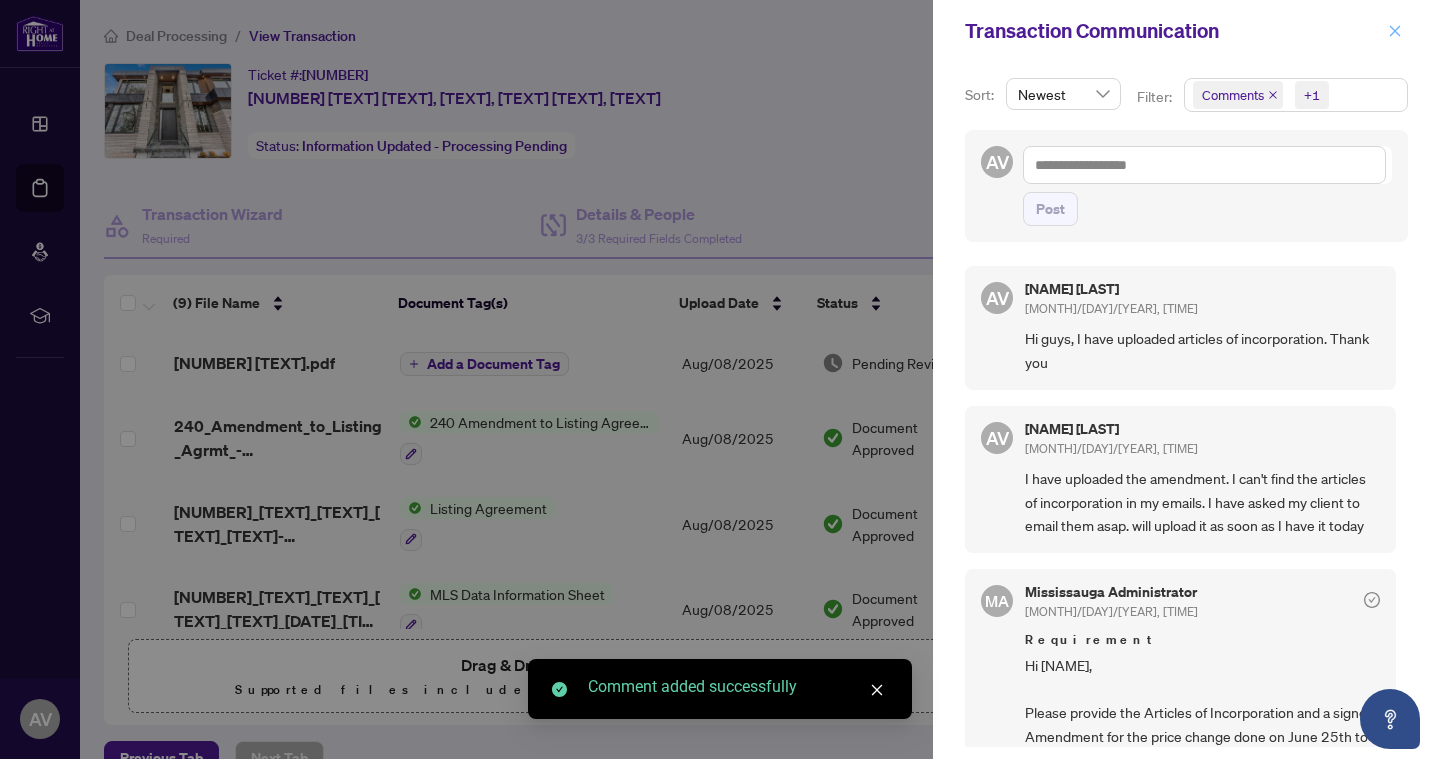 click at bounding box center [1395, 31] 